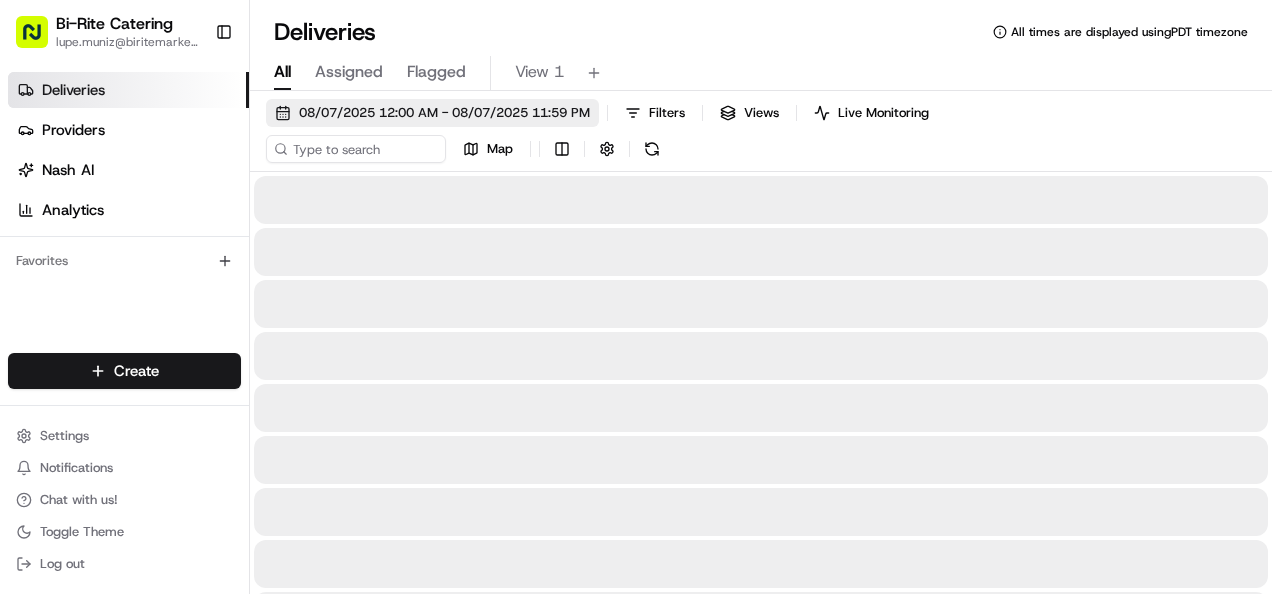 scroll, scrollTop: 0, scrollLeft: 0, axis: both 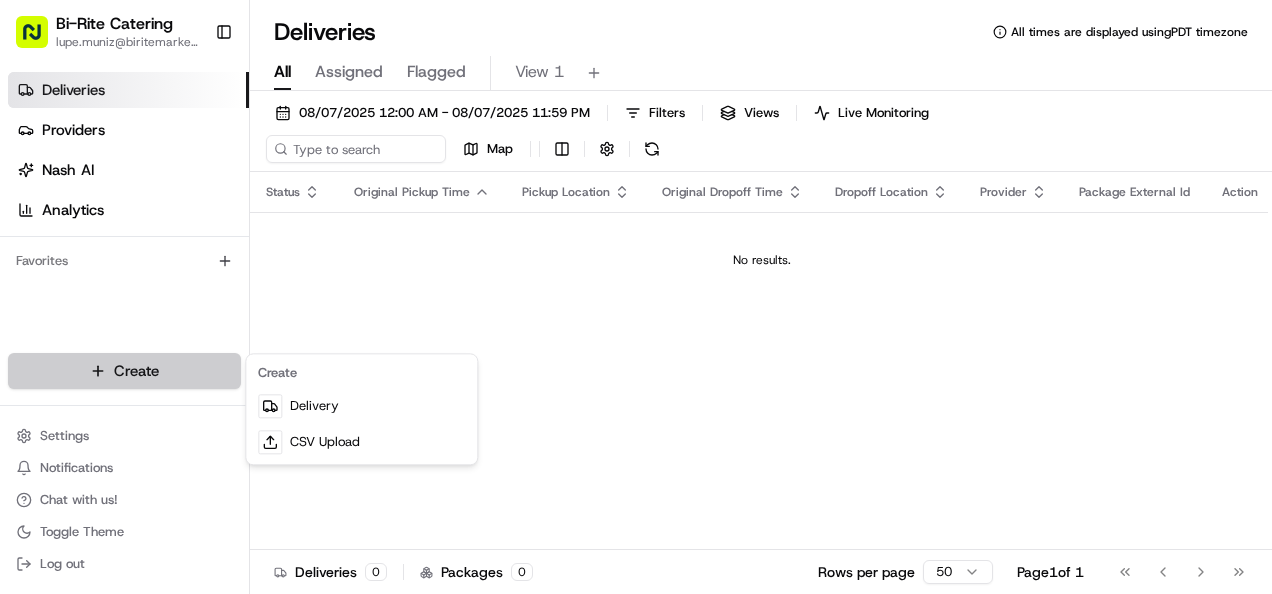 click on "Bi-Rite Catering [EMAIL] Toggle Sidebar Deliveries Providers Nash AI Analytics Favorites Main Menu Members & Organization Organization Users Roles Preferences Customization Tracking Orchestration Automations Locations Pickup Locations Dropoff Locations Billing Billing Refund Requests Integrations Notification Triggers Webhooks API Keys Request Logs Create Settings Notifications Chat with us! Toggle Theme Log out Deliveries All times are displayed using PDT timezone All Assigned Flagged View 1 [DATE] [TIME] - [DATE] [TIME] Filters Views Live Monitoring Map Status Original Pickup Time Pickup Location Original Dropoff Time Dropoff Location Provider Package External Id Action No results. Deliveries 0 Packages 0 Rows per page 50 Page 1 of 1 Go to first page Go to previous page Go to next page Go to last page Create Delivery CSV Upload" at bounding box center [636, 297] 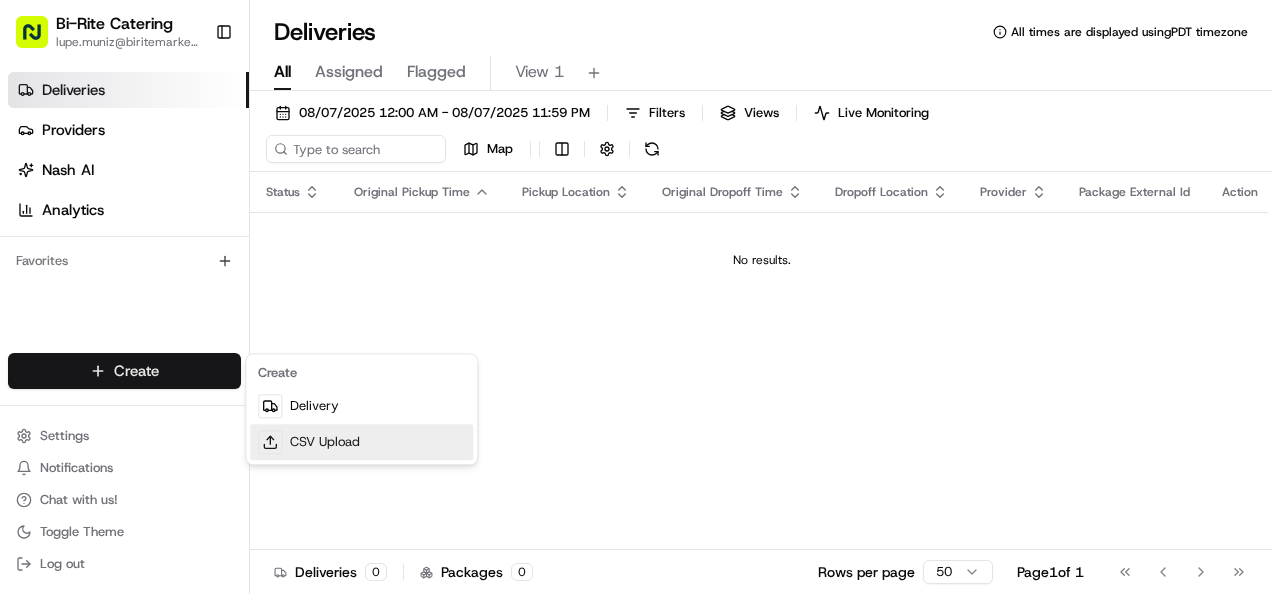 click on "CSV Upload" at bounding box center [361, 442] 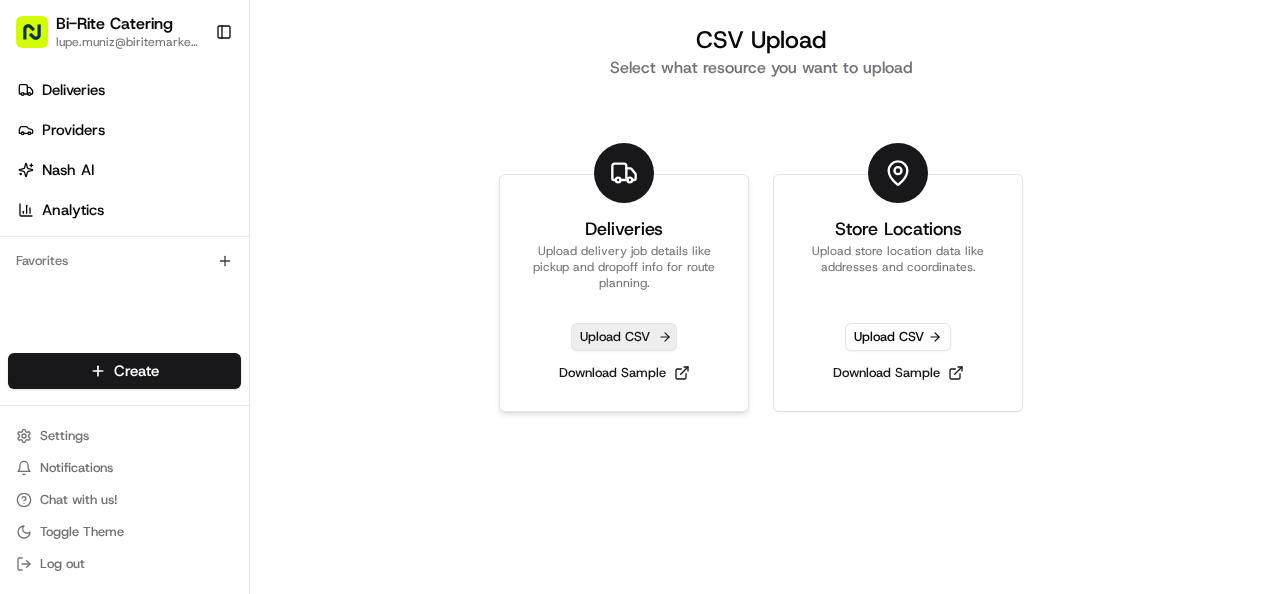 click on "Upload CSV" at bounding box center [624, 337] 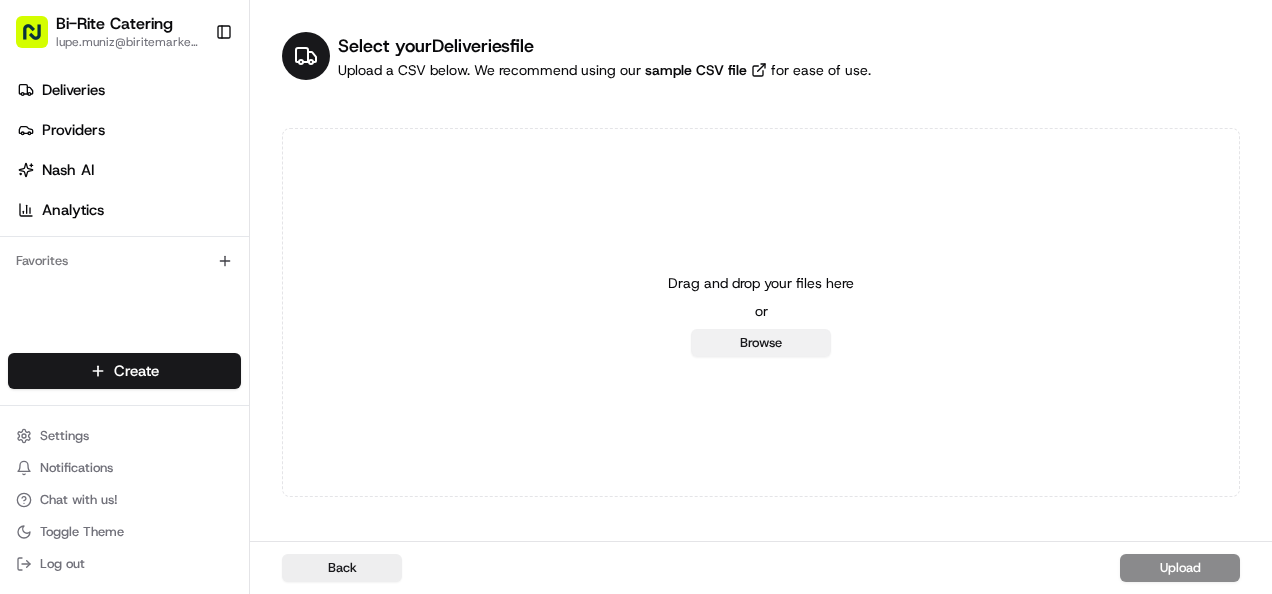 click on "Browse" at bounding box center [761, 343] 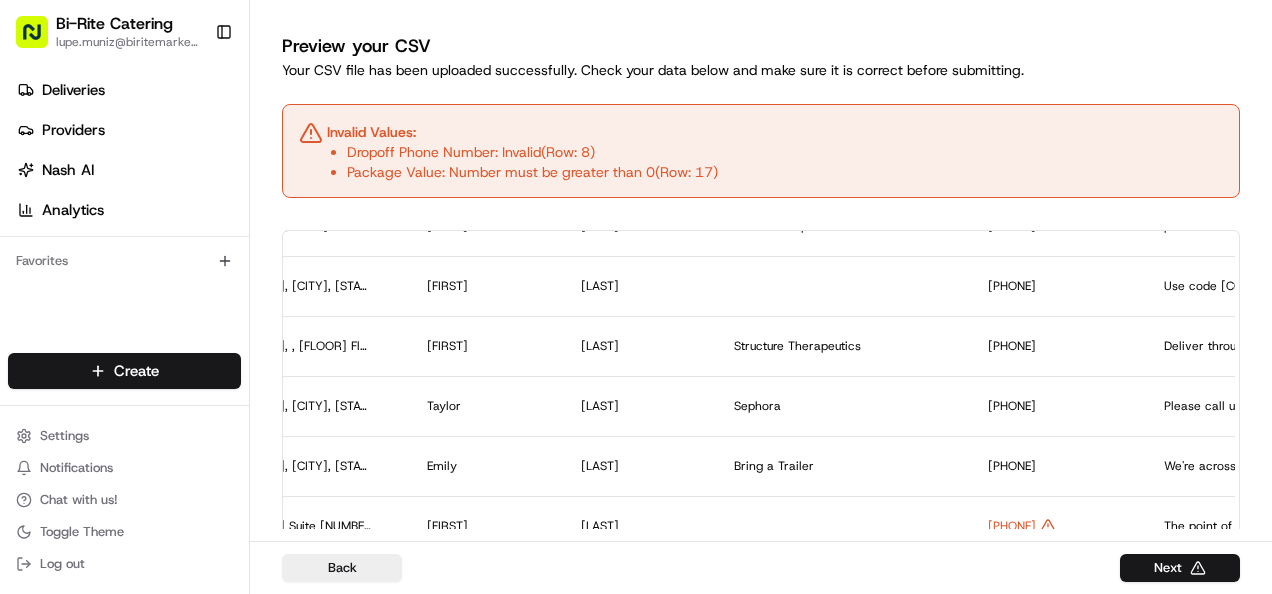 scroll, scrollTop: 195, scrollLeft: 2131, axis: both 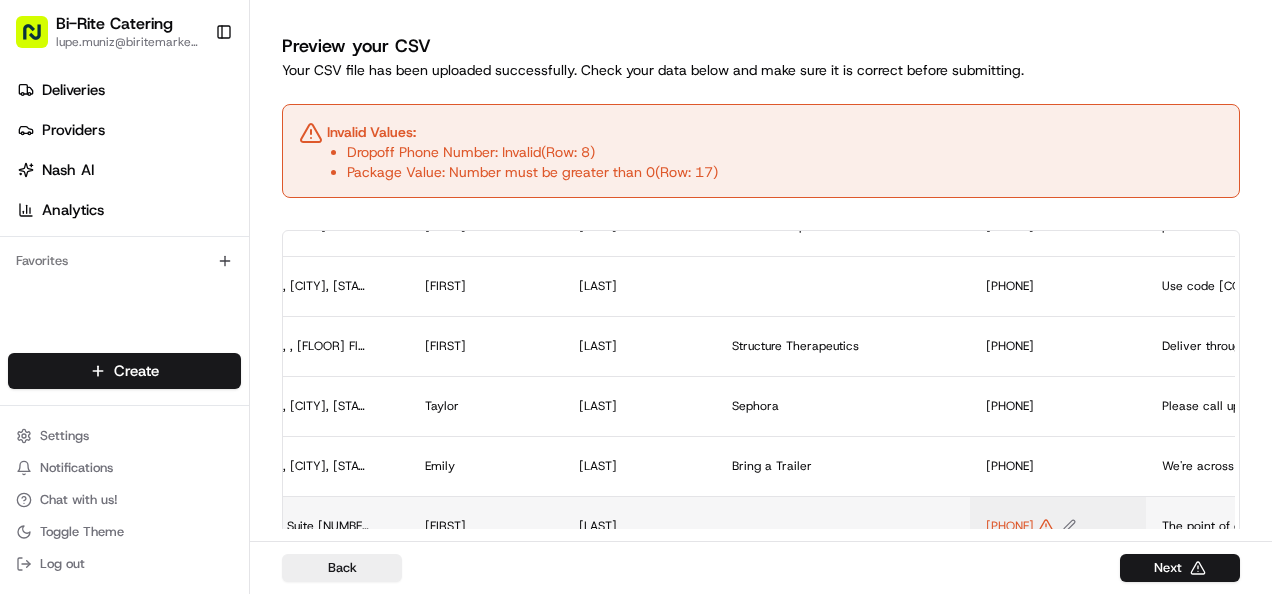 click 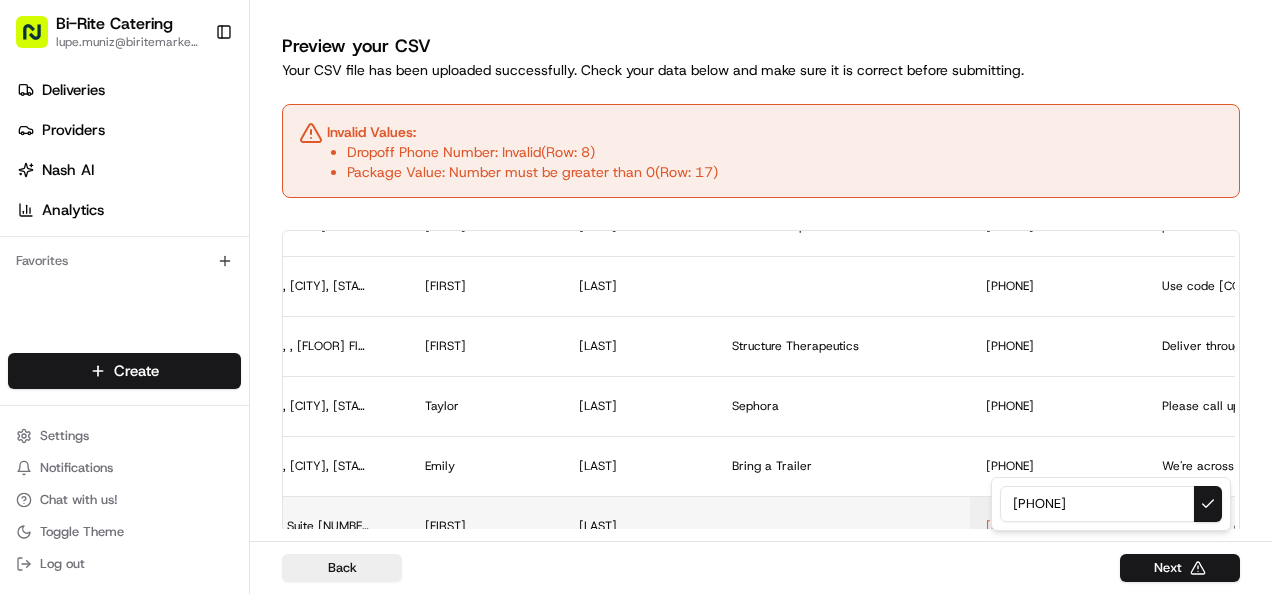 type on "+14153218070" 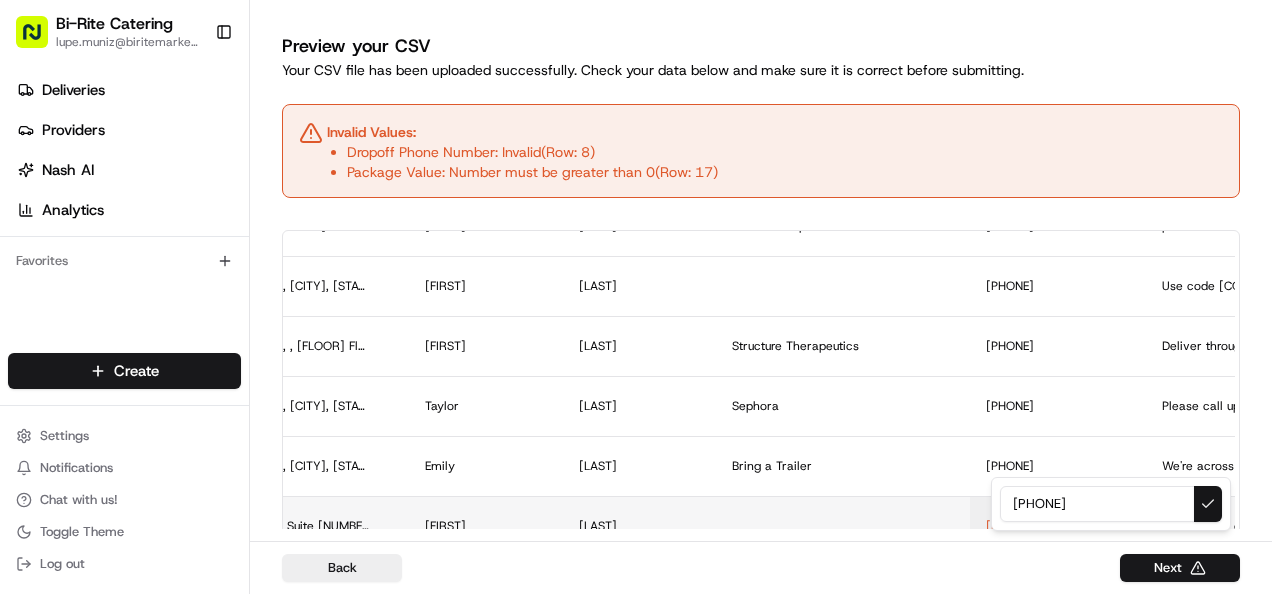 click at bounding box center [1208, 504] 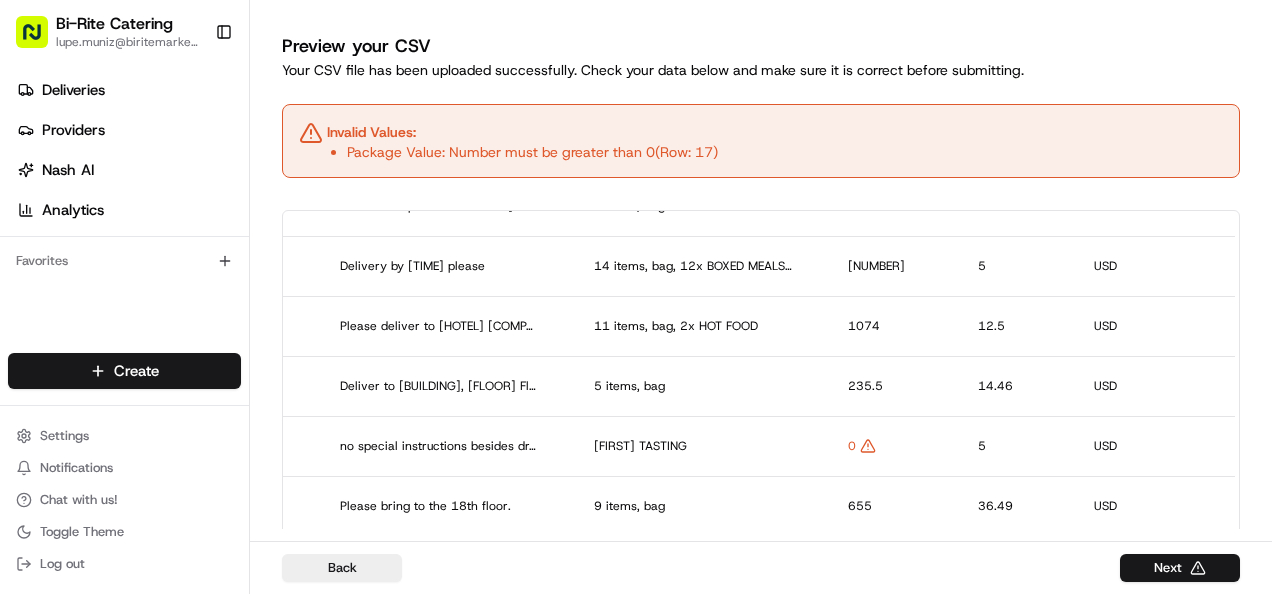 scroll, scrollTop: 895, scrollLeft: 2953, axis: both 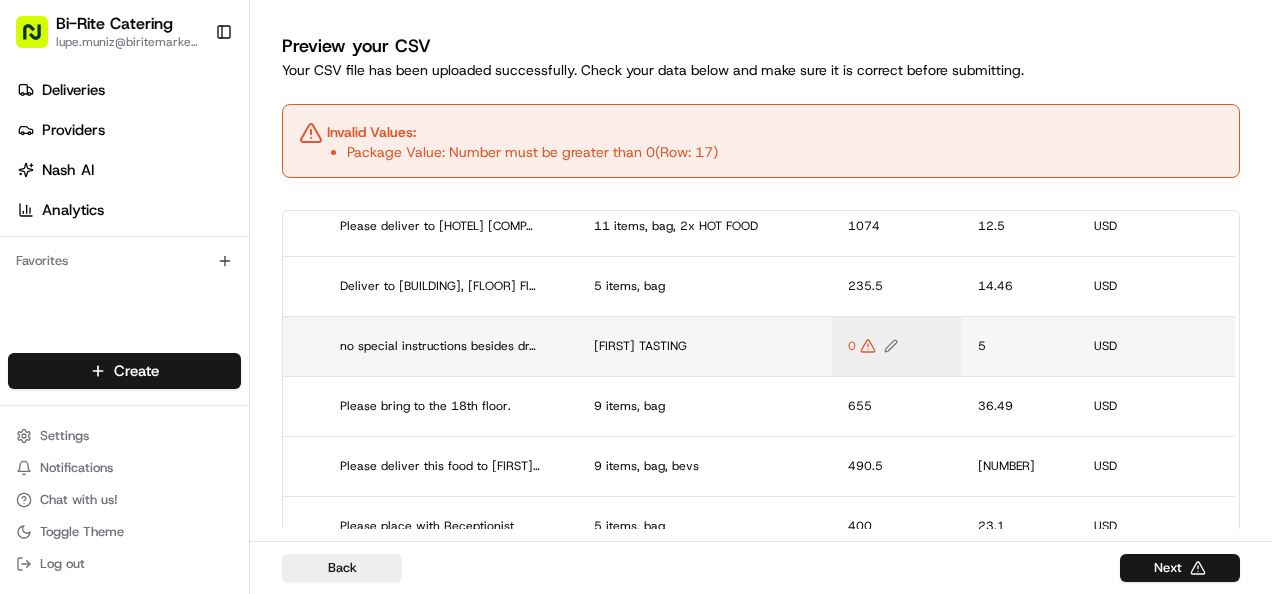 click 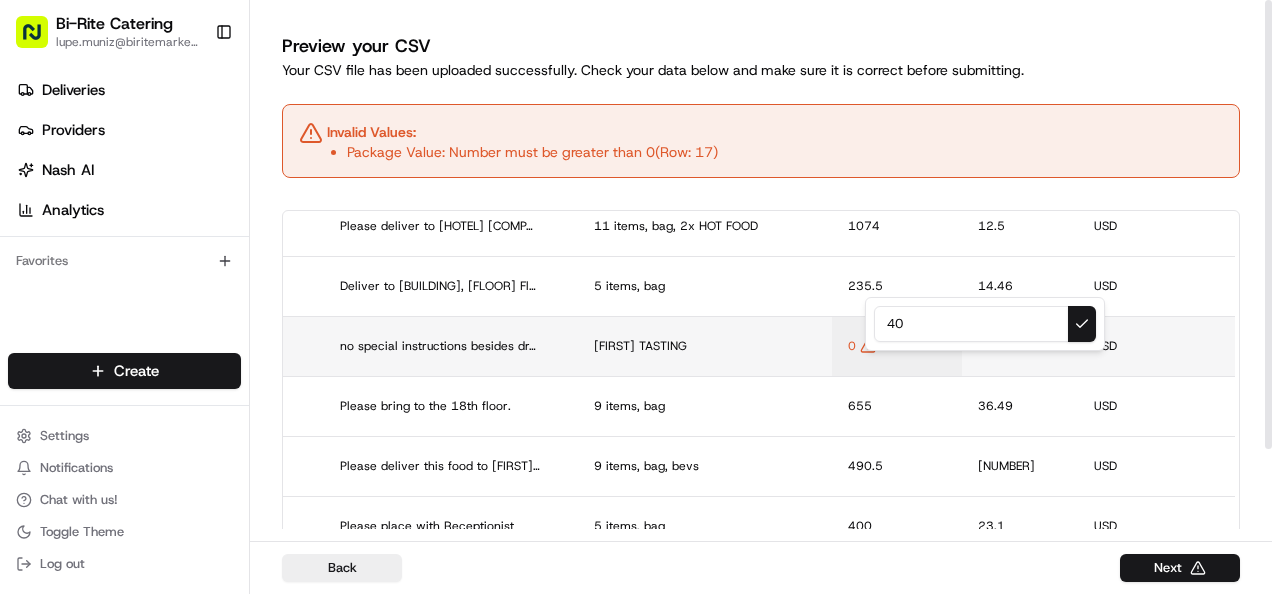 type on "4" 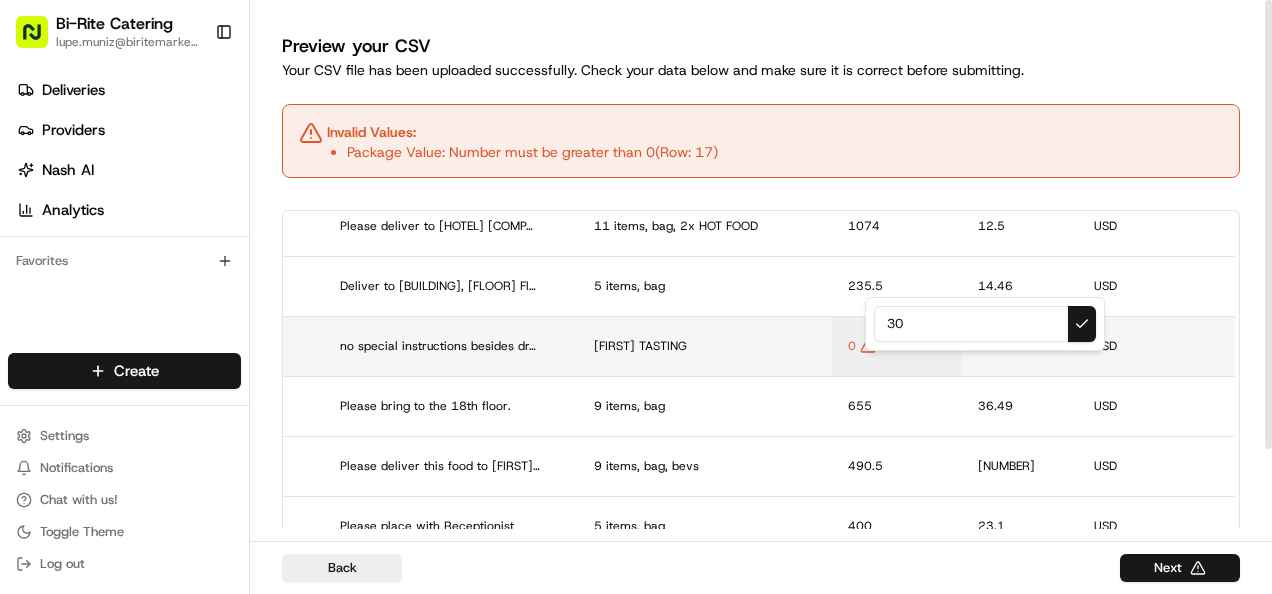type on "300" 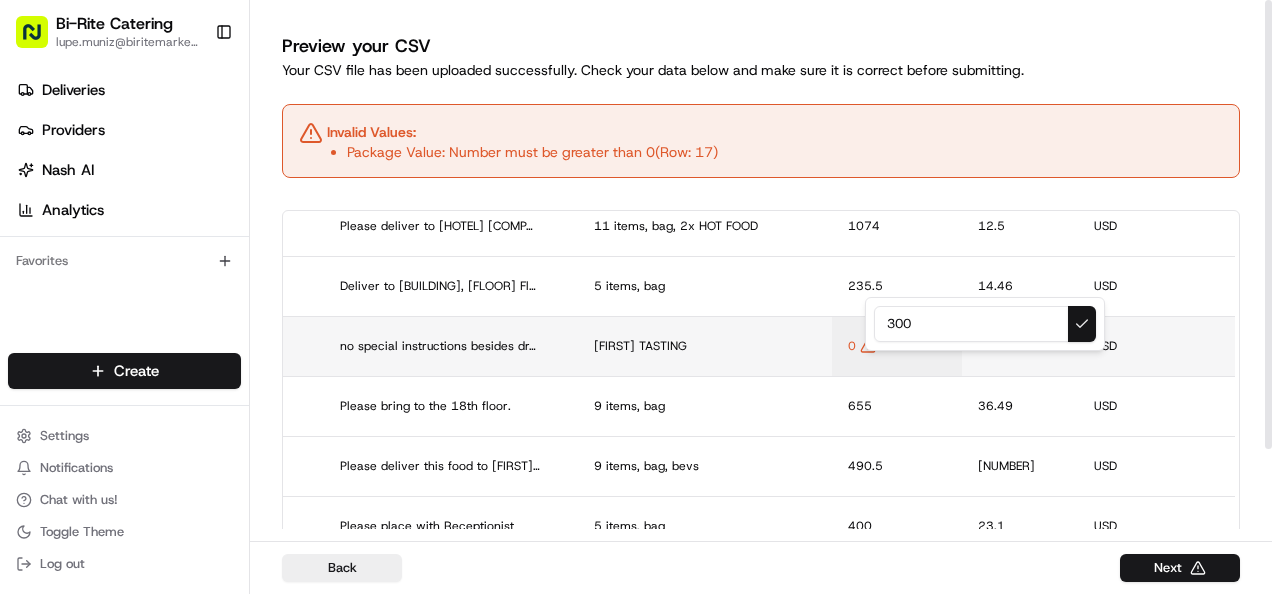click at bounding box center (1082, 324) 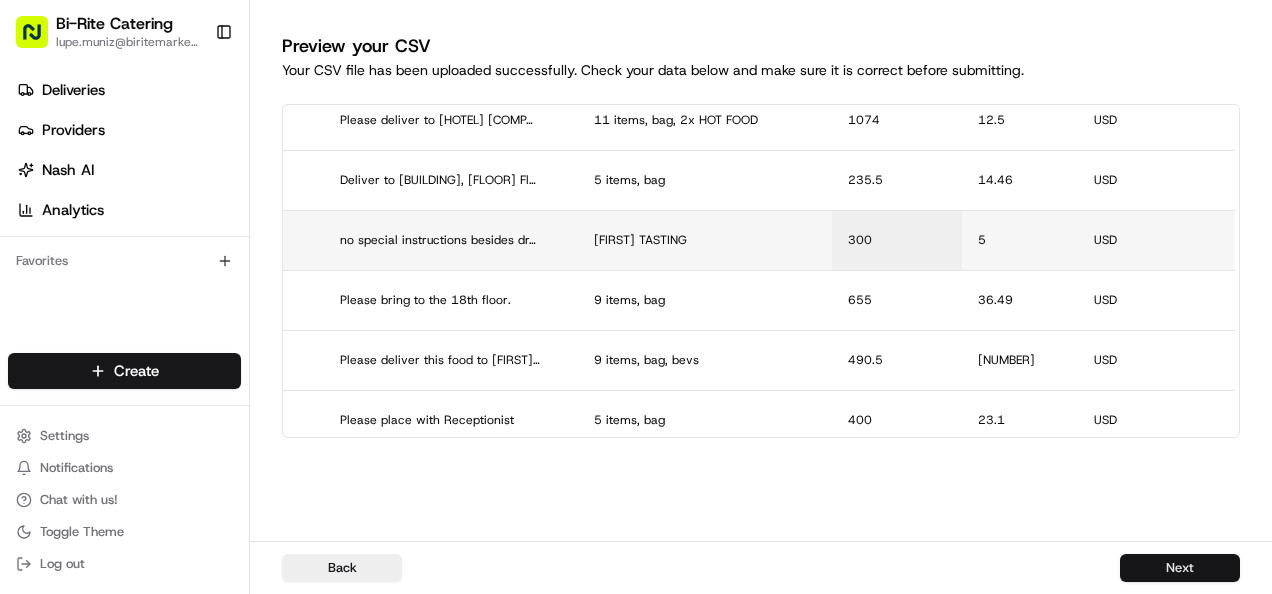 click on "Next" at bounding box center [1180, 568] 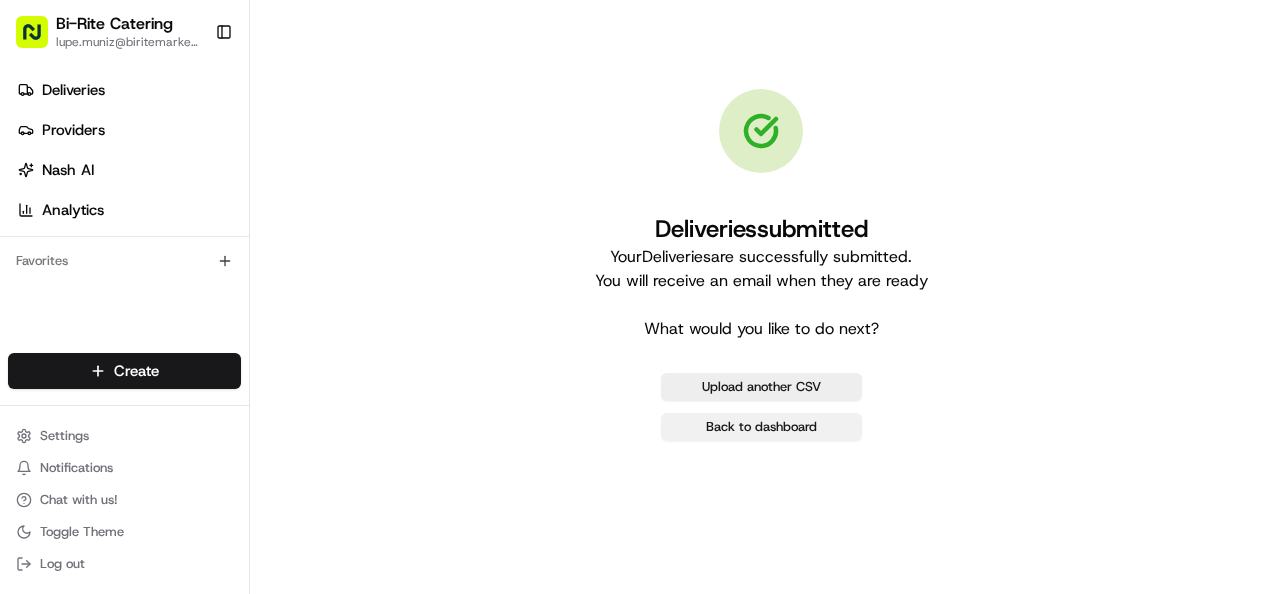 click on "Back to dashboard" at bounding box center (761, 427) 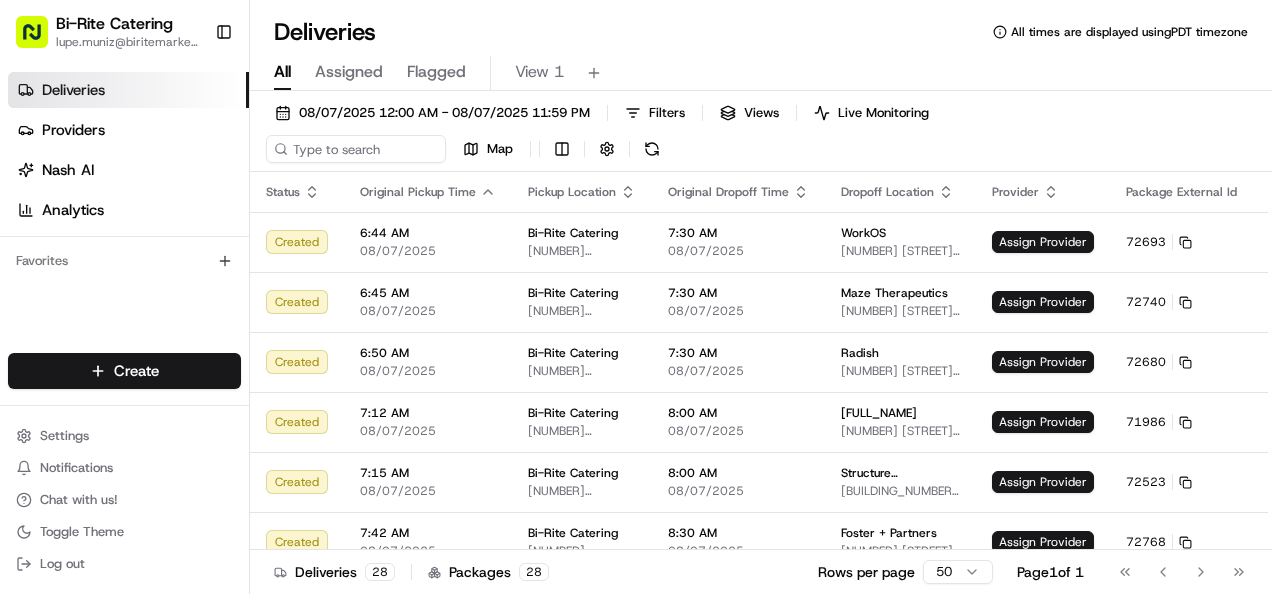 scroll, scrollTop: 0, scrollLeft: 0, axis: both 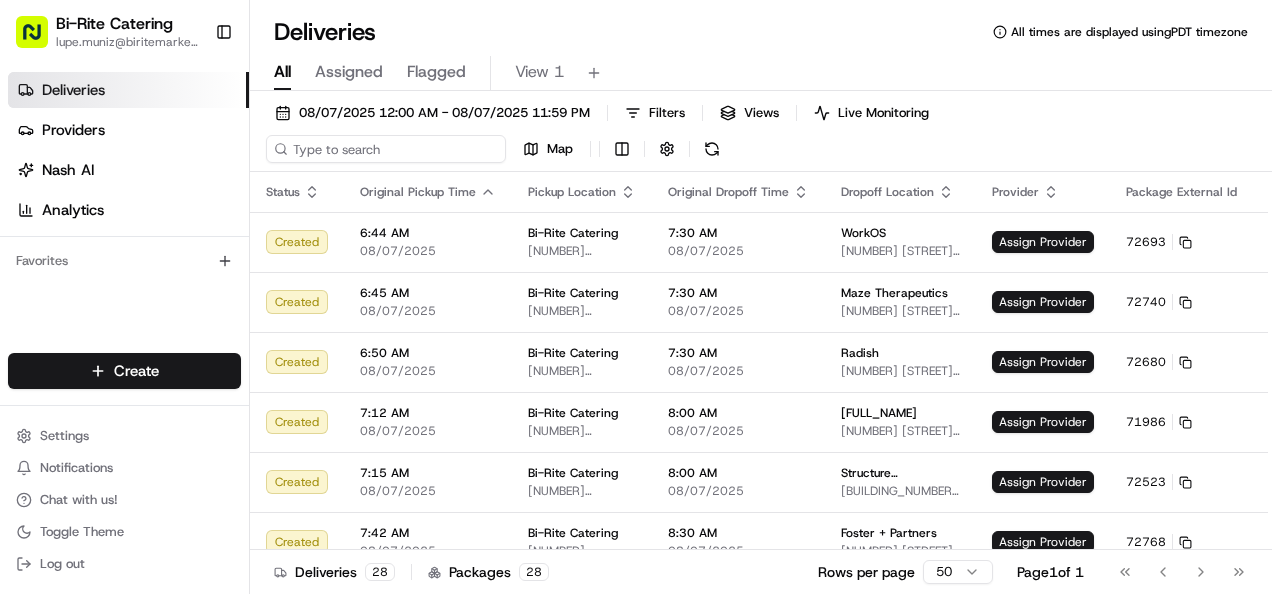 click at bounding box center [386, 149] 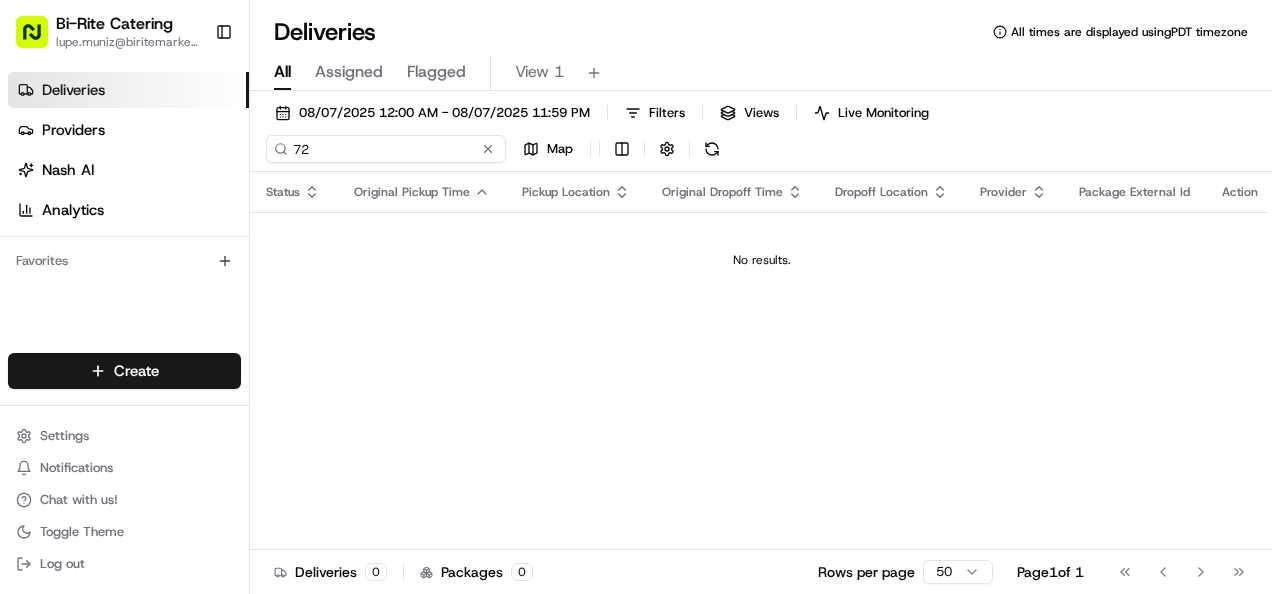 type on "7" 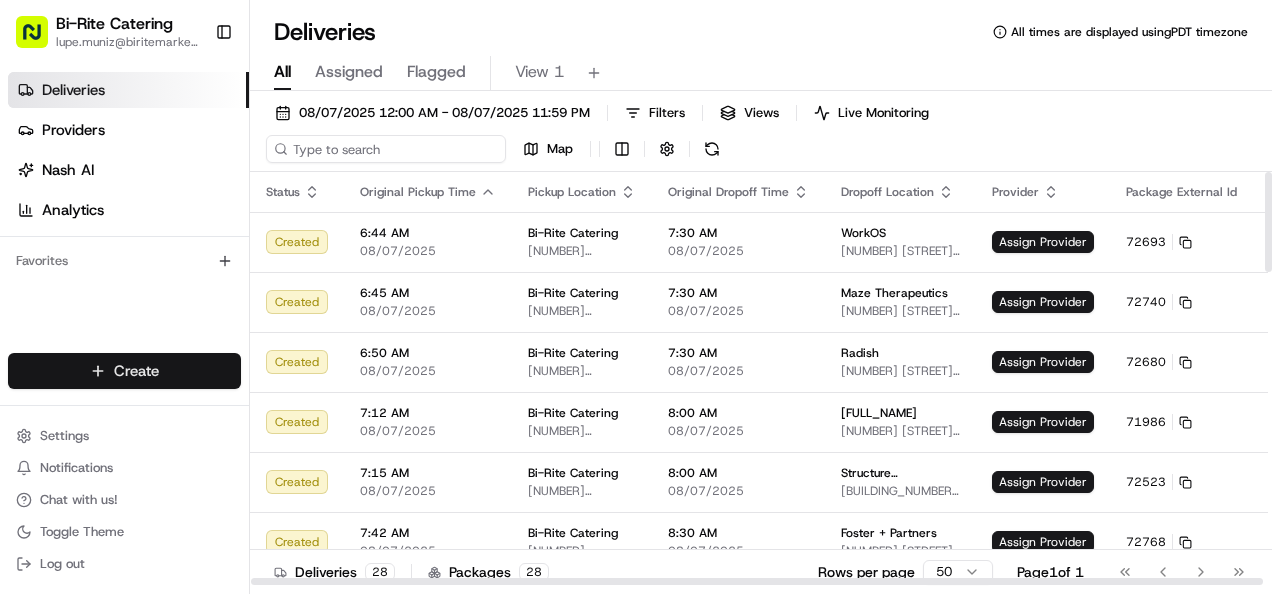 type 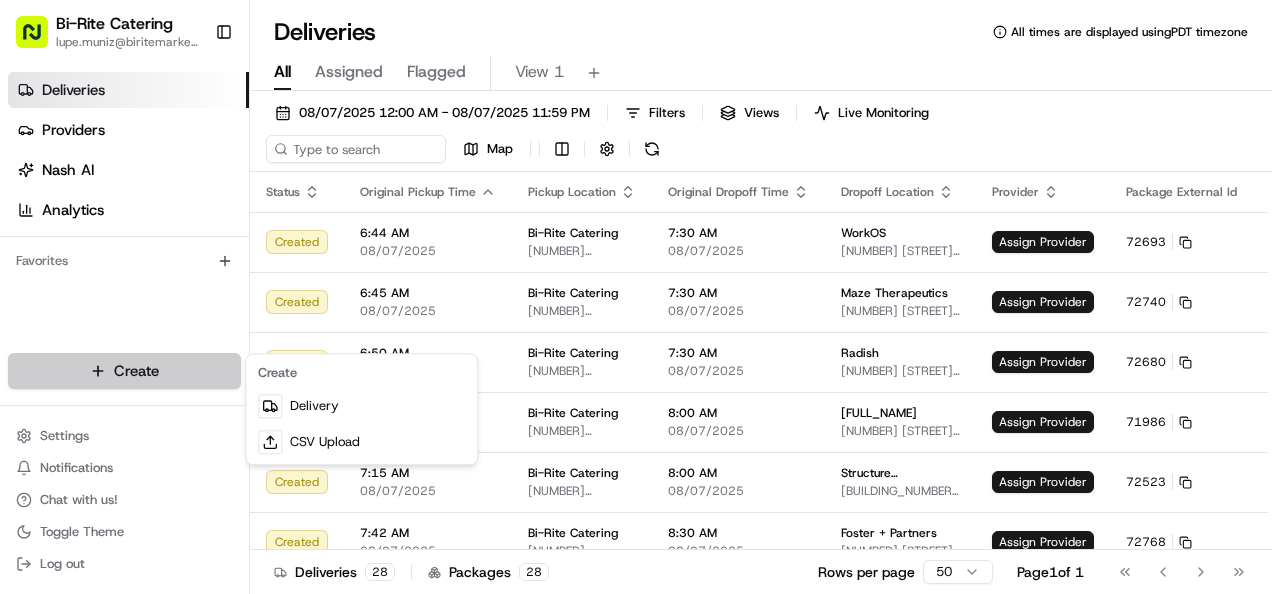 click on "Bi-Rite Catering [EMAIL] Toggle Sidebar Deliveries Providers Nash AI Analytics Favorites Main Menu Members & Organization Organization Users Roles Preferences Customization Tracking Orchestration Automations Locations Pickup Locations Dropoff Locations Billing Billing Refund Requests Integrations Notification Triggers Webhooks API Keys Request Logs Create Settings Notifications Chat with us! Toggle Theme Log out Deliveries All times are displayed using  PDT   timezone All Assigned Flagged View 1 [DATE] [TIME] - [DATE] [TIME] Filters Views Live Monitoring Map Status Original Pickup Time Pickup Location Original Dropoff Time Dropoff Location Provider Package External Id Action Created [TIME] [DATE] Bi-Rite Catering [NUMBER] [STREET], [CITY], [STATE] [POSTAL_CODE], [COUNTRY] [TIME] [DATE] WorkOS [NUMBER] [STREET], [CITY], [STATE] [POSTAL_CODE], [COUNTRY] Assign Provider [PACKAGE_ID]" at bounding box center (636, 297) 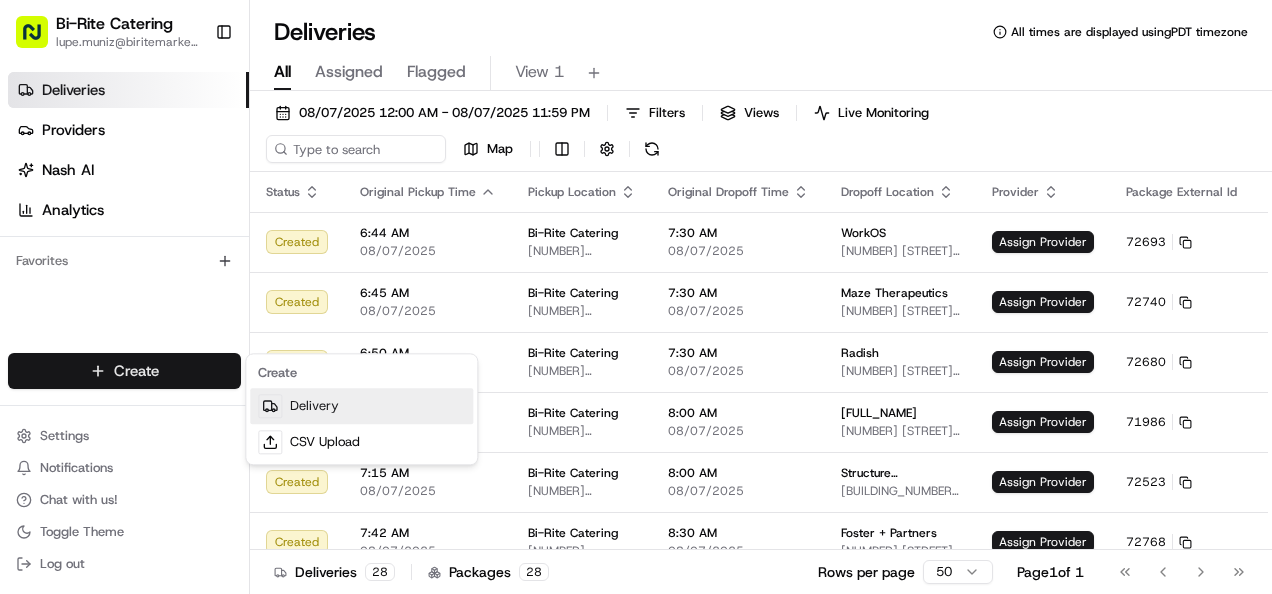 click on "Delivery" at bounding box center [361, 406] 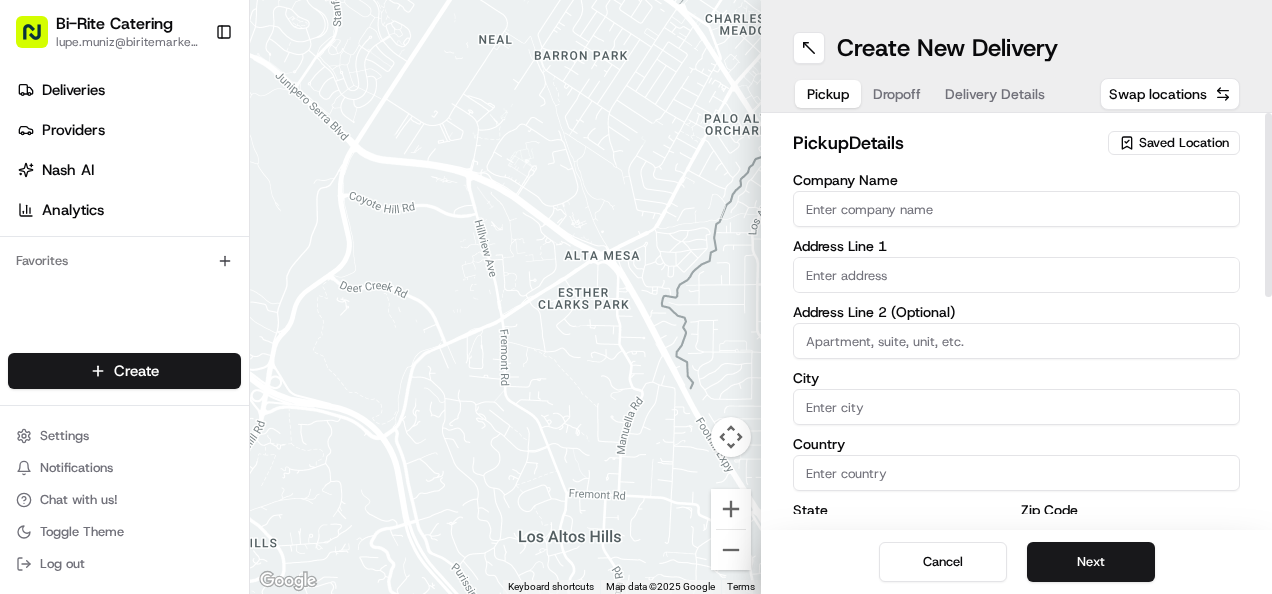click on "Company Name" at bounding box center [1016, 209] 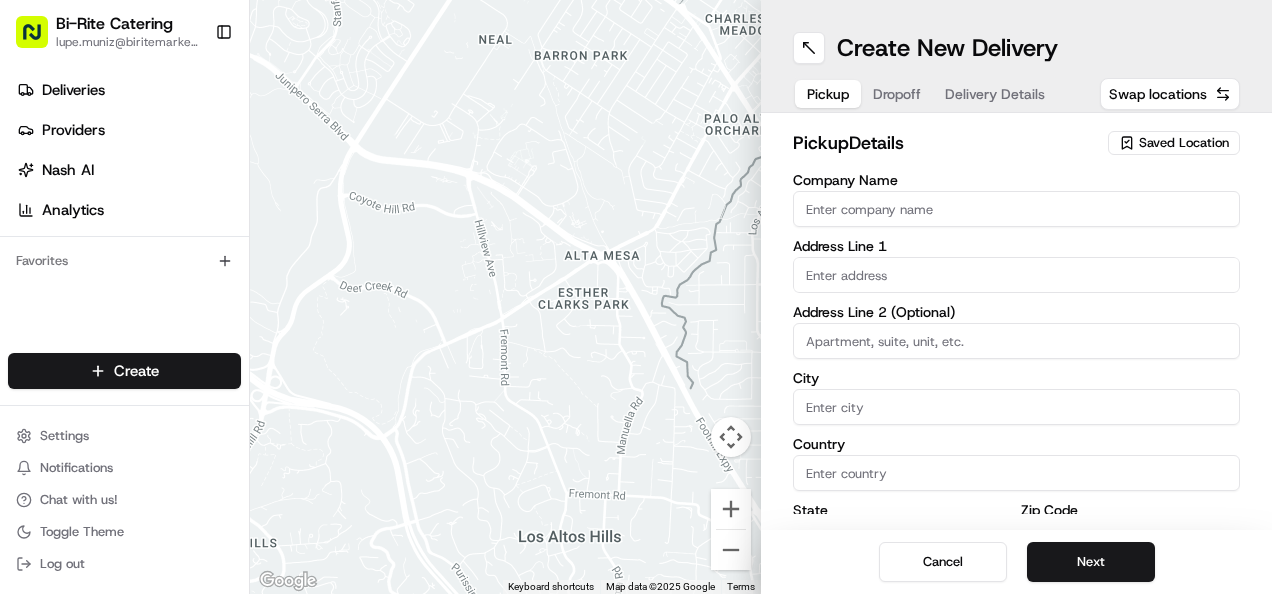 type on "Bi-Rite Catering" 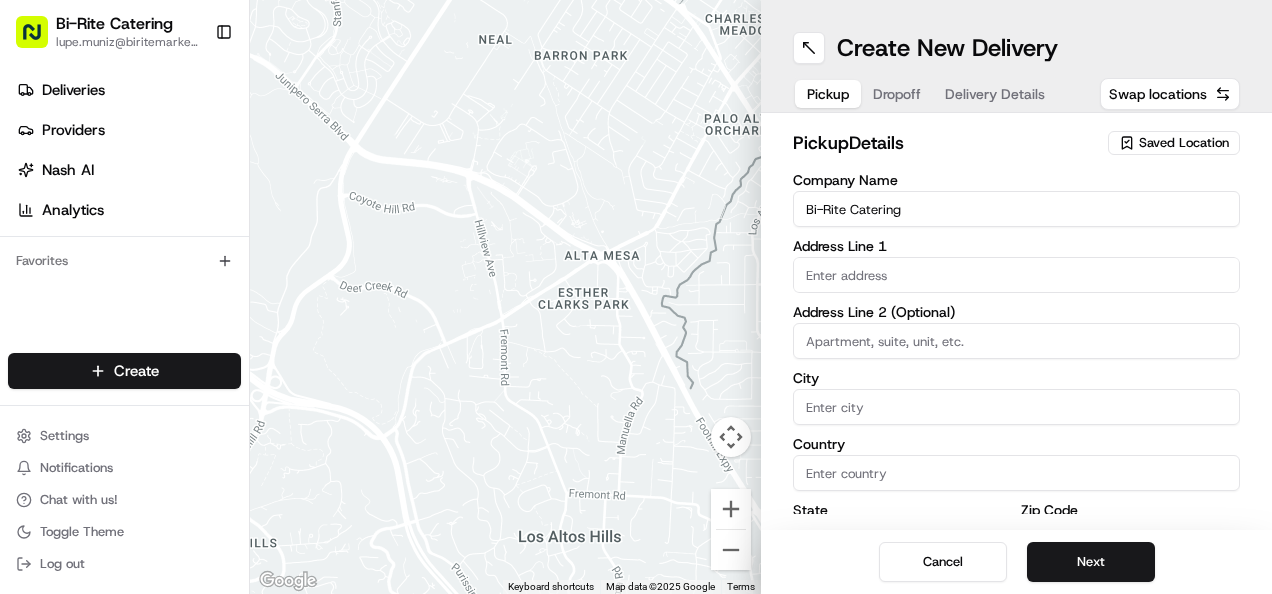 type on "[NUMBER] [STREET]" 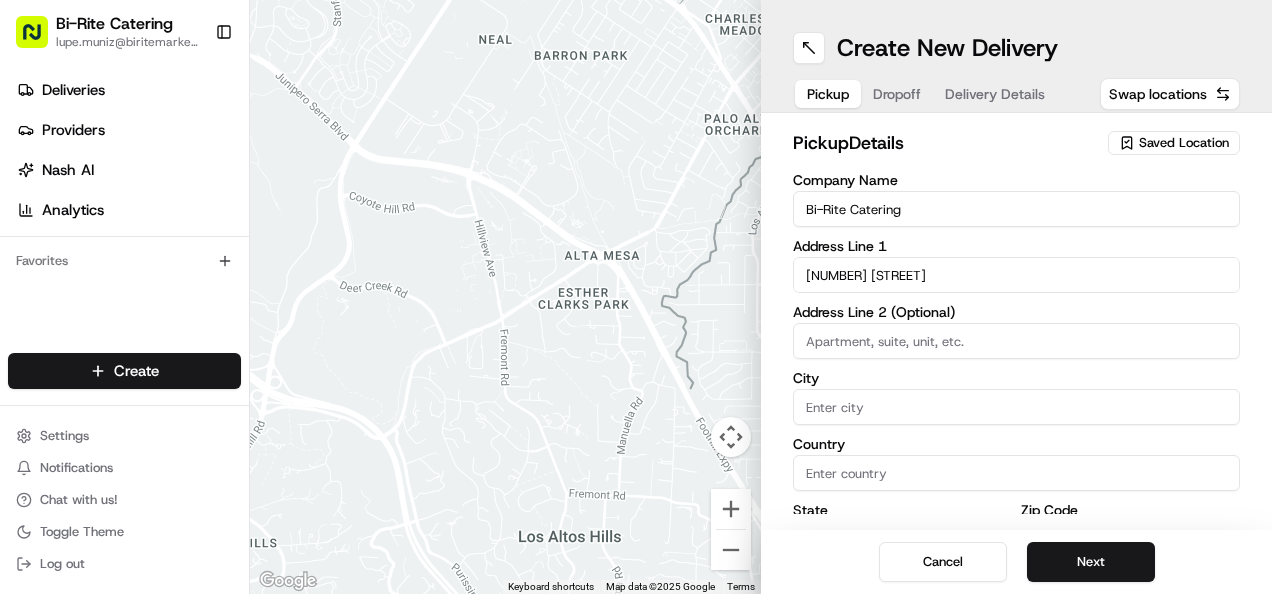 type on "San Francisco" 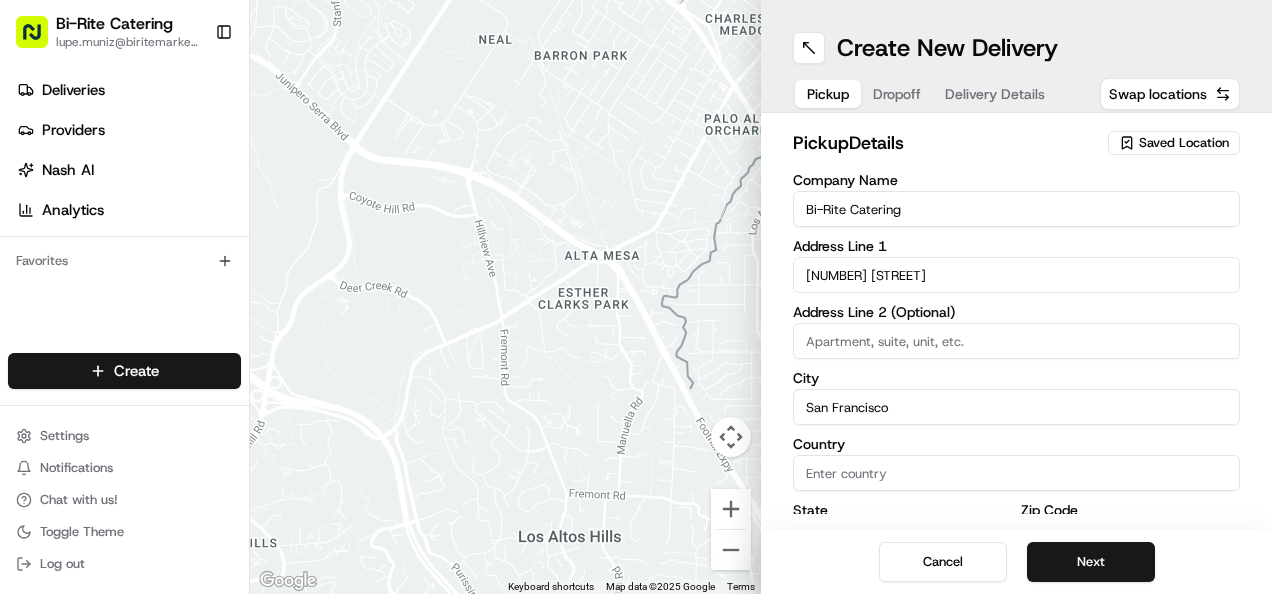 type on "United States" 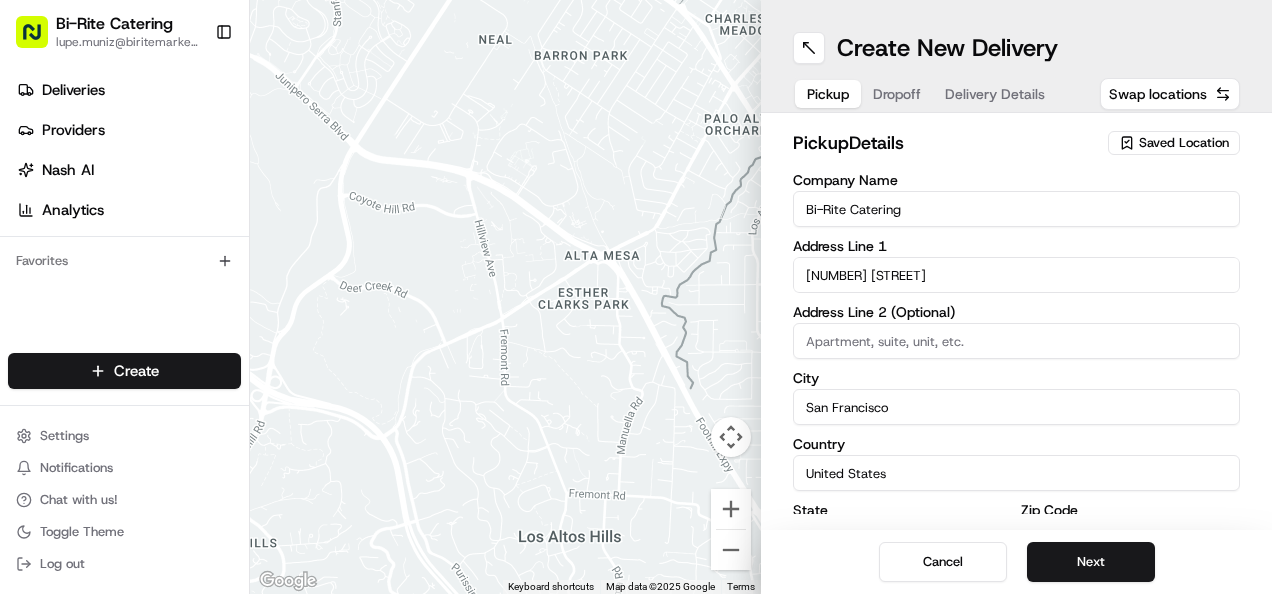 type on "CA" 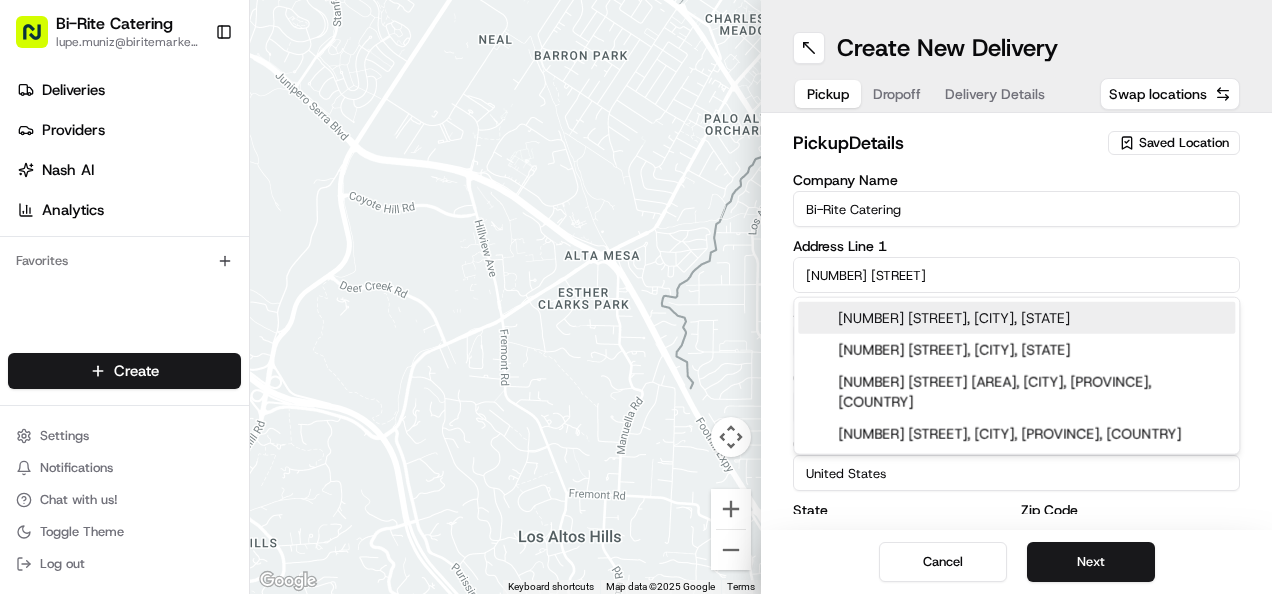 click on "[NUMBER] [STREET], [CITY], [STATE]" at bounding box center [1016, 318] 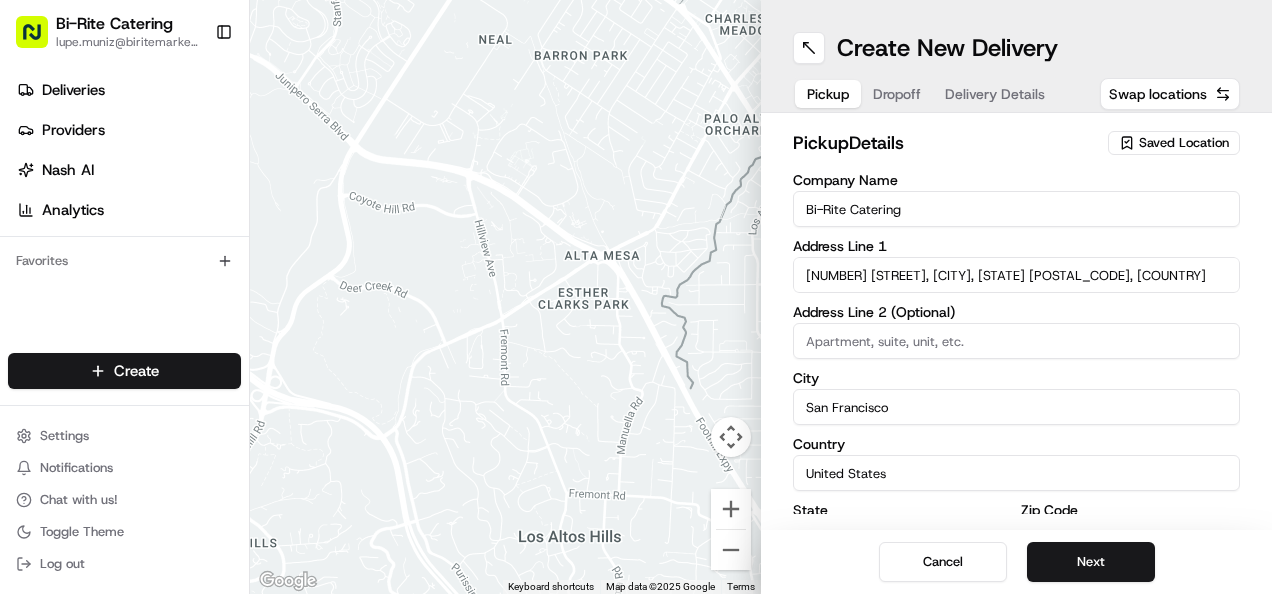 type on "[NUMBER] [STREET]" 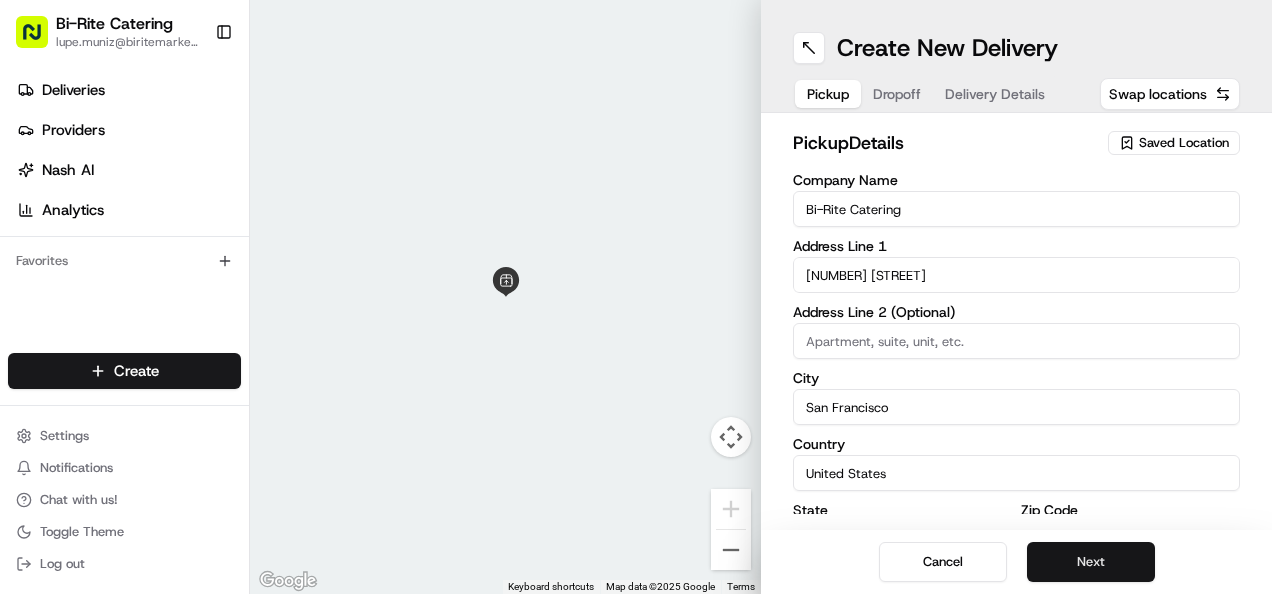 click on "Next" at bounding box center [1091, 562] 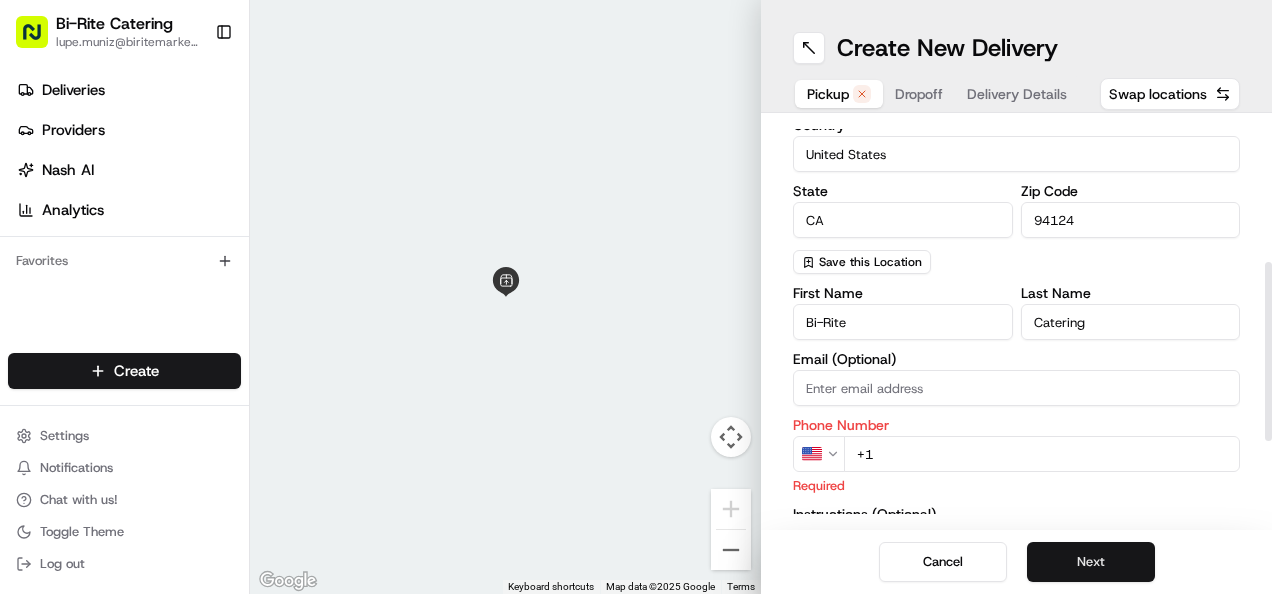 scroll, scrollTop: 321, scrollLeft: 0, axis: vertical 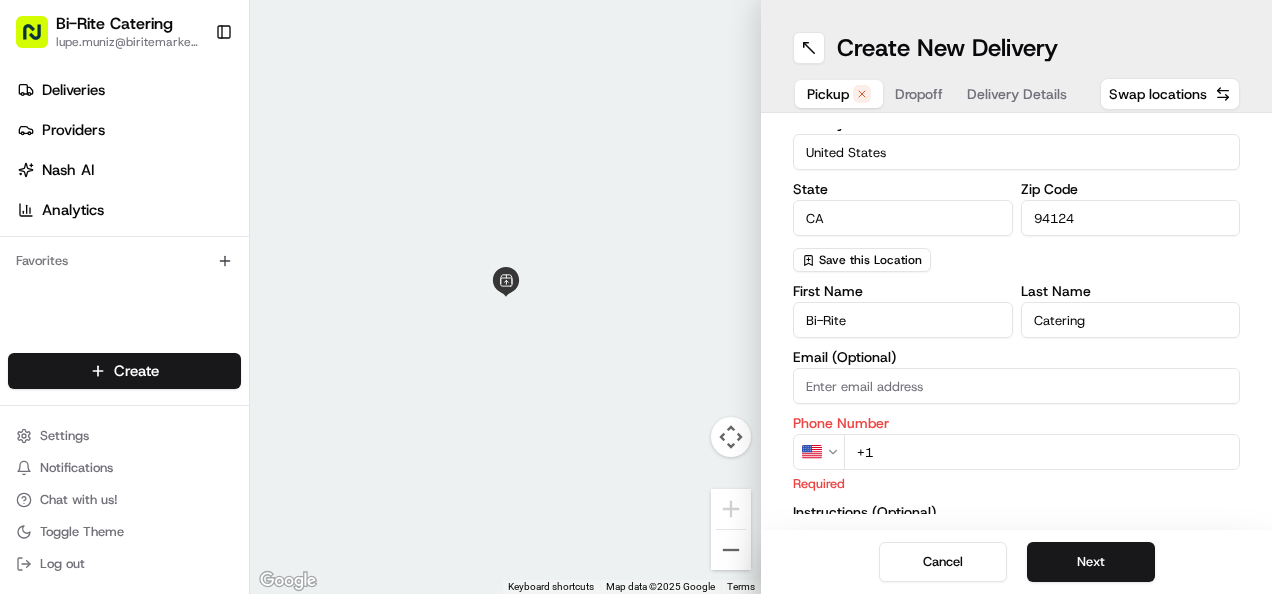 click on "+1" at bounding box center [1042, 452] 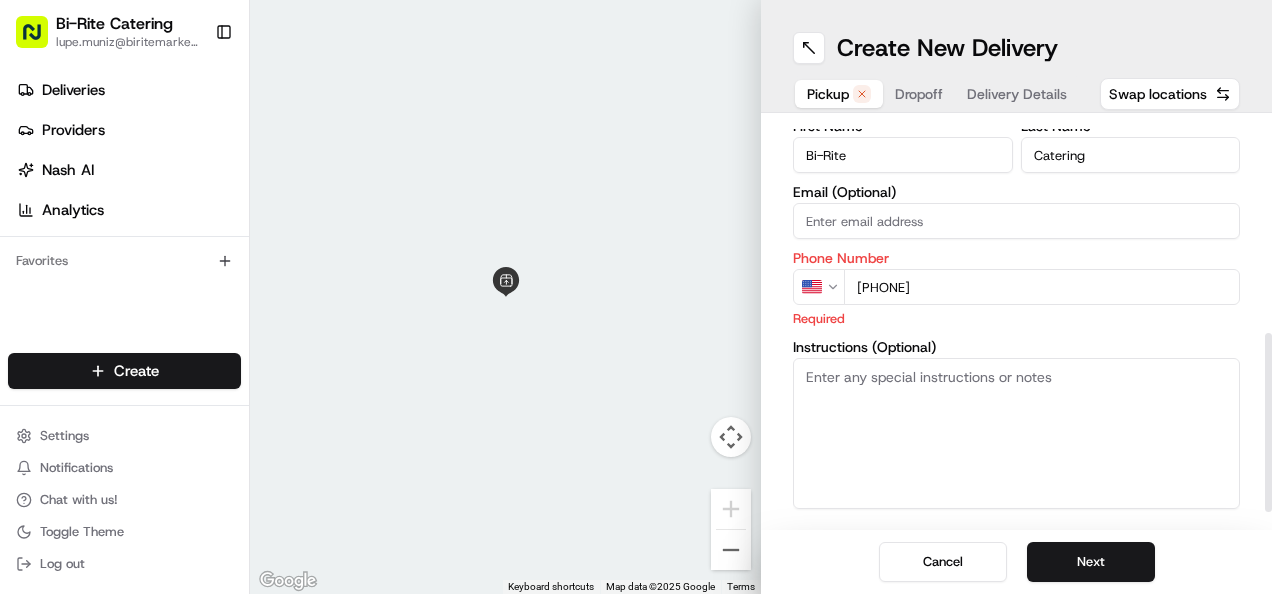 scroll, scrollTop: 496, scrollLeft: 0, axis: vertical 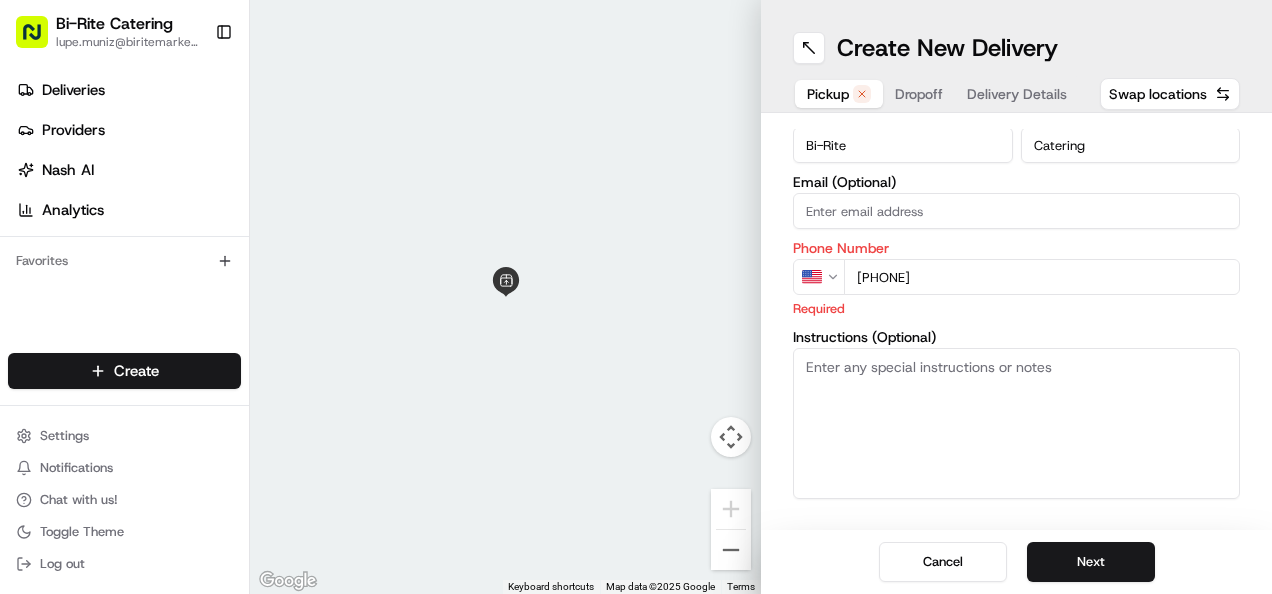 type on "[PHONE]" 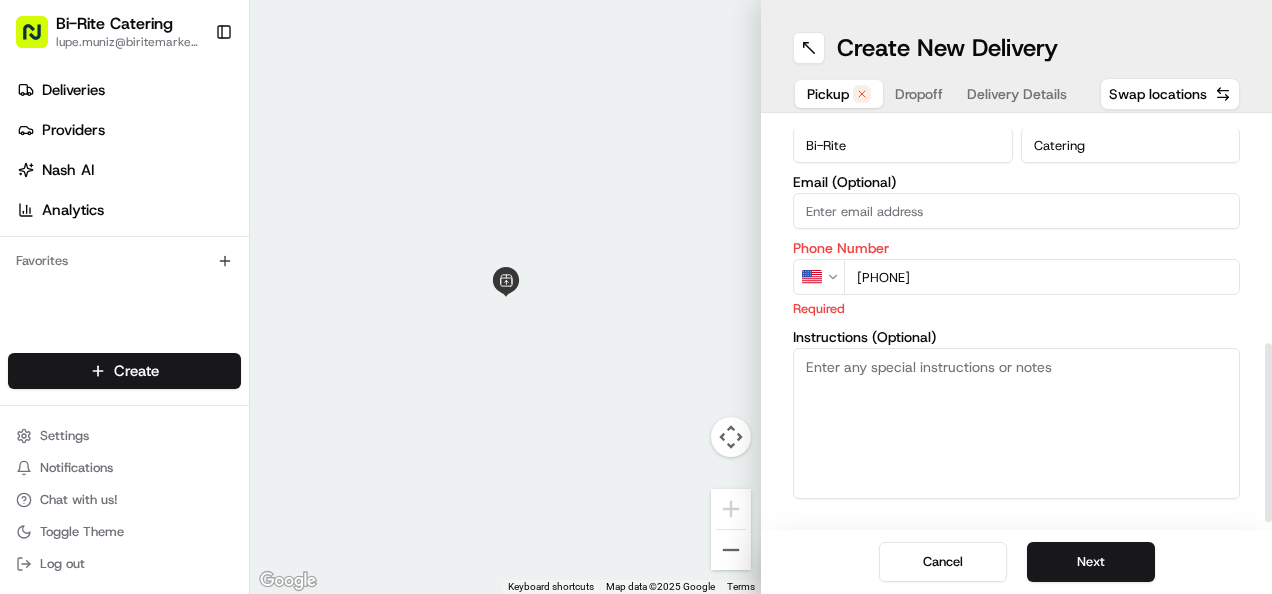click on "Instructions (Optional)" at bounding box center [1016, 423] 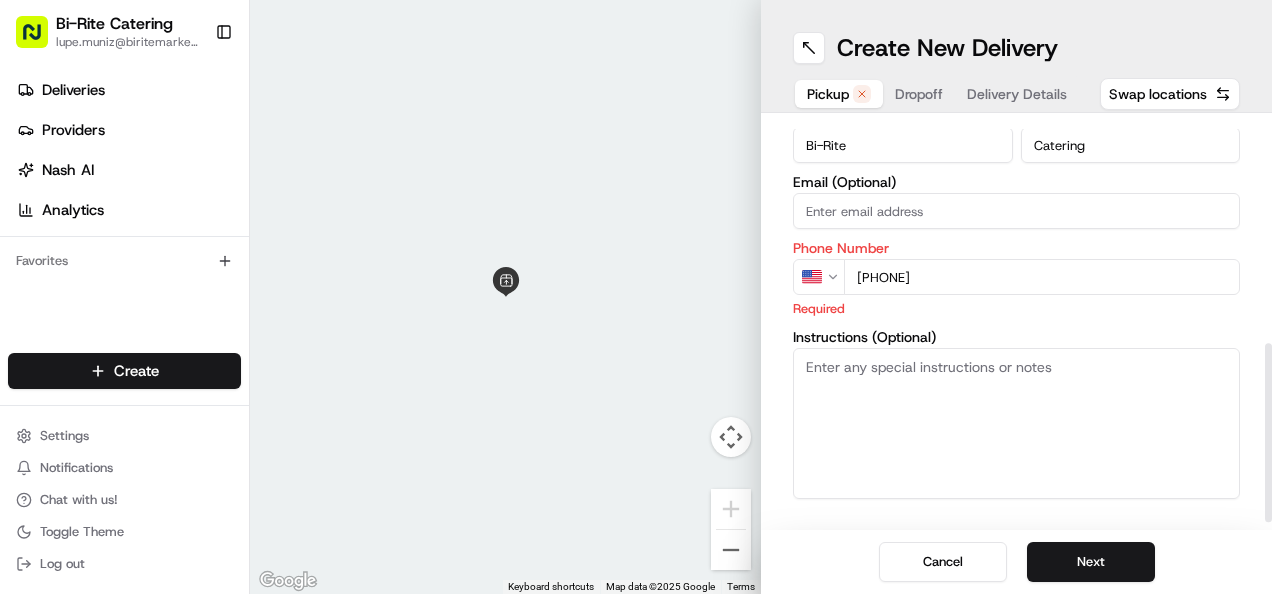 paste on "Ring the intercom on the right hand side. Order #[ORDER_NUMBER] for [FULL_NAME]" 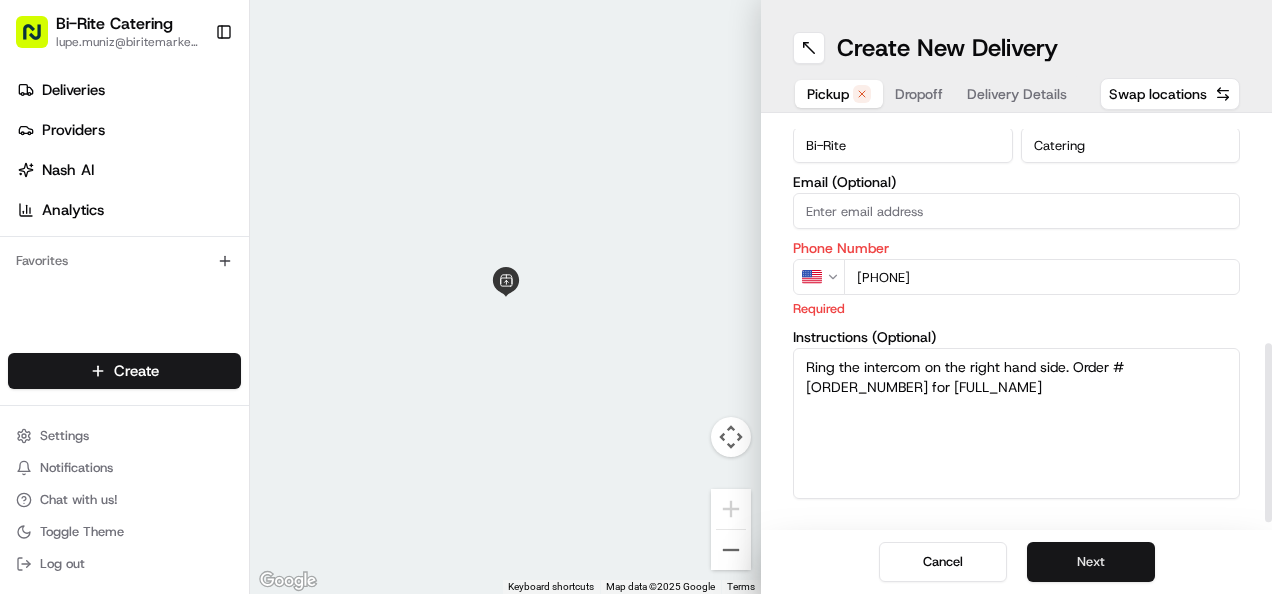 type on "Ring the intercom on the right hand side. Order #[ORDER_NUMBER] for [FULL_NAME]" 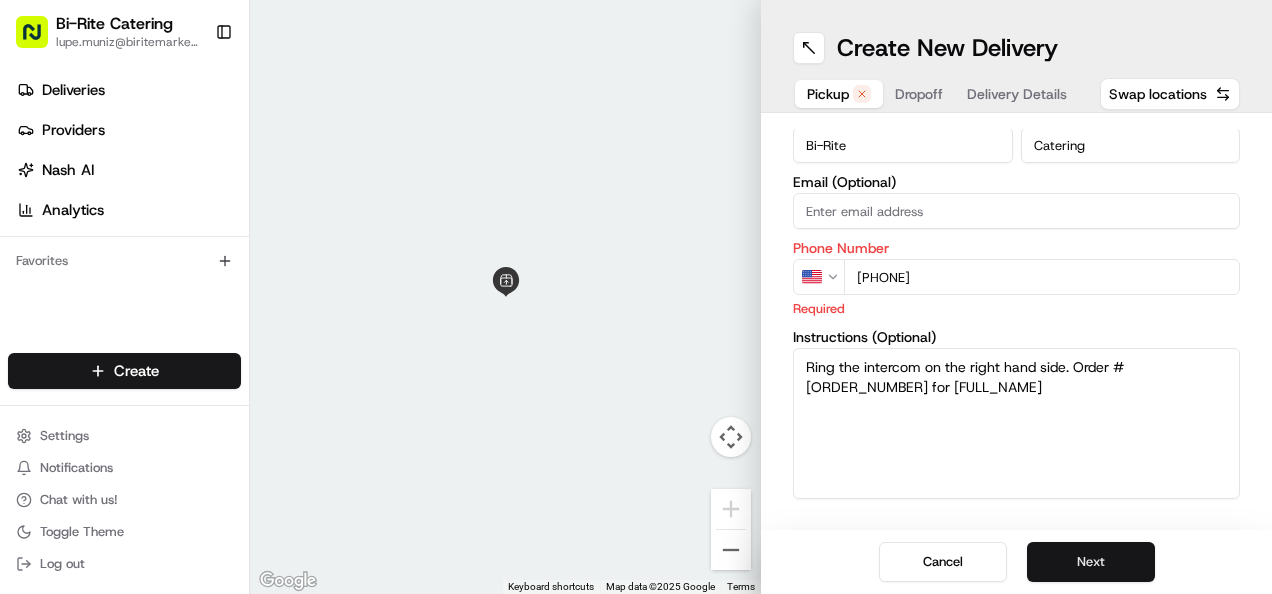 click on "Next" at bounding box center (1091, 562) 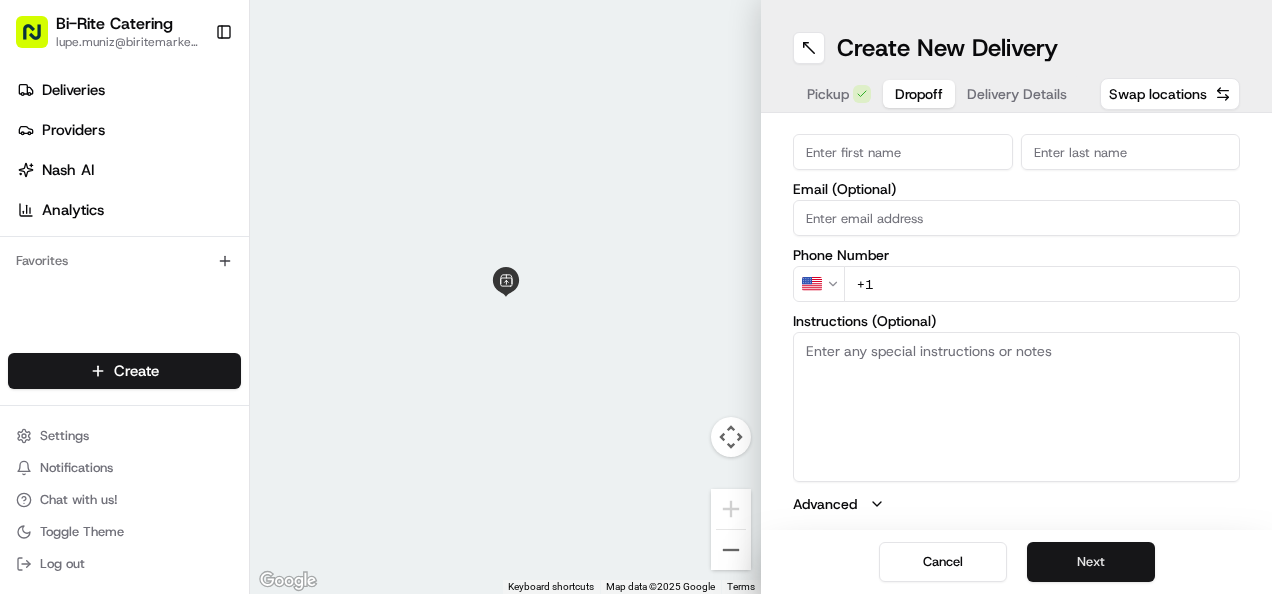 scroll, scrollTop: 489, scrollLeft: 0, axis: vertical 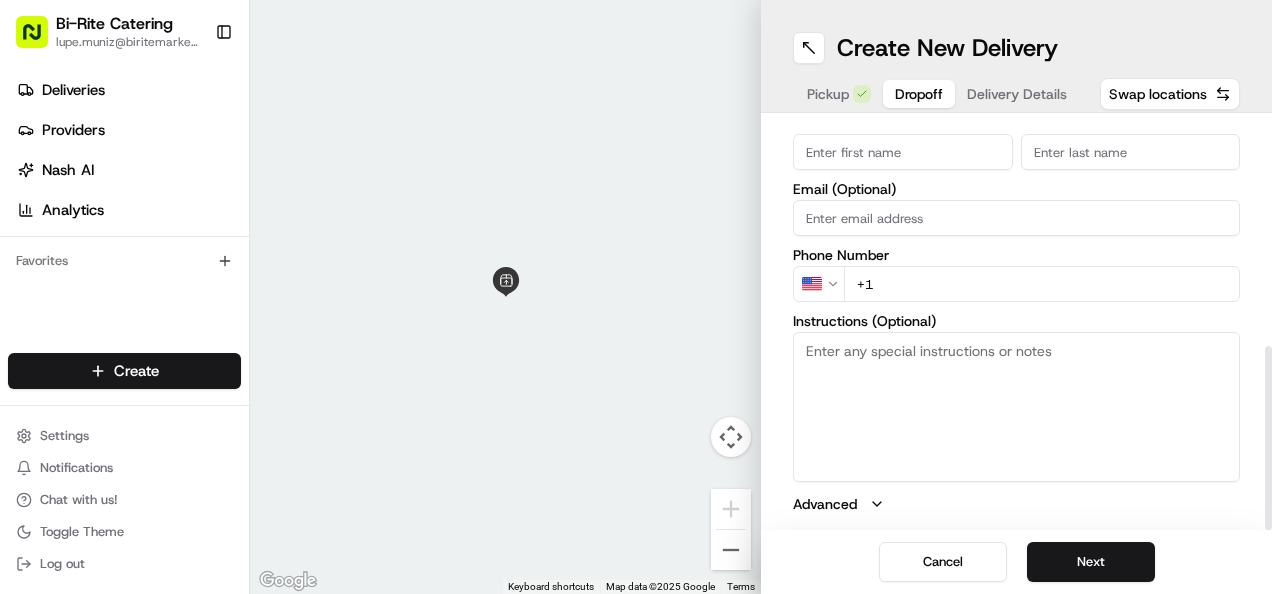 click on "First Name" at bounding box center (903, 152) 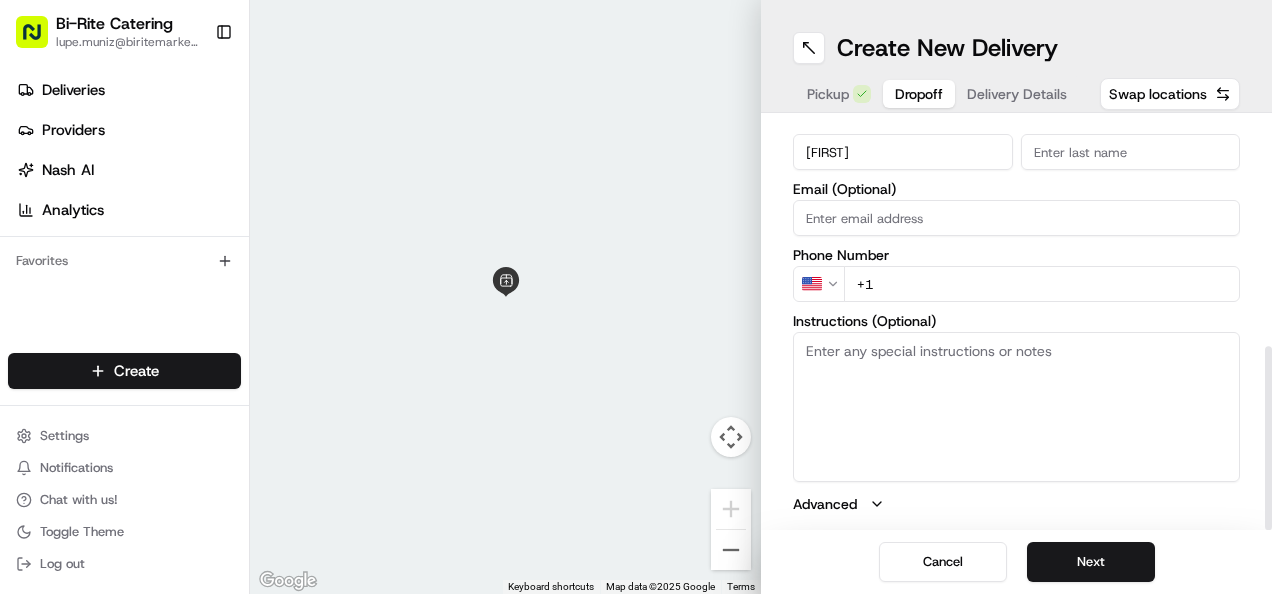type on "[FIRST]" 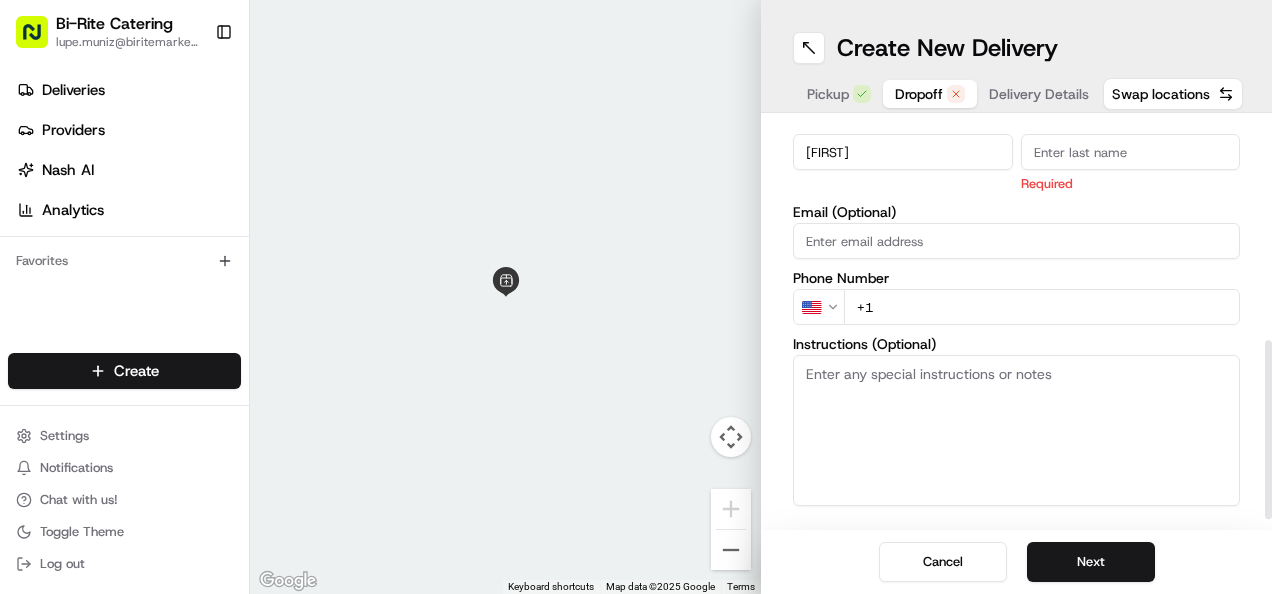 click on "Last Name" at bounding box center (1131, 152) 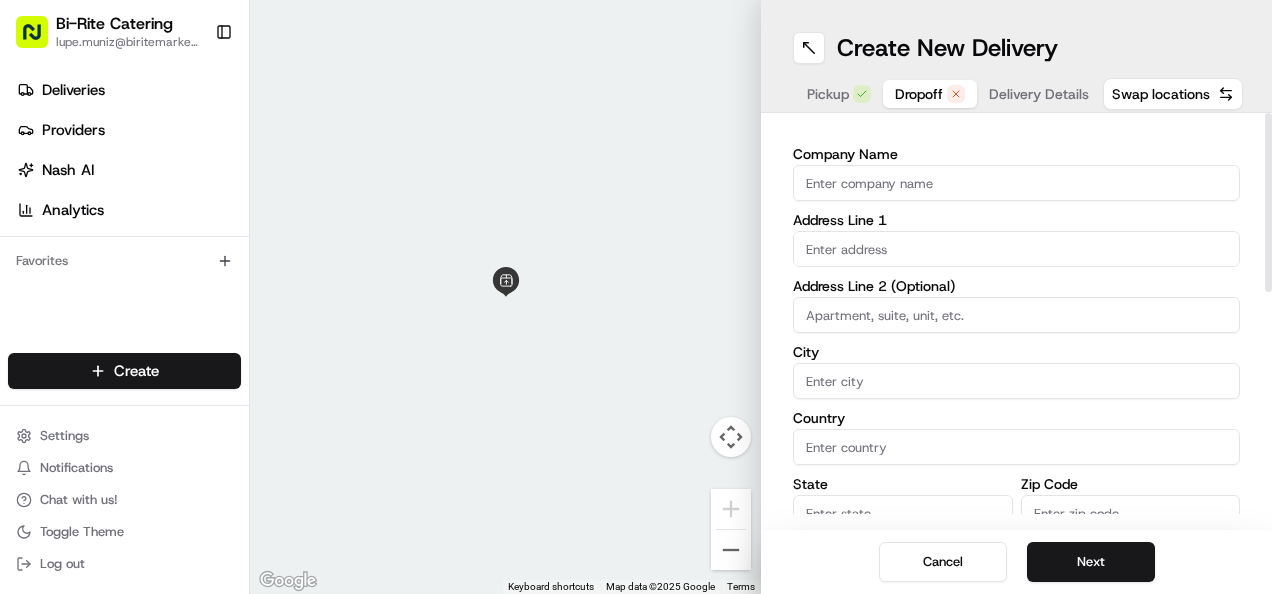 scroll, scrollTop: 0, scrollLeft: 0, axis: both 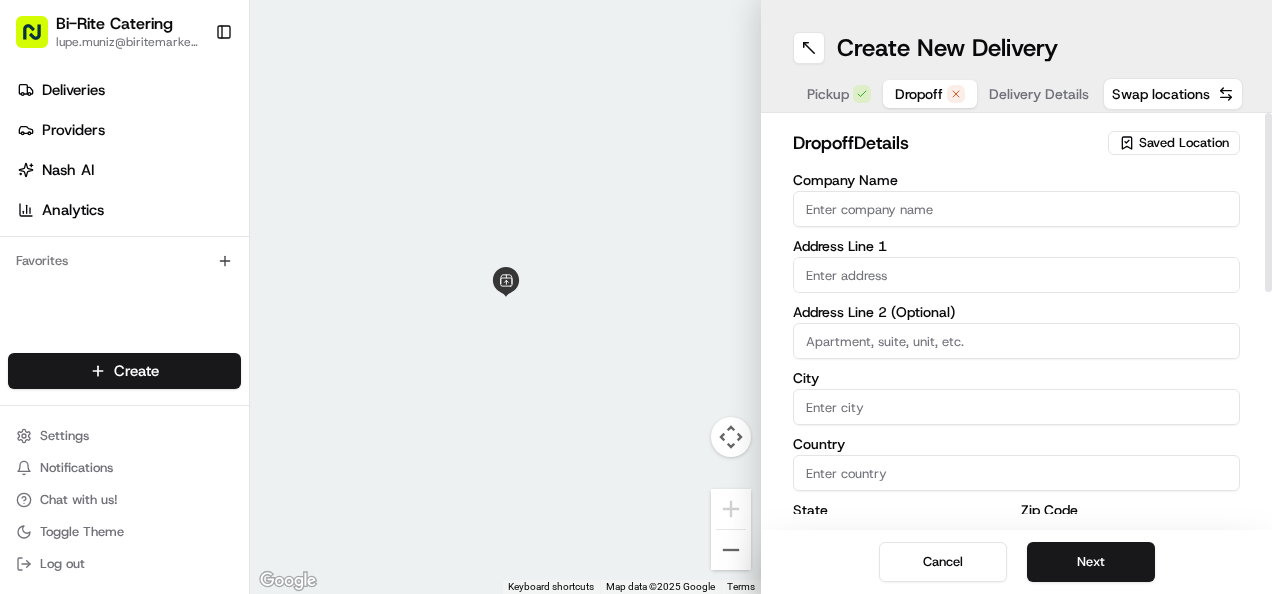 click on "Company Name" at bounding box center (1016, 209) 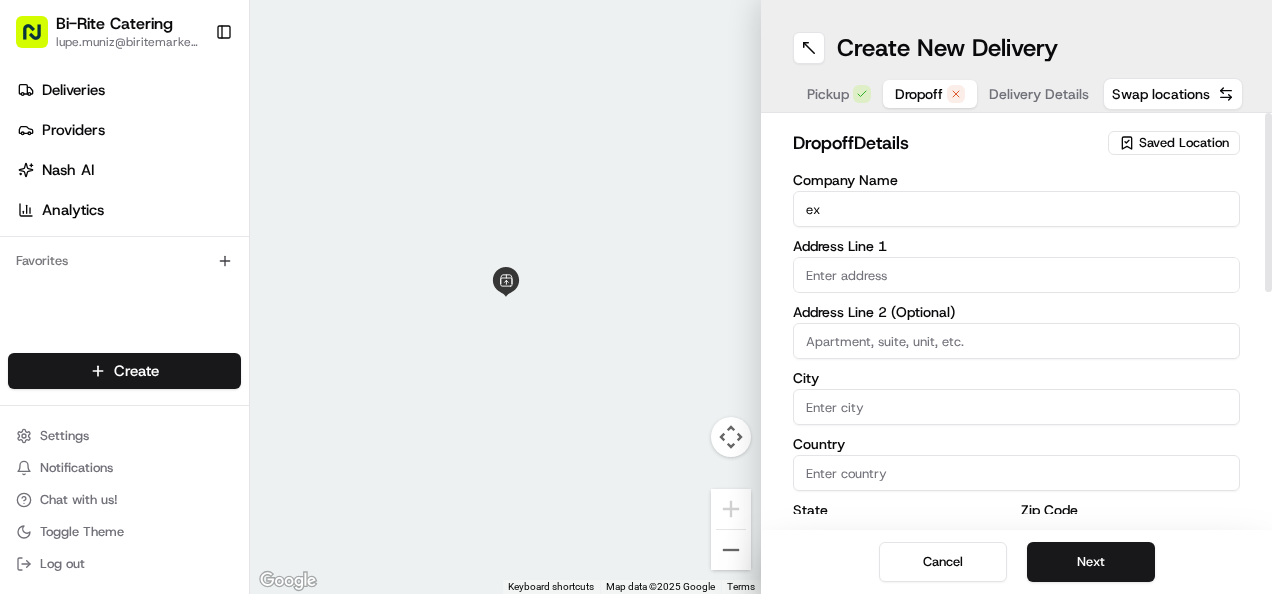 type on "e" 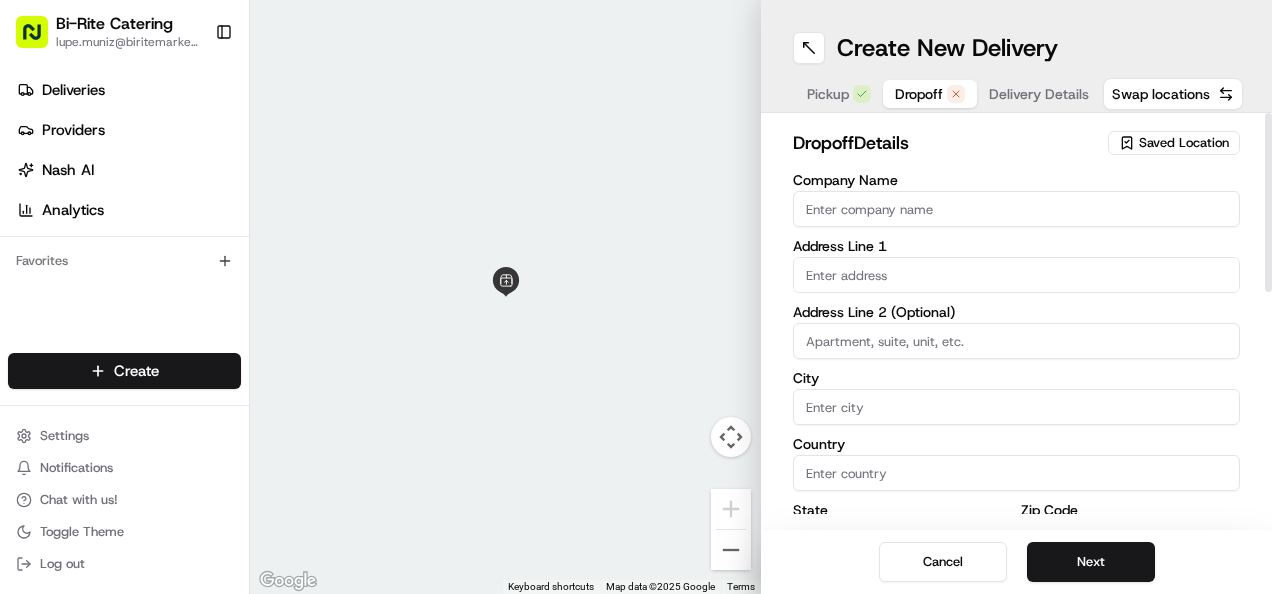 click on "Company Name" at bounding box center (1016, 209) 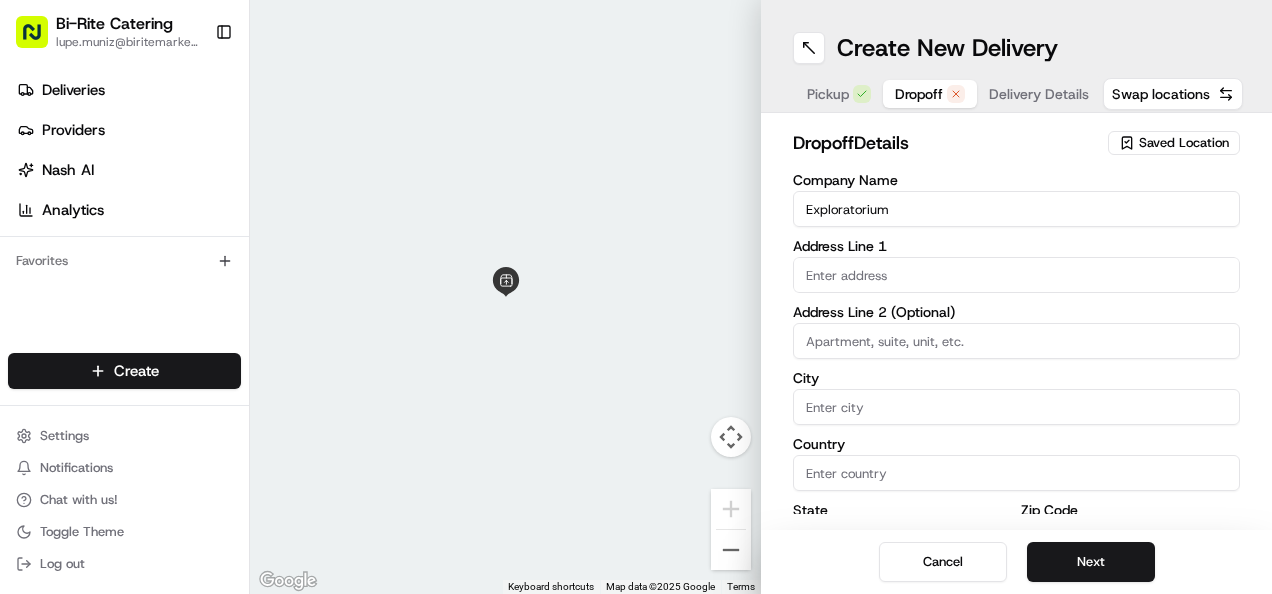 type on "Exploratorium" 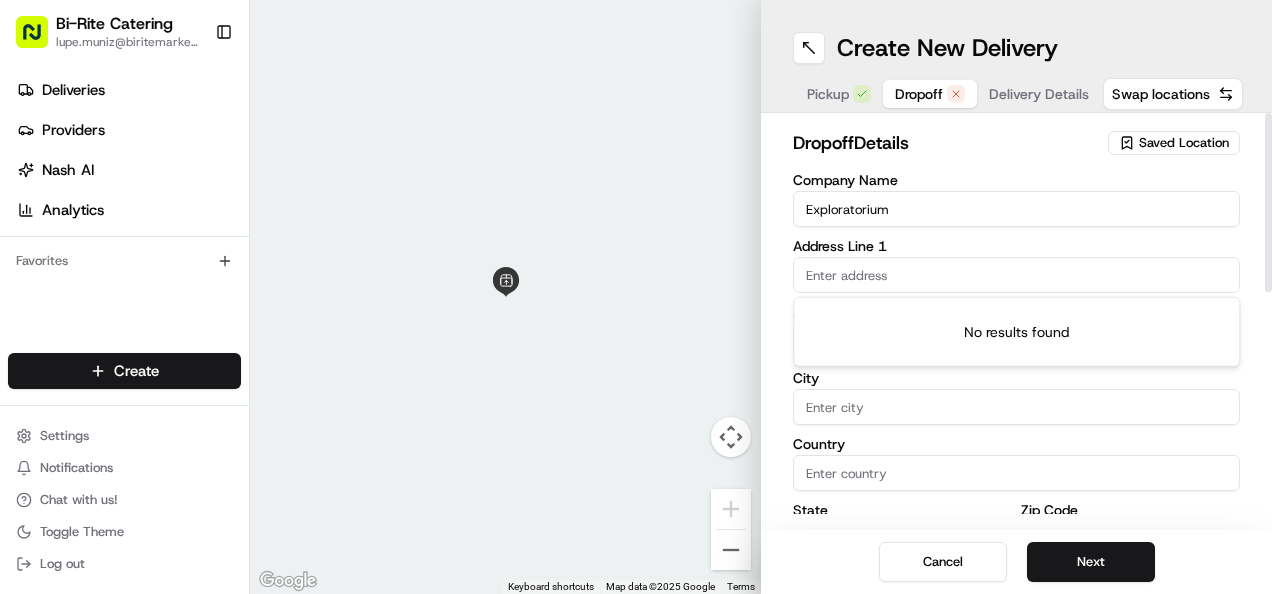 click at bounding box center (1016, 275) 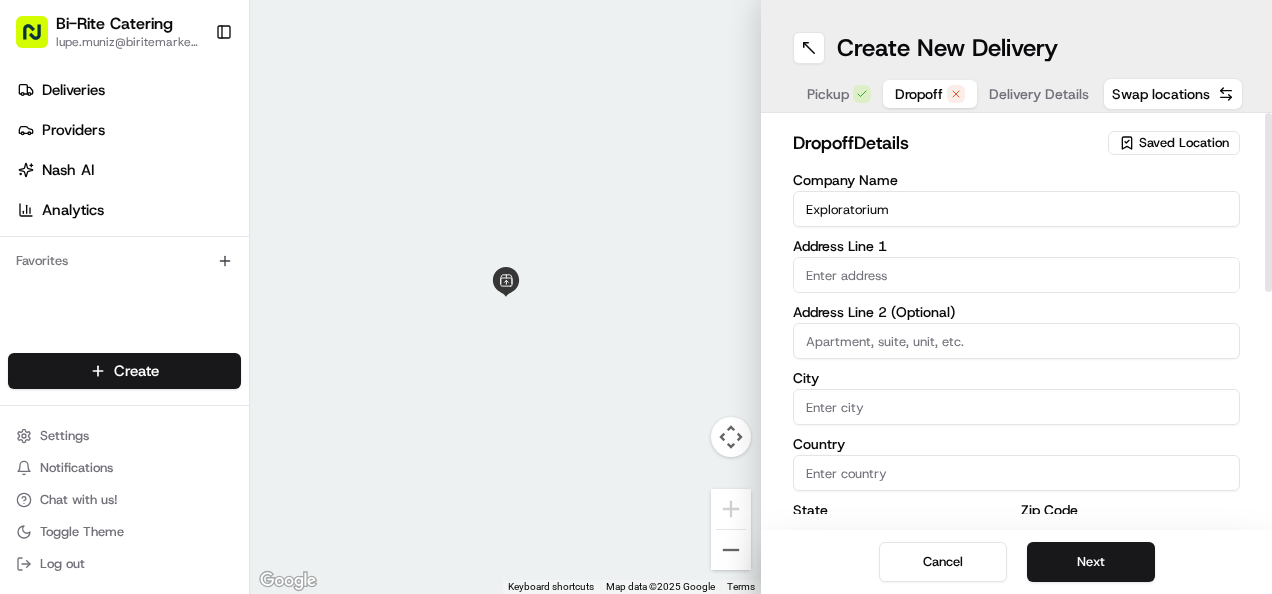 paste on "[LOCATION] [LOCATION] at [STREET_NAME]." 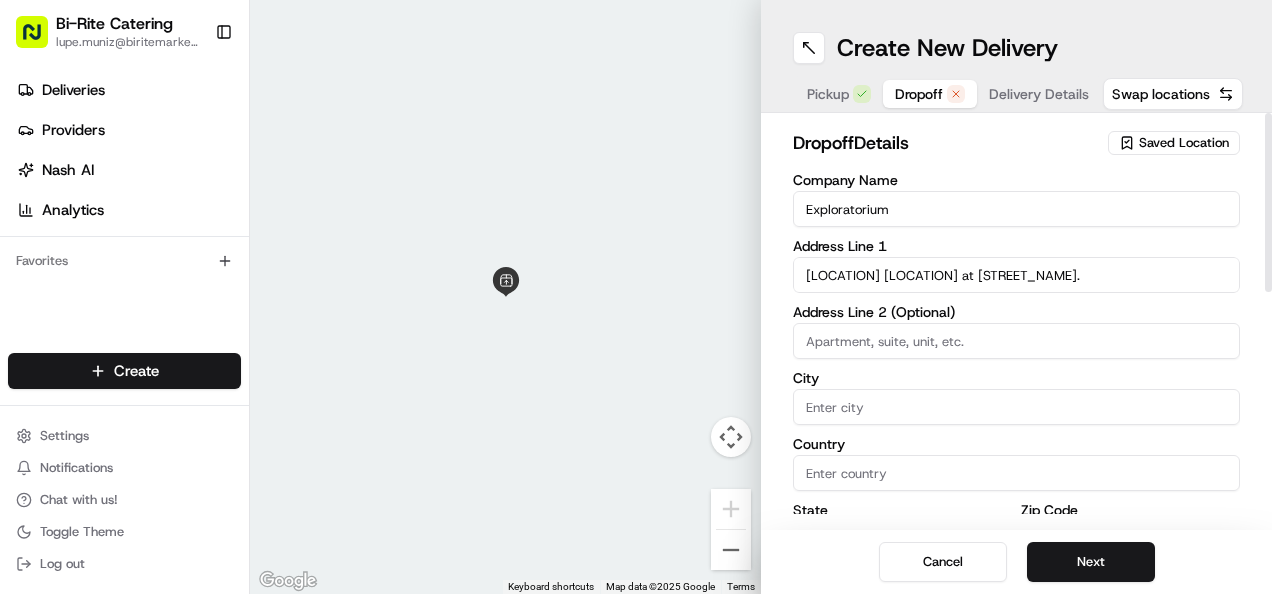 click on "City" at bounding box center [1016, 407] 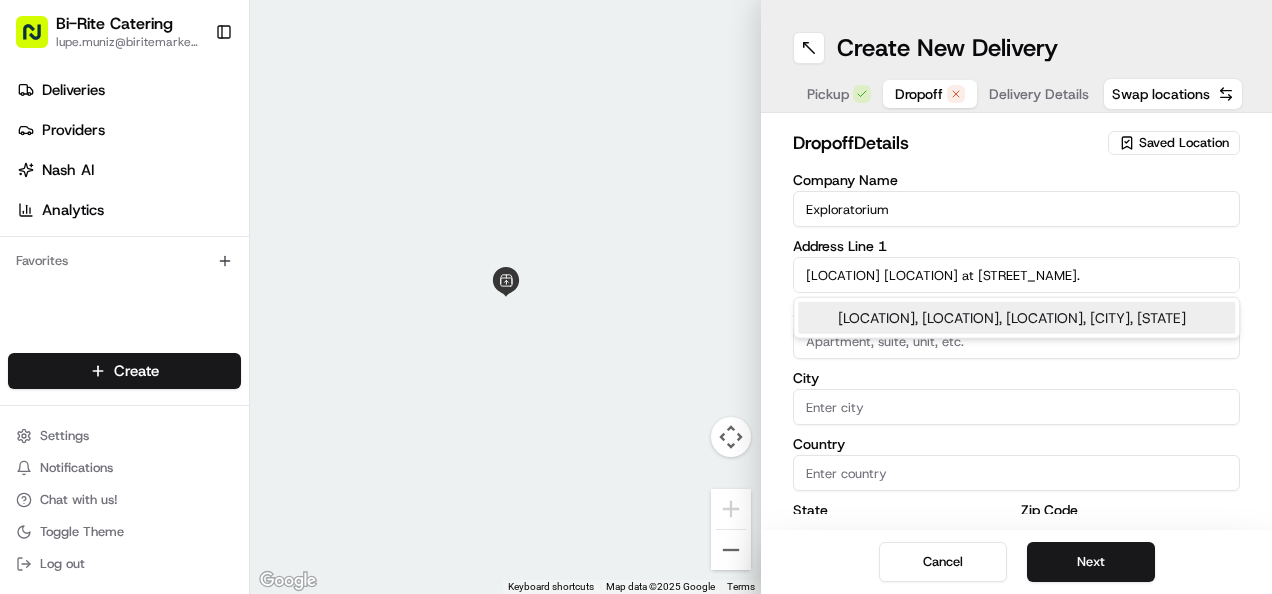 click on "[LOCATION], [LOCATION], [LOCATION], [CITY], [STATE]" at bounding box center [1016, 318] 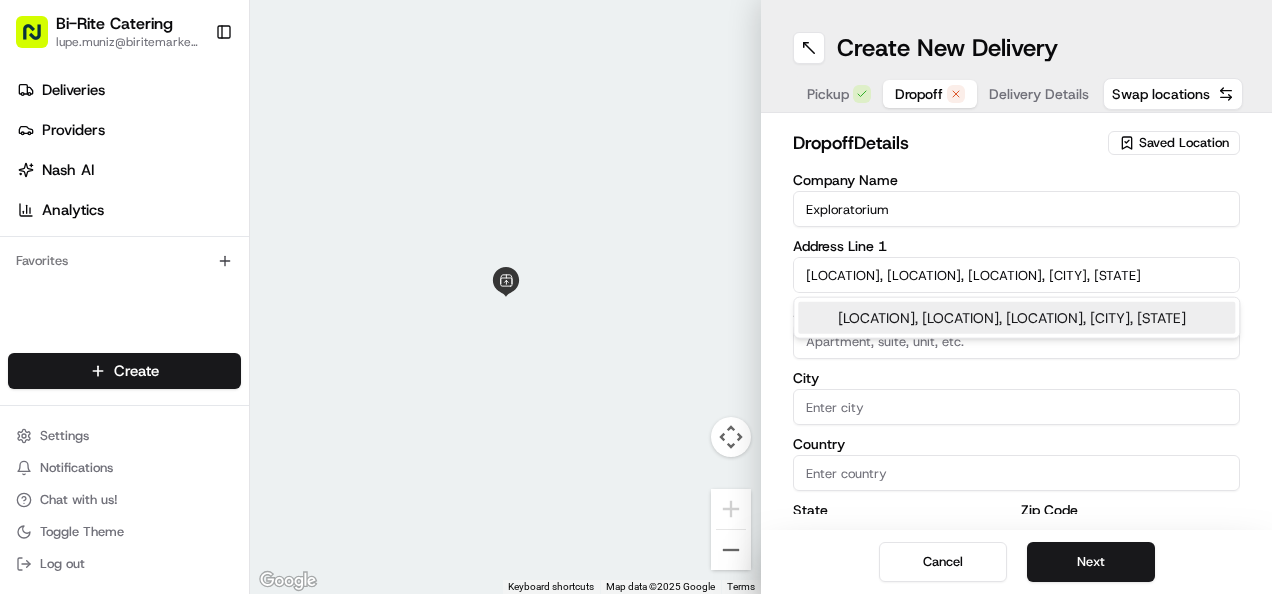 type on "[LOCATION] & [LOCATION], [CITY], [STATE] [POSTAL_CODE], [COUNTRY]" 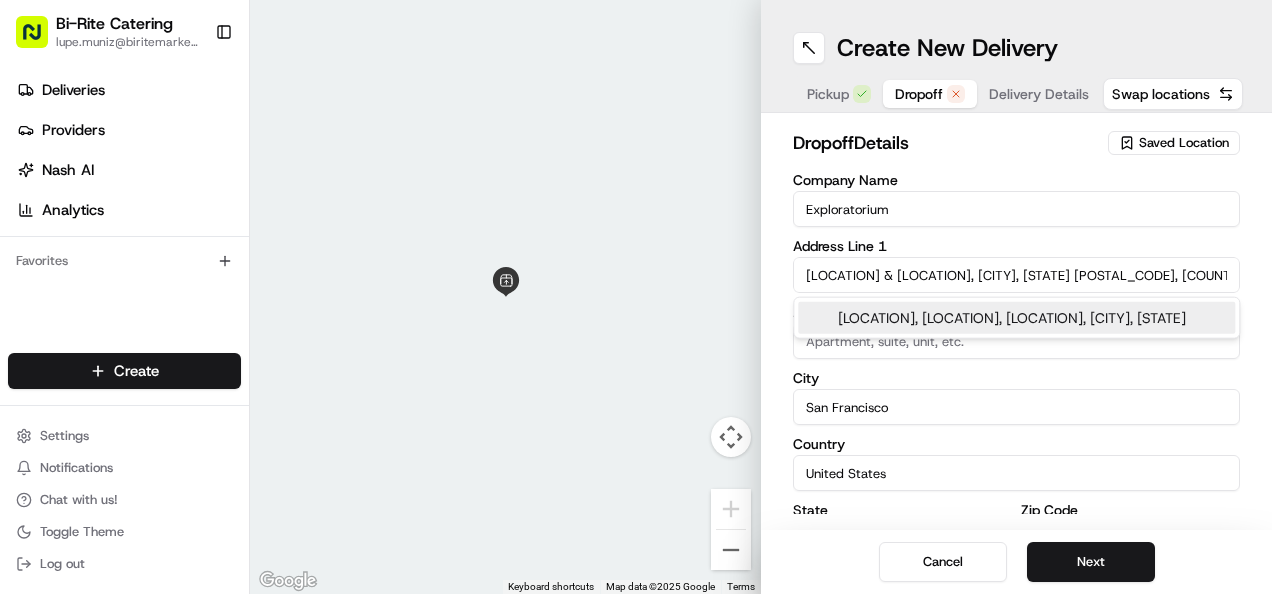 type on "[LOCATION] & [LOCATION]" 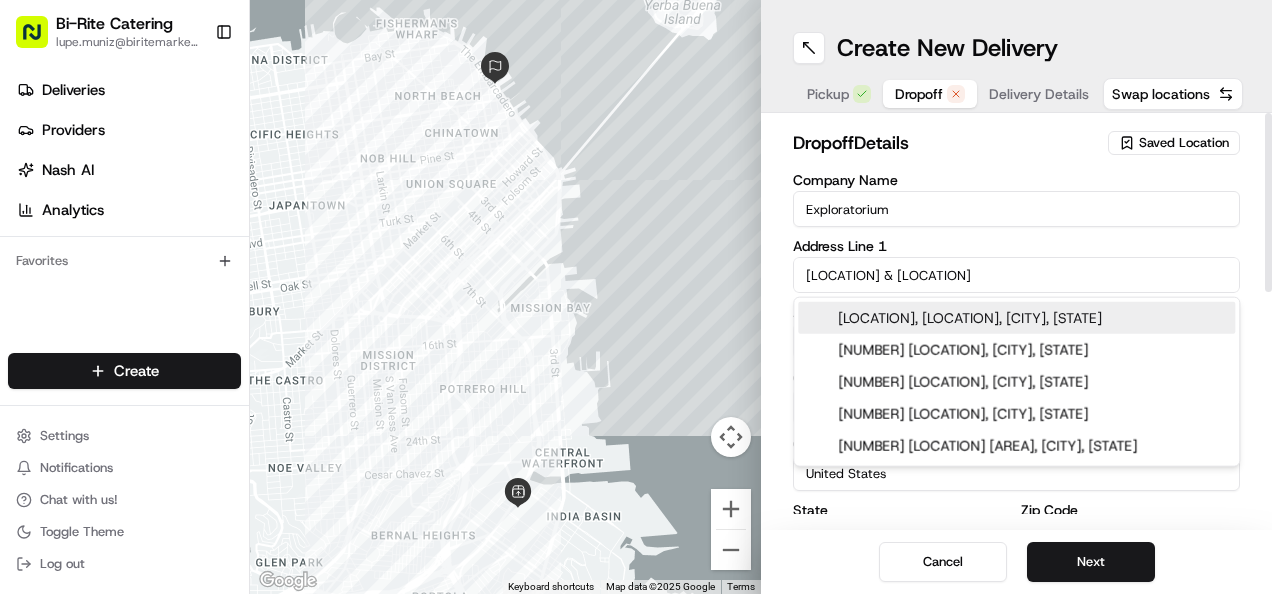 click on "[LOCATION] & [LOCATION]" at bounding box center (1016, 275) 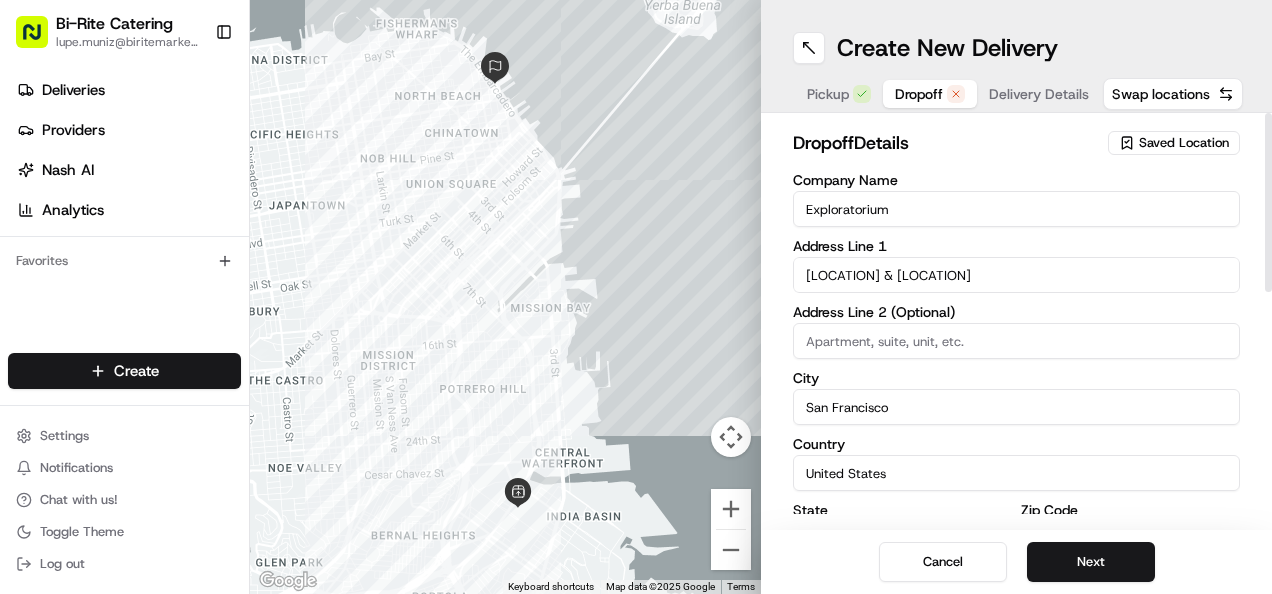 click on "Address Line 1" at bounding box center [1016, 246] 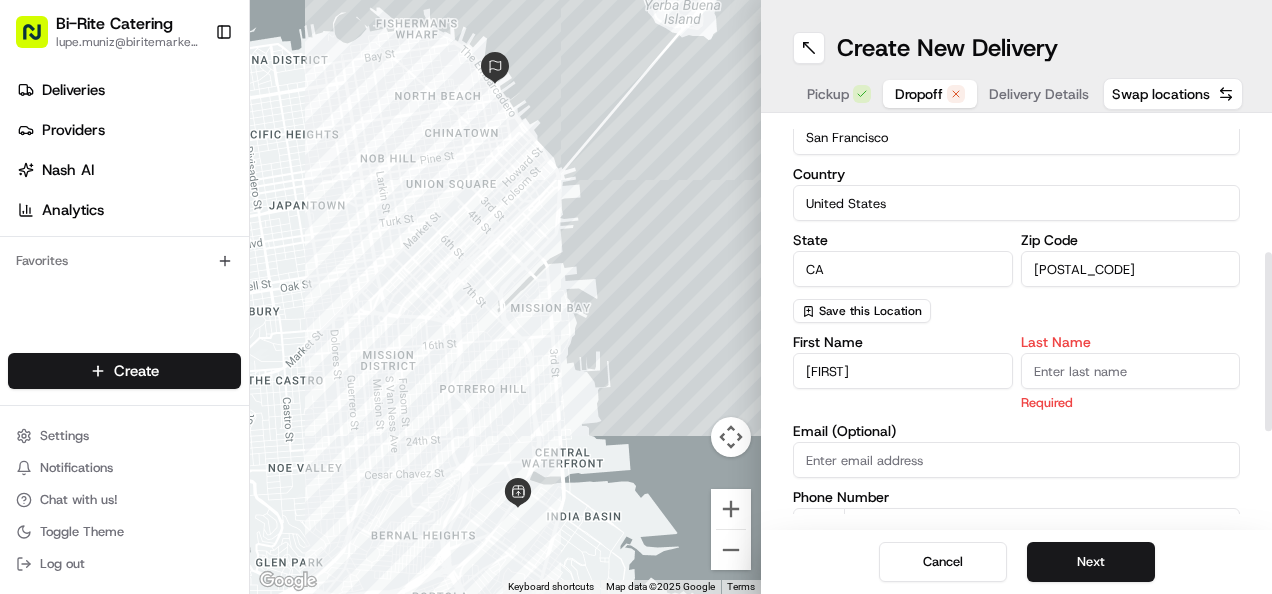 scroll, scrollTop: 300, scrollLeft: 0, axis: vertical 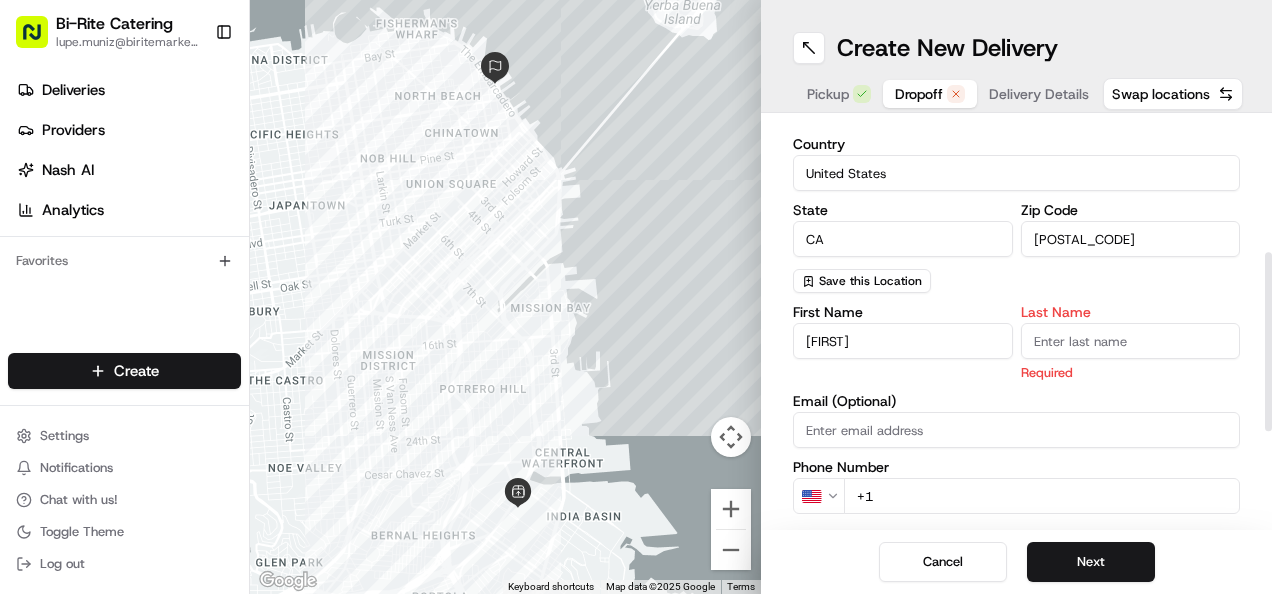 click on "Last Name" at bounding box center [1131, 341] 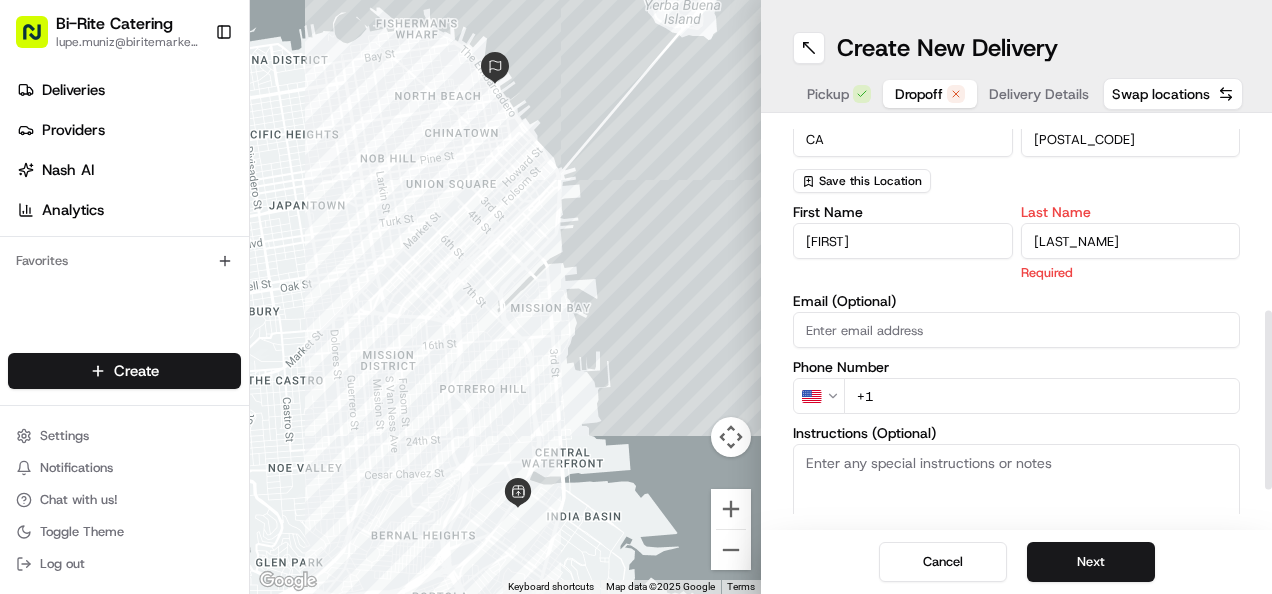 scroll, scrollTop: 500, scrollLeft: 0, axis: vertical 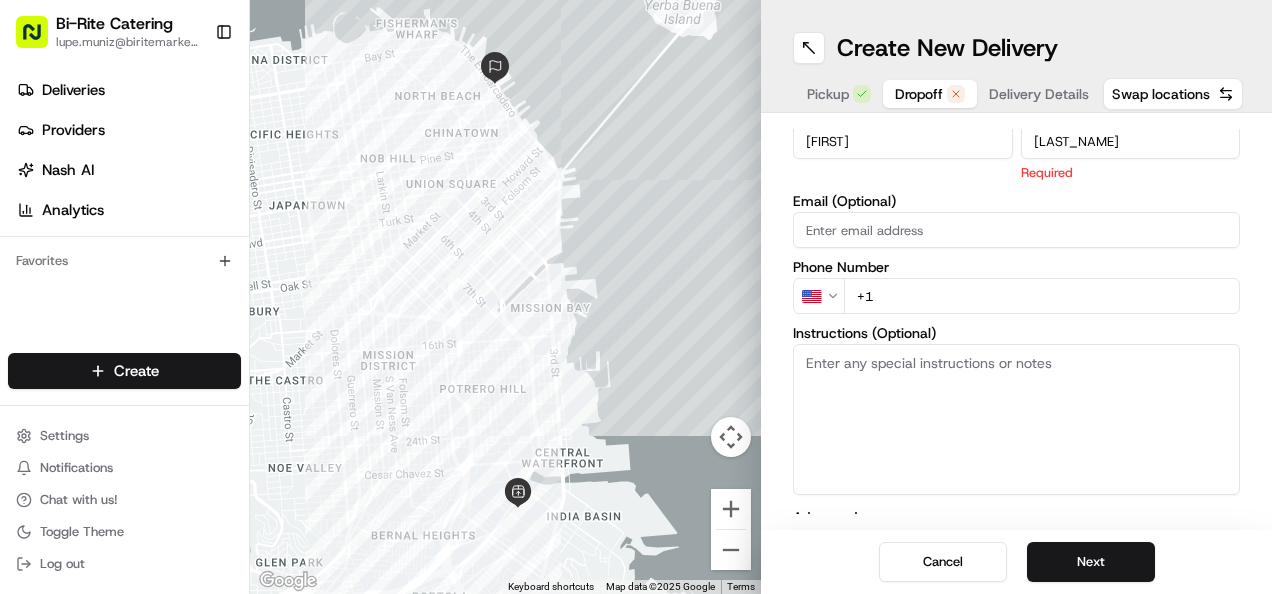 type on "[LAST_NAME]" 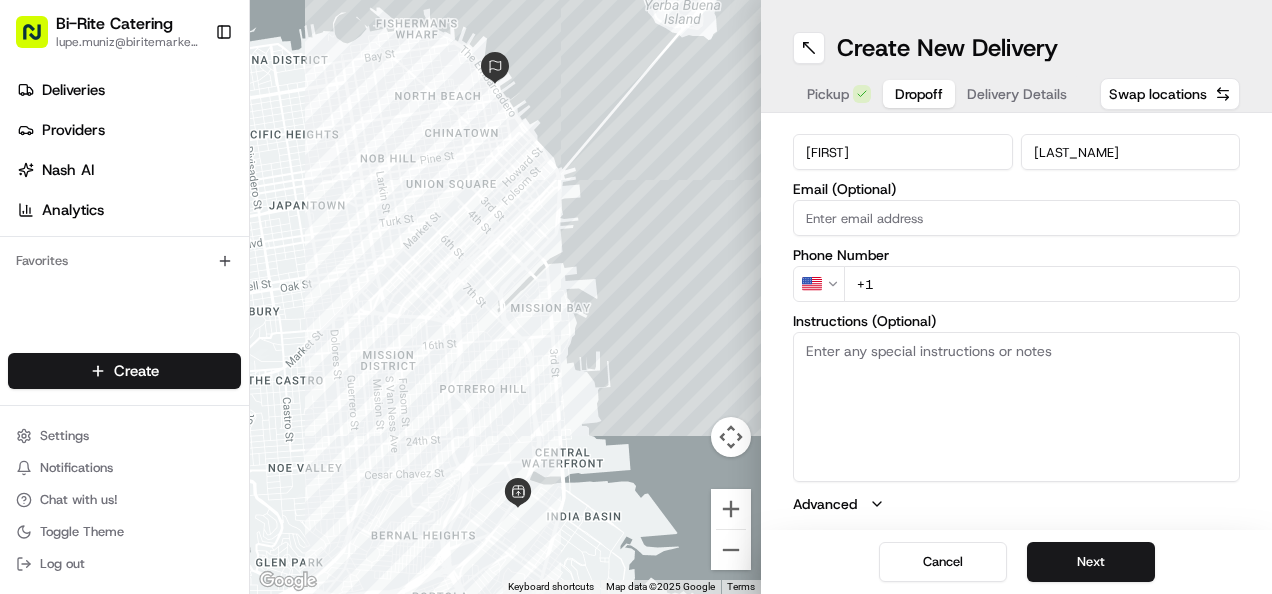 scroll, scrollTop: 489, scrollLeft: 0, axis: vertical 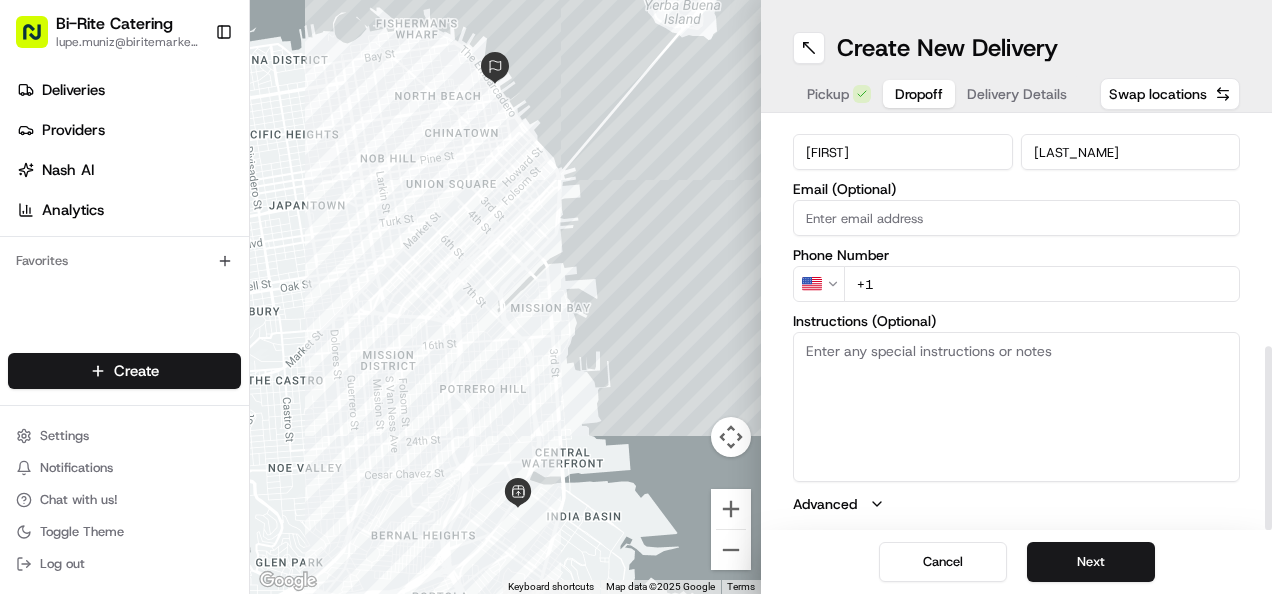 click on "+1" at bounding box center (1042, 284) 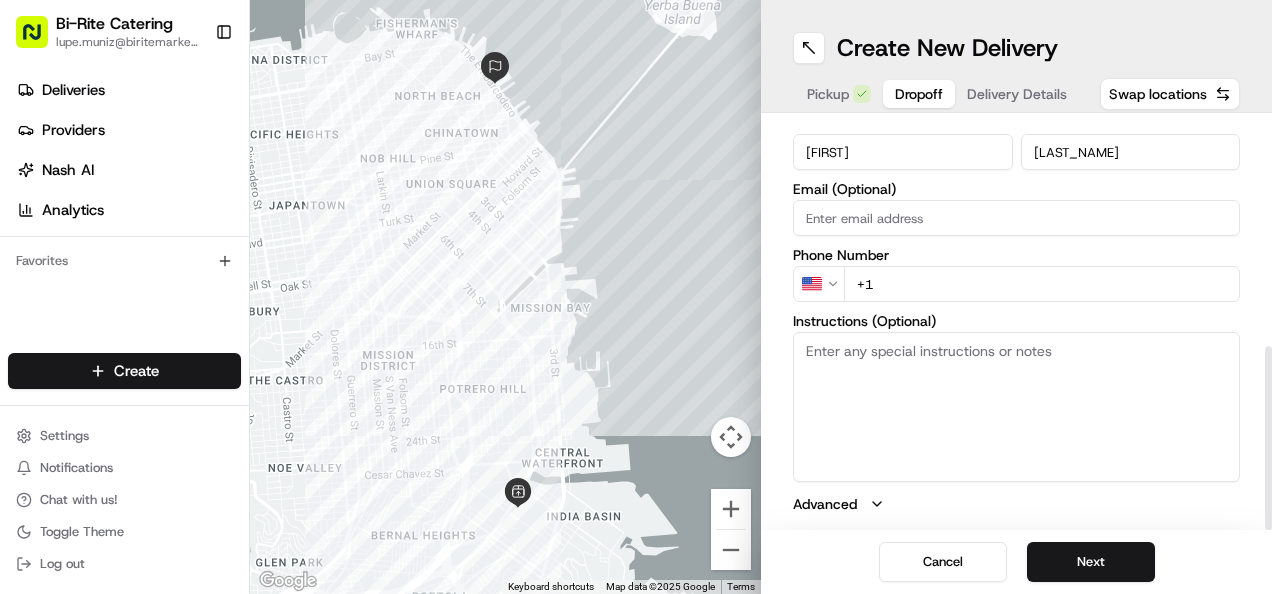 paste on "[PHONE]" 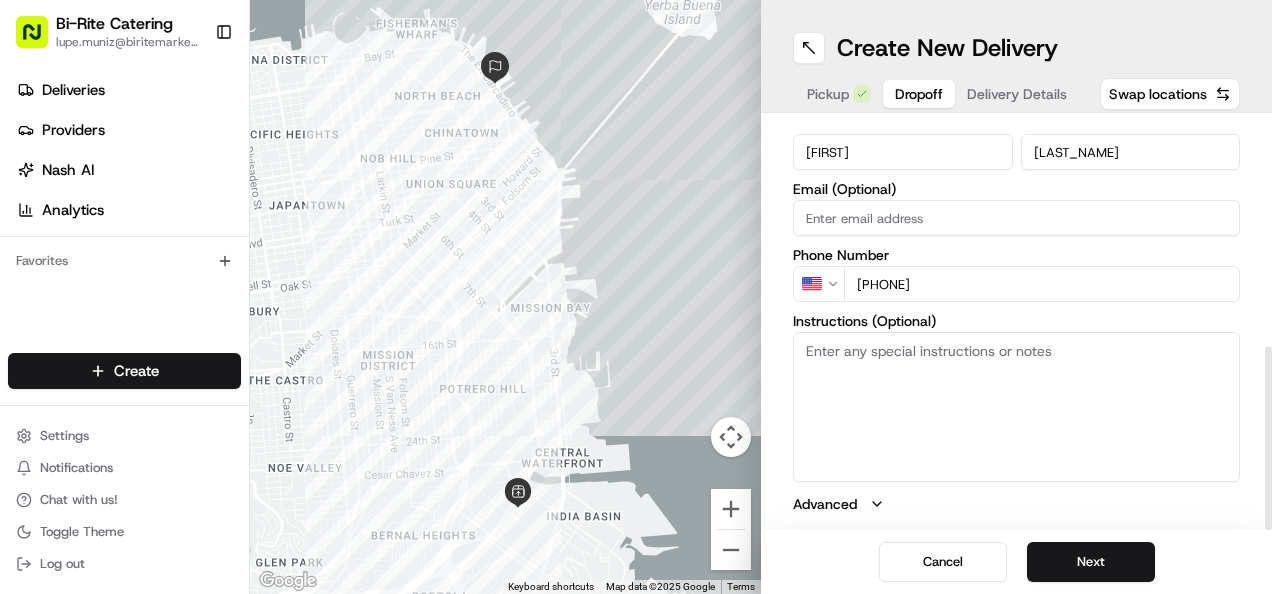 type on "[PHONE]" 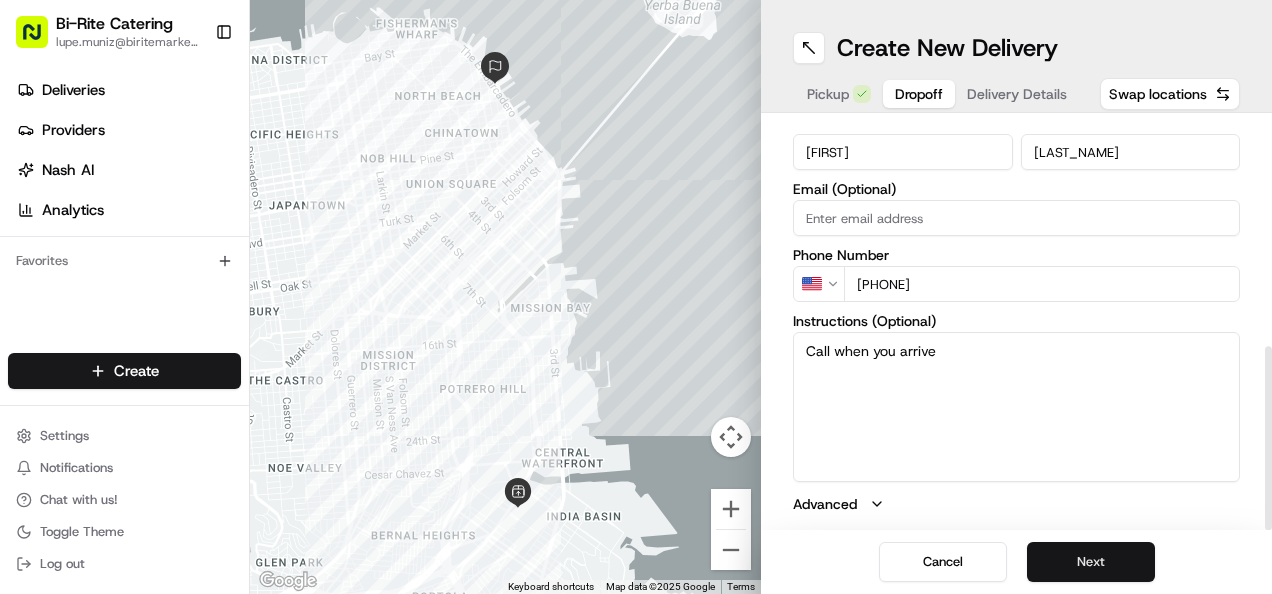 type on "Call when you arrive" 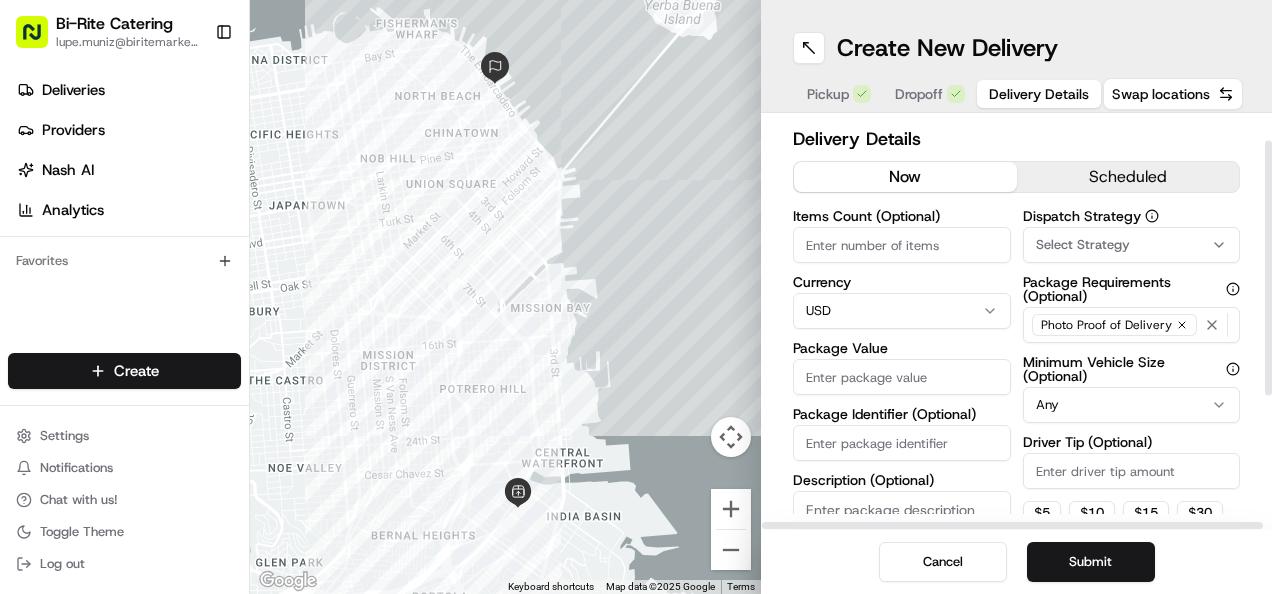 scroll, scrollTop: 0, scrollLeft: 0, axis: both 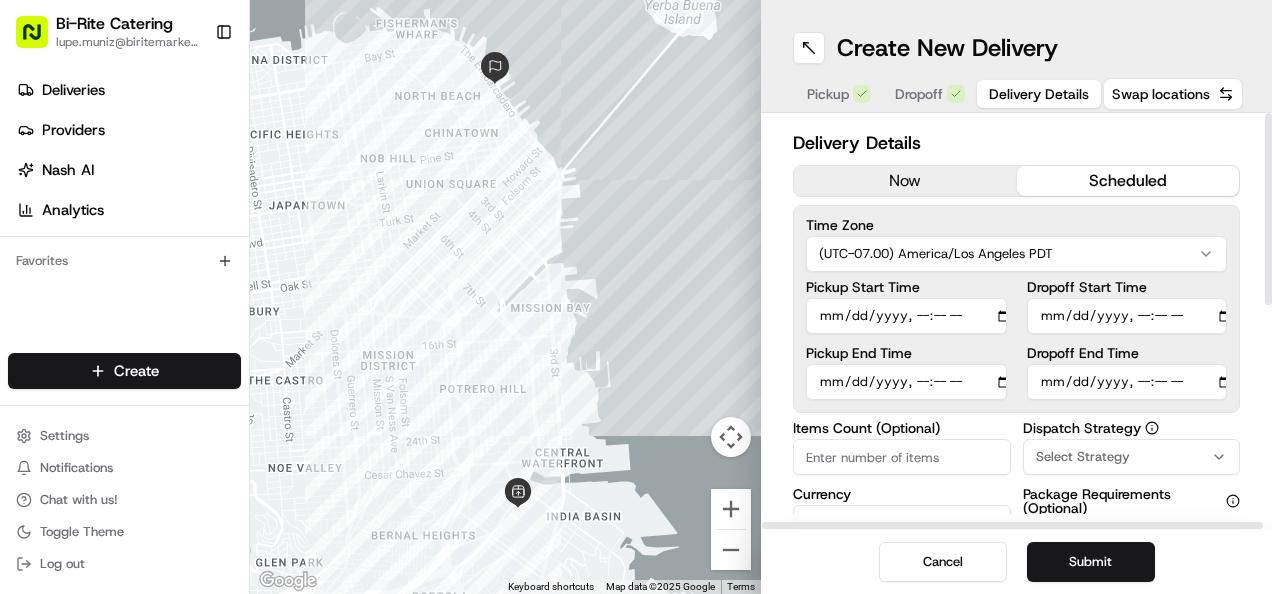 click on "scheduled" at bounding box center [1128, 181] 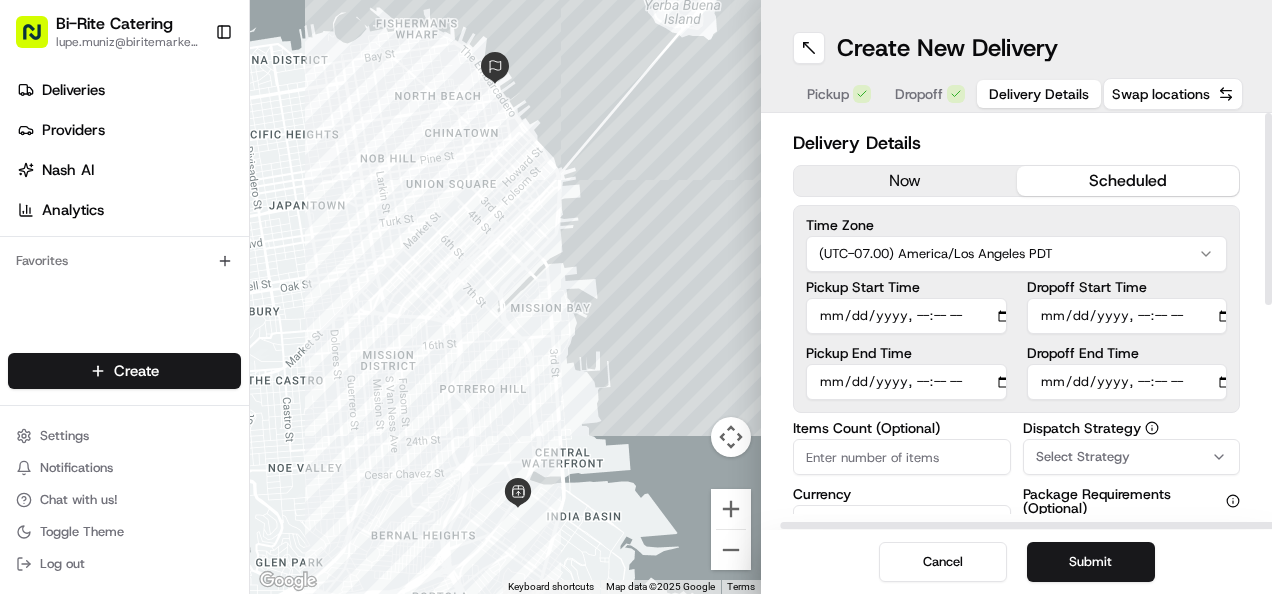 scroll, scrollTop: 0, scrollLeft: 17, axis: horizontal 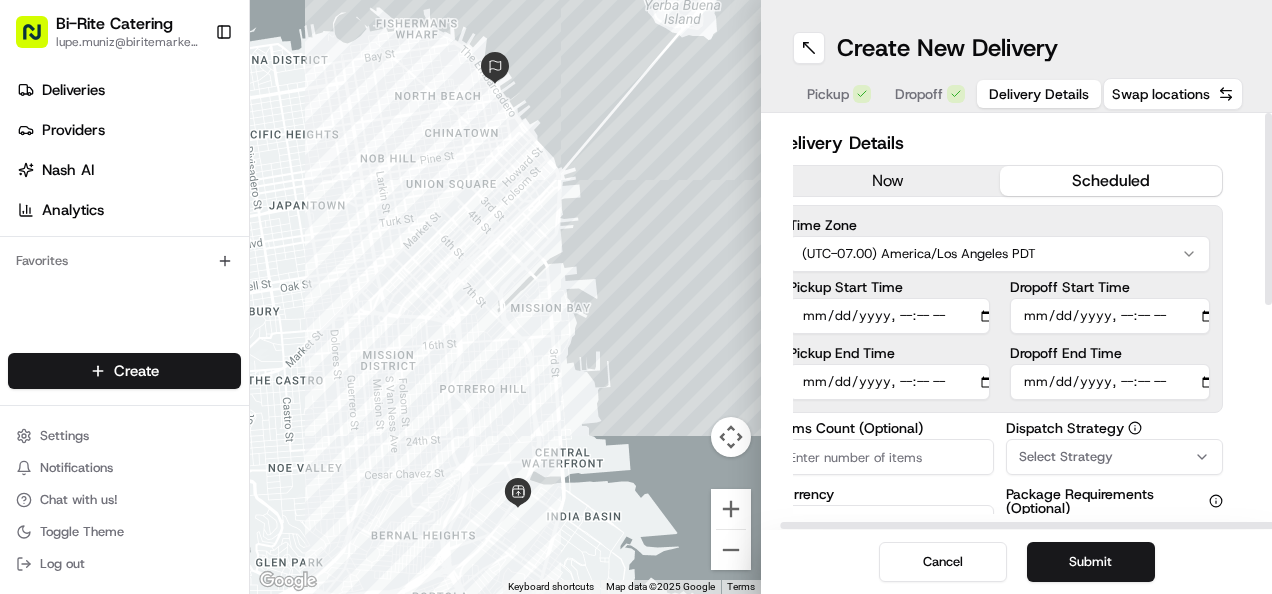 click on "Dropoff Start Time" at bounding box center [1110, 316] 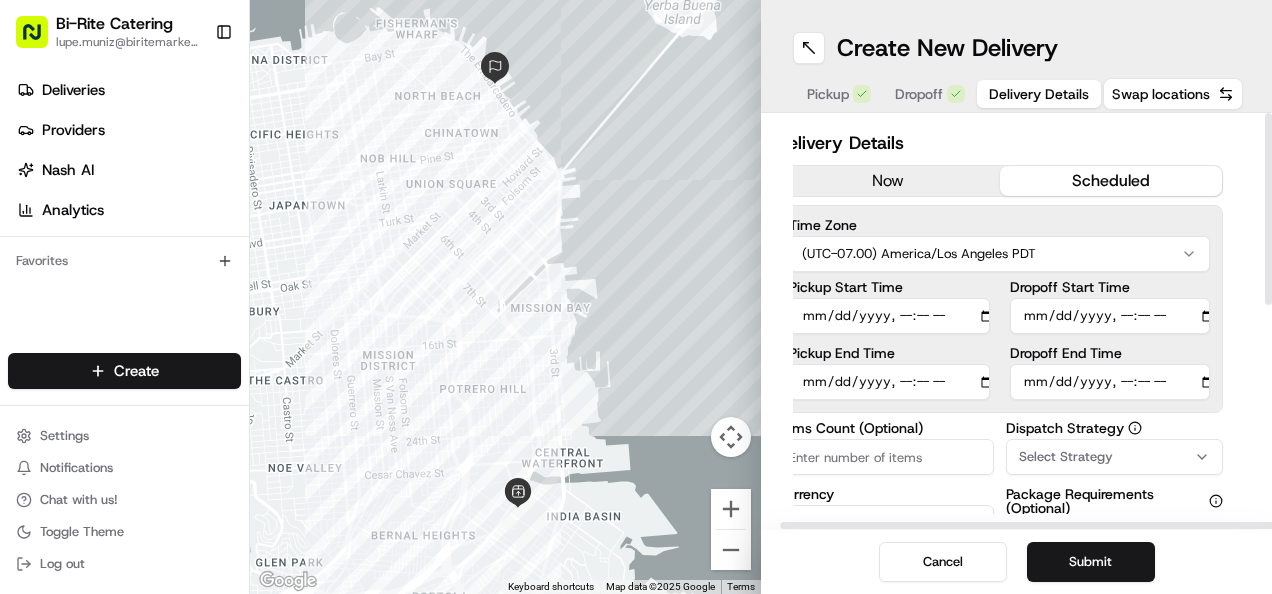 type on "2025-08-07T17:00" 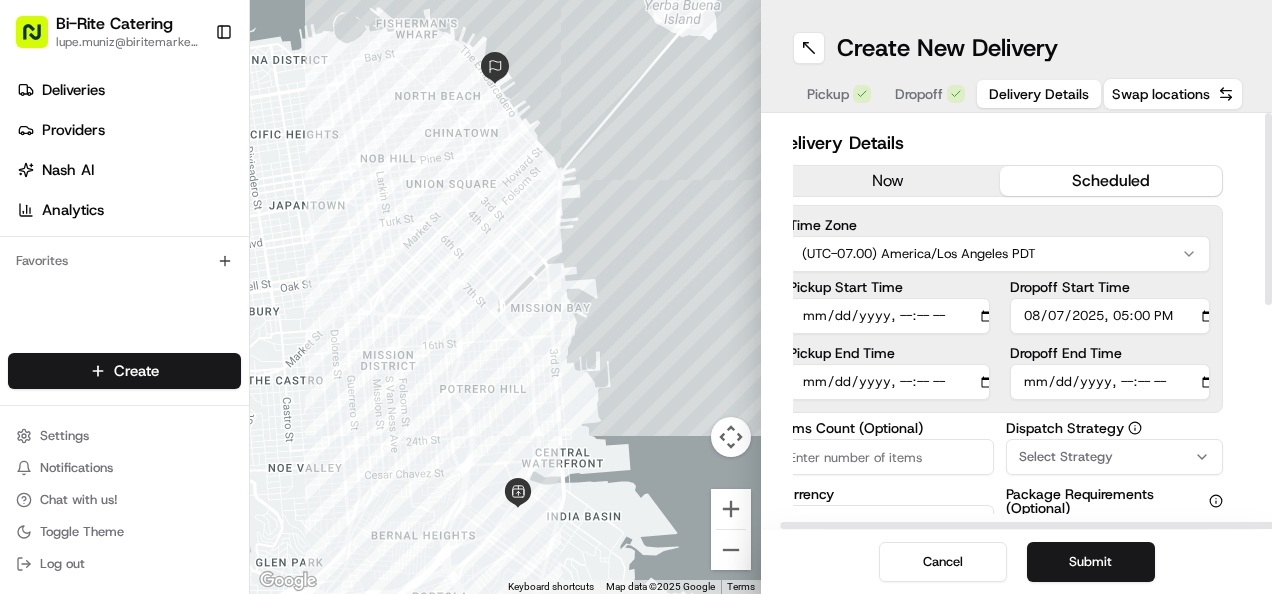 click on "Dropoff End Time" at bounding box center [1110, 382] 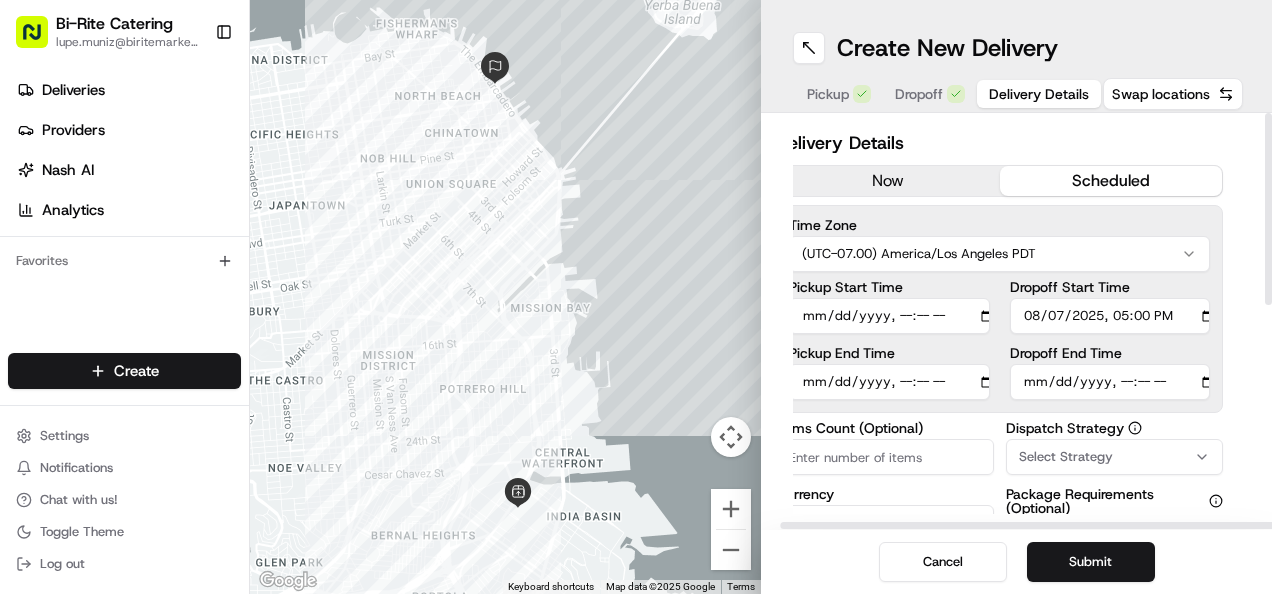type on "[DATE]T[TIME]" 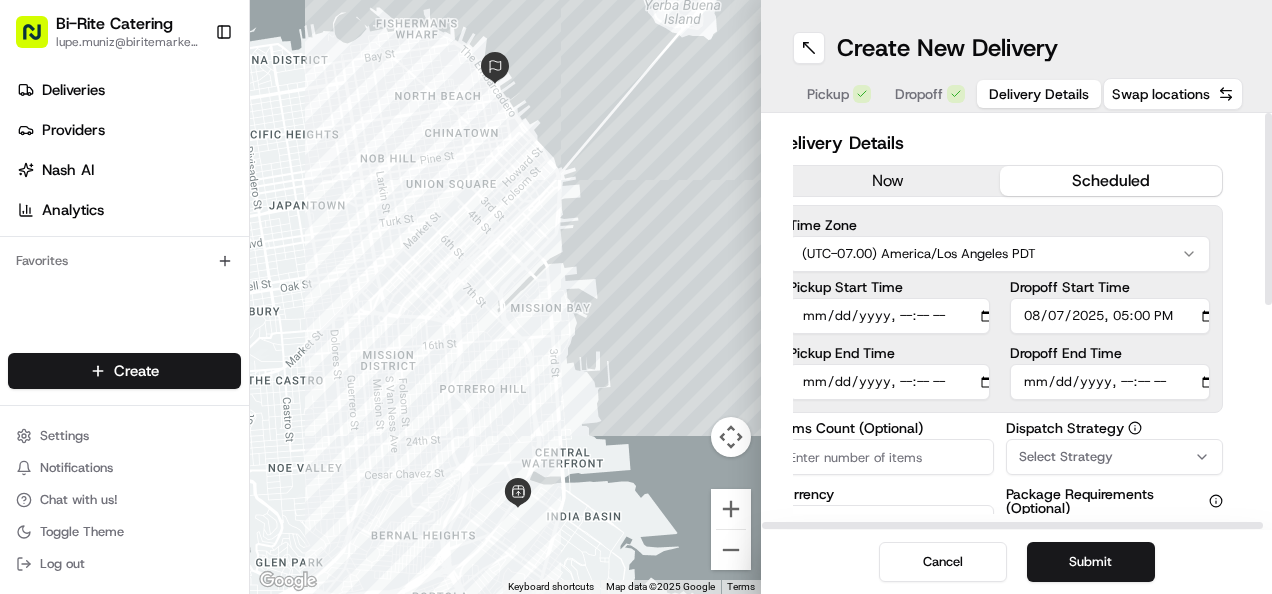 scroll, scrollTop: 0, scrollLeft: 0, axis: both 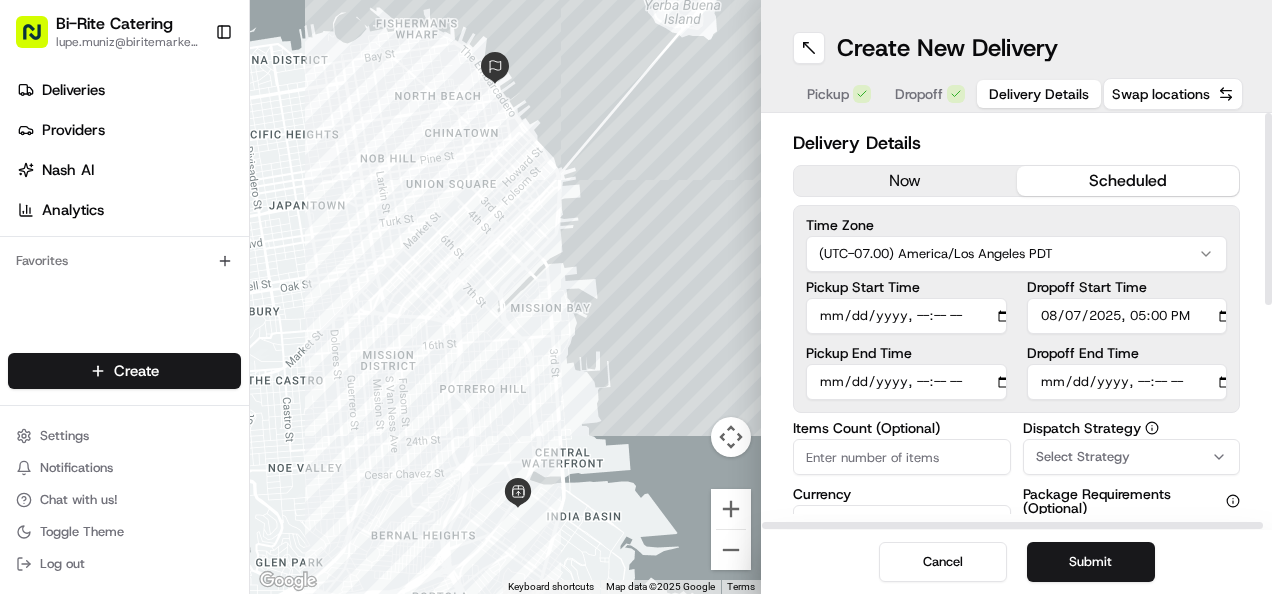 click on "Pickup Start Time" at bounding box center (906, 316) 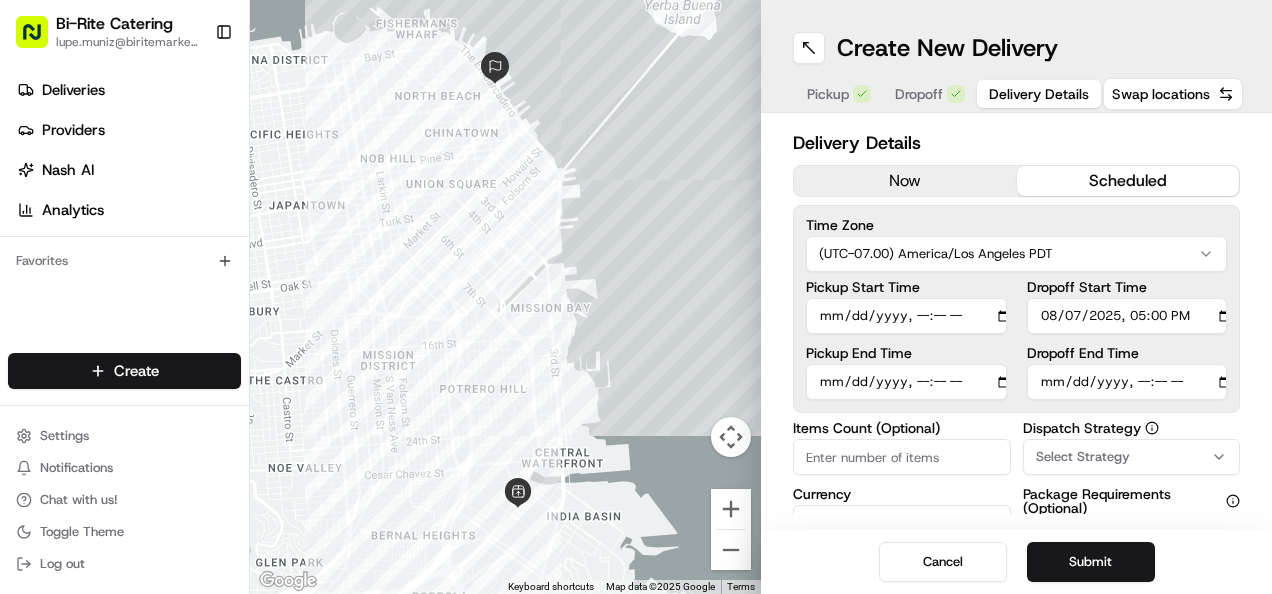 type on "[DATE]T[TIME]" 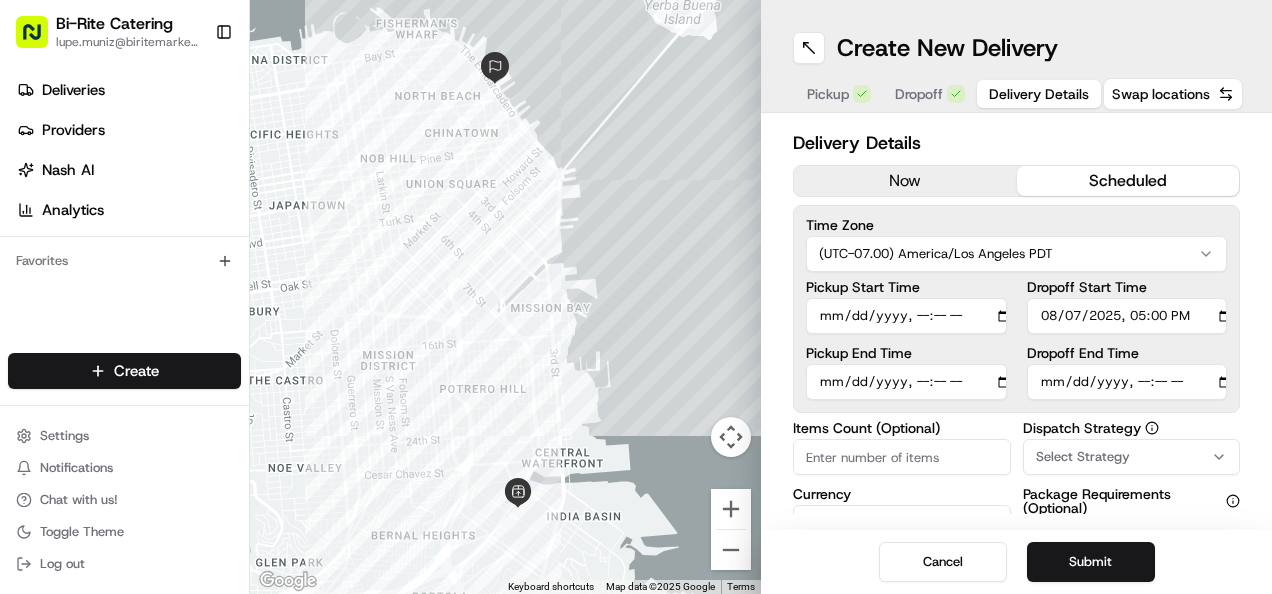 click on "Pickup End Time" at bounding box center [906, 382] 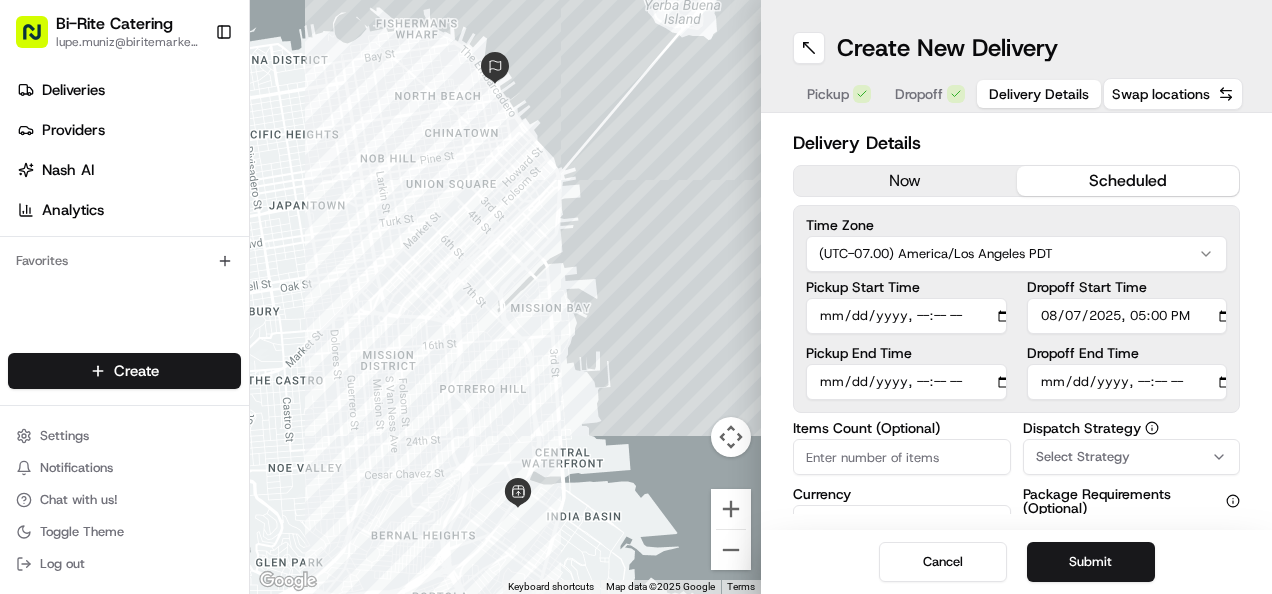 type on "2025-08-07T17:00" 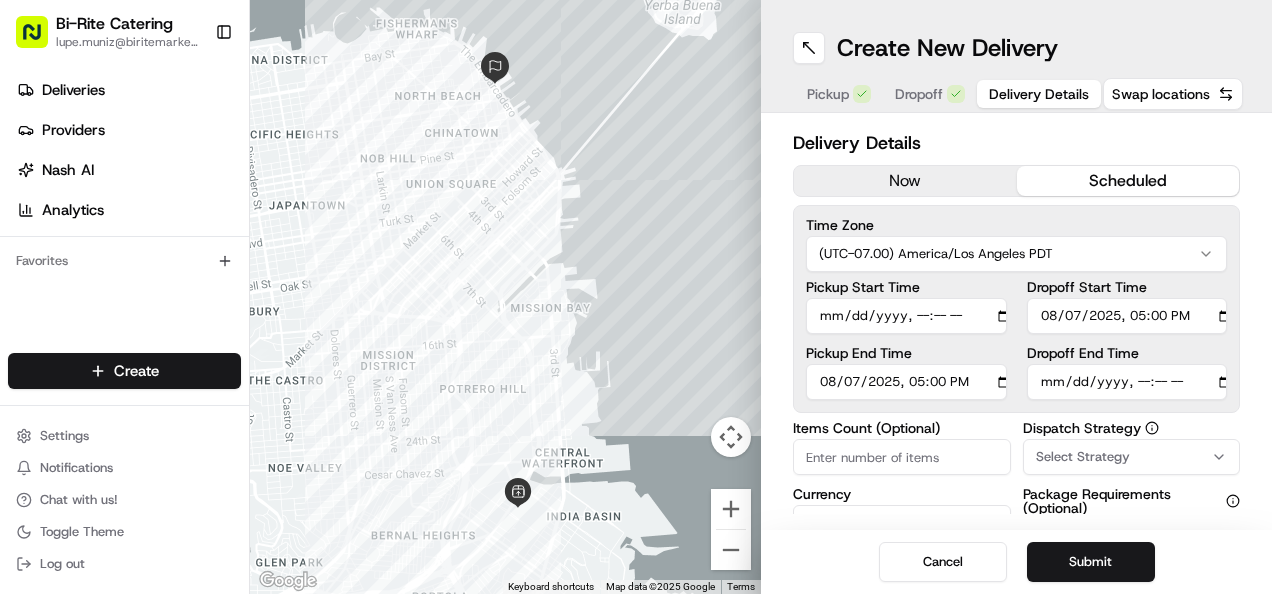 click on "Items Count (Optional)" at bounding box center [902, 457] 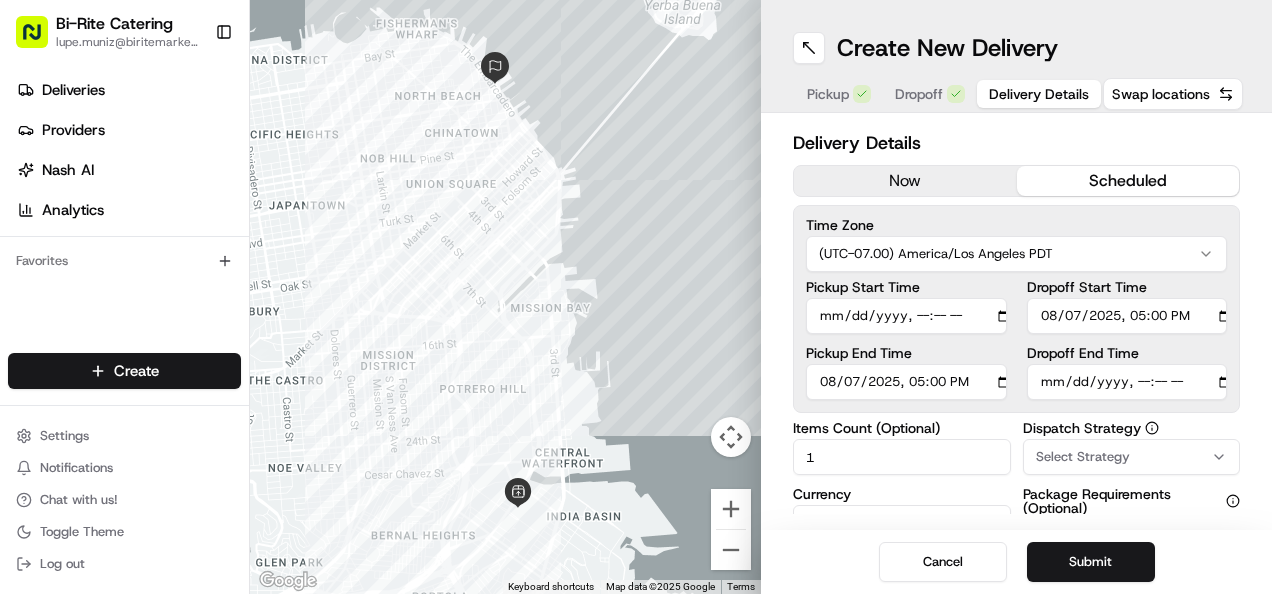 type on "1" 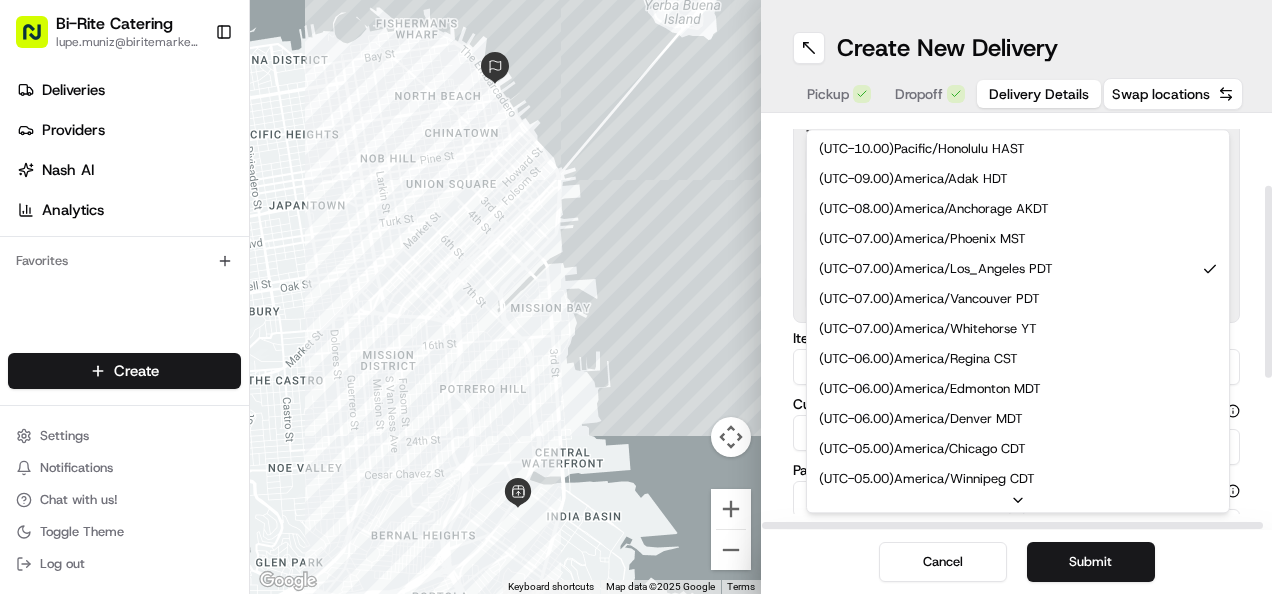 scroll, scrollTop: 146, scrollLeft: 0, axis: vertical 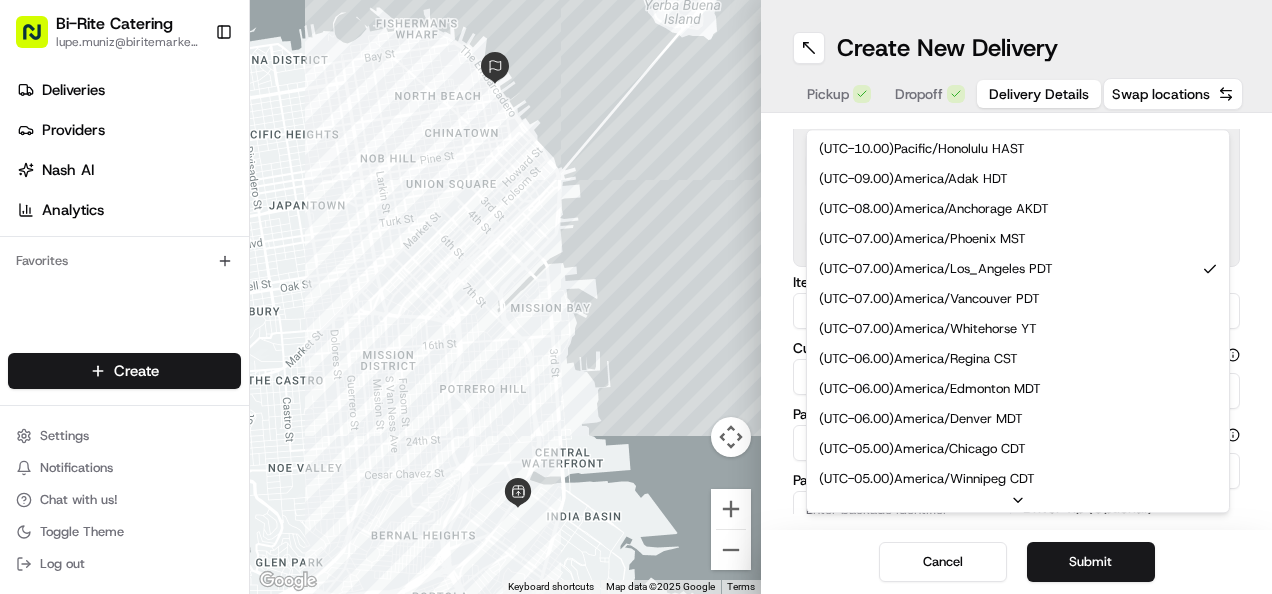 click on "Delivery Details now scheduled Time Zone (UTC-07.00) America/Los_Angeles PDT ( UTC-10.00 )  Pacific/Honolulu   HAST ( UTC-09.00 )  America/Adak   HDT ( UTC-07.00 )  America/Anchorage   AKDT ( UTC-07.00 )  America/Phoenix   MST ( UTC-07.00 )  America/Los_Angeles   PDT ( UTC-07.00 )  America/Vancouver   PDT ( UTC-07.00 )  America/Whitehorse   YT ( UTC-06.00 )  America/Regina   CST ( UTC-06.00 )  America/Edmonton   MDT ( UTC-06.00 )  America/Denver   MDT ( UTC-05.00 )  America/Chicago   CDT ( UTC-05.00 )  America/Winnipeg   CDT ( UTC-05.00 )  America/Atikokan   EST ( UTC-04.00 )  America/Blanc-Sablon   AST ( UTC-04.00 )  America/New_York   EDT ( UTC-04.00 )  America/Toronto   EDT ( UTC-03.00 )  America/Halifax   ADT ( UTC-02.50 )  America/St_Johns   NDT ( UTC+00.00 )  Etc/UTC   UTC ( UTC+01.00 )  Europe/London   BST ( UTC+02.00 )  Europe/Warsaw   CEST ( UTC+03.00 )  Europe/Vilnius   EEST ( UTC+04.00 )  Asia/Dubai   GST ( UTC+08.00 )  Australia/Perth   AWST ( UTC+08.00 )  Asia/Kuala_Lumpur   MYT ( UTC+08.00 )" at bounding box center (1016, 321) 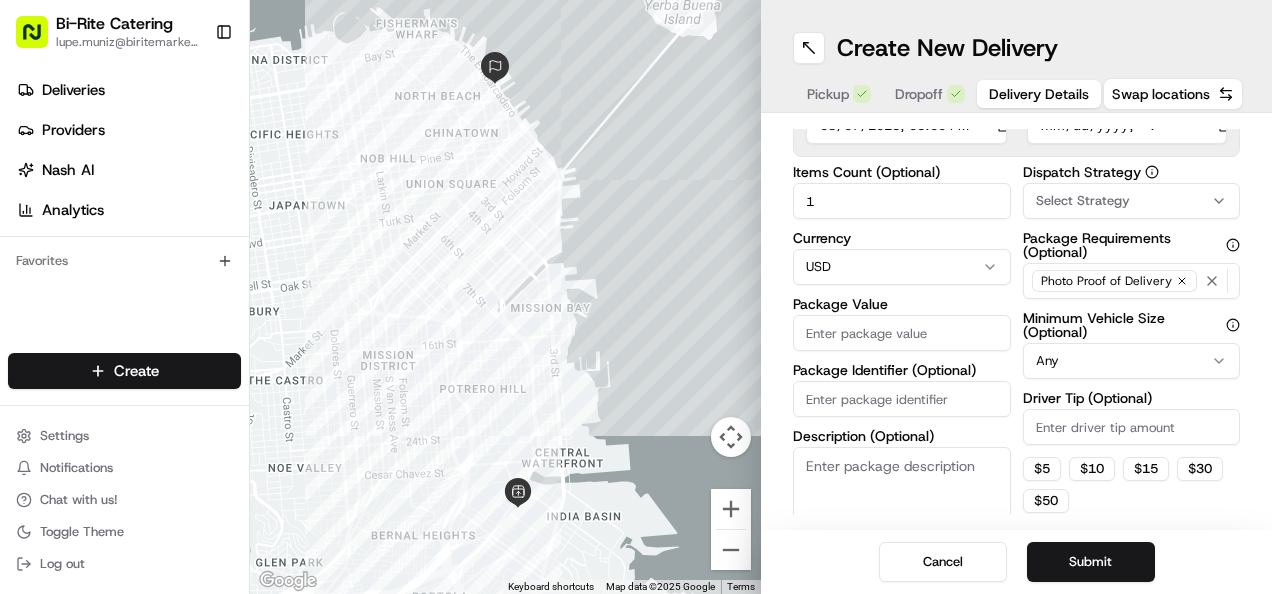scroll, scrollTop: 346, scrollLeft: 0, axis: vertical 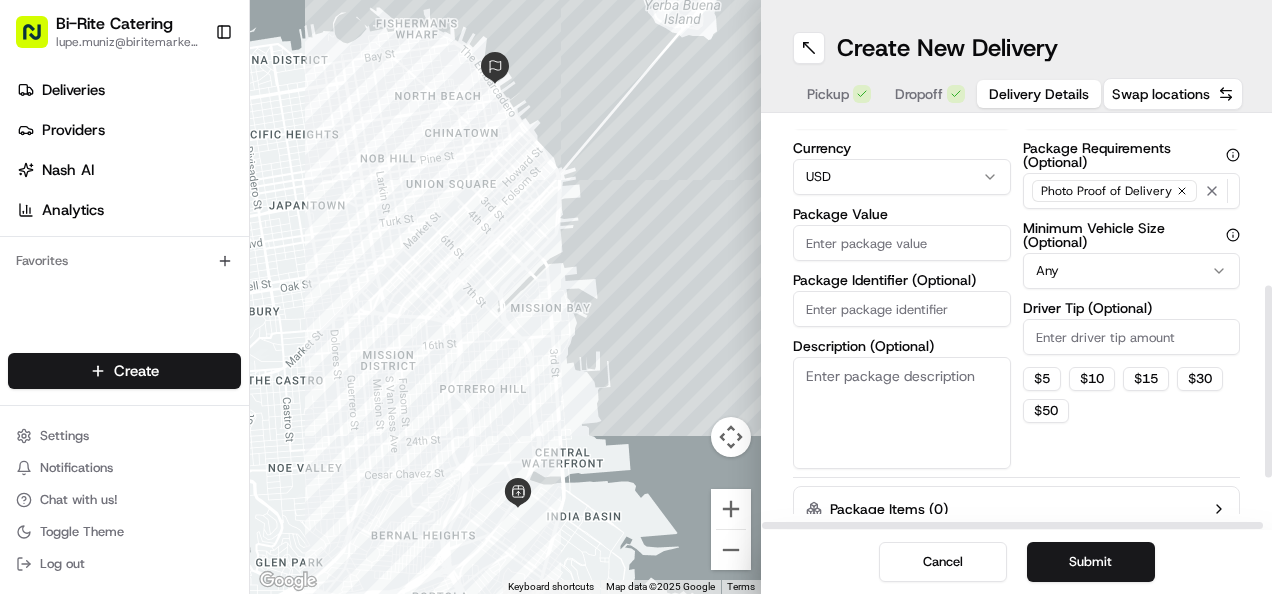 click on "Package Value" at bounding box center (902, 243) 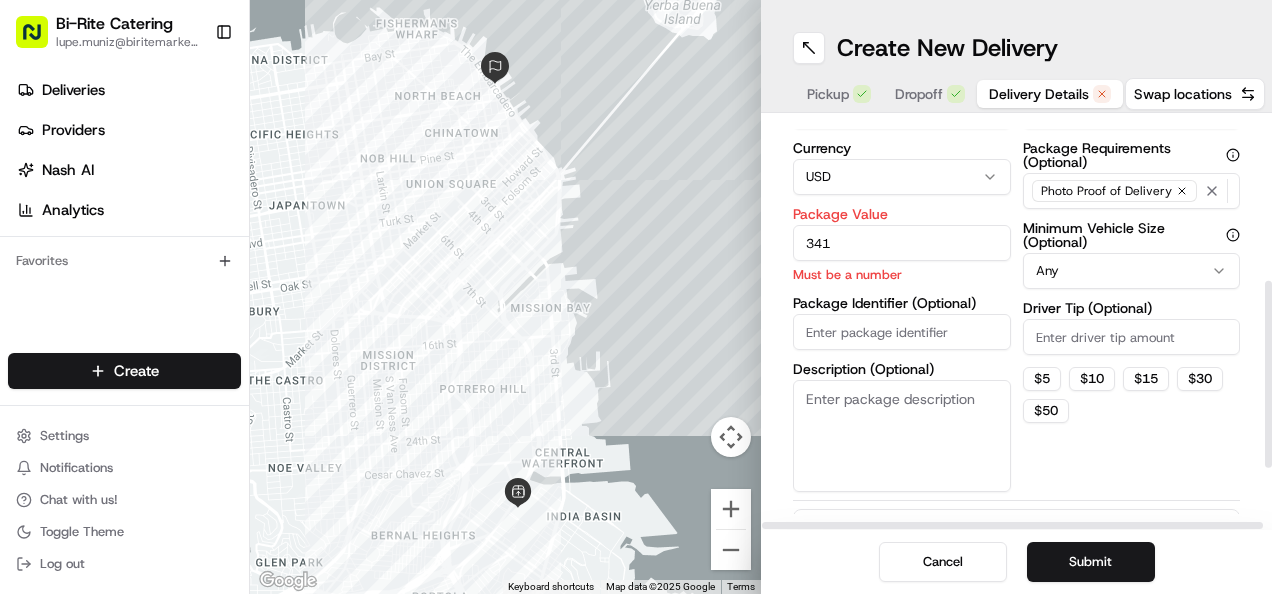 type on "341" 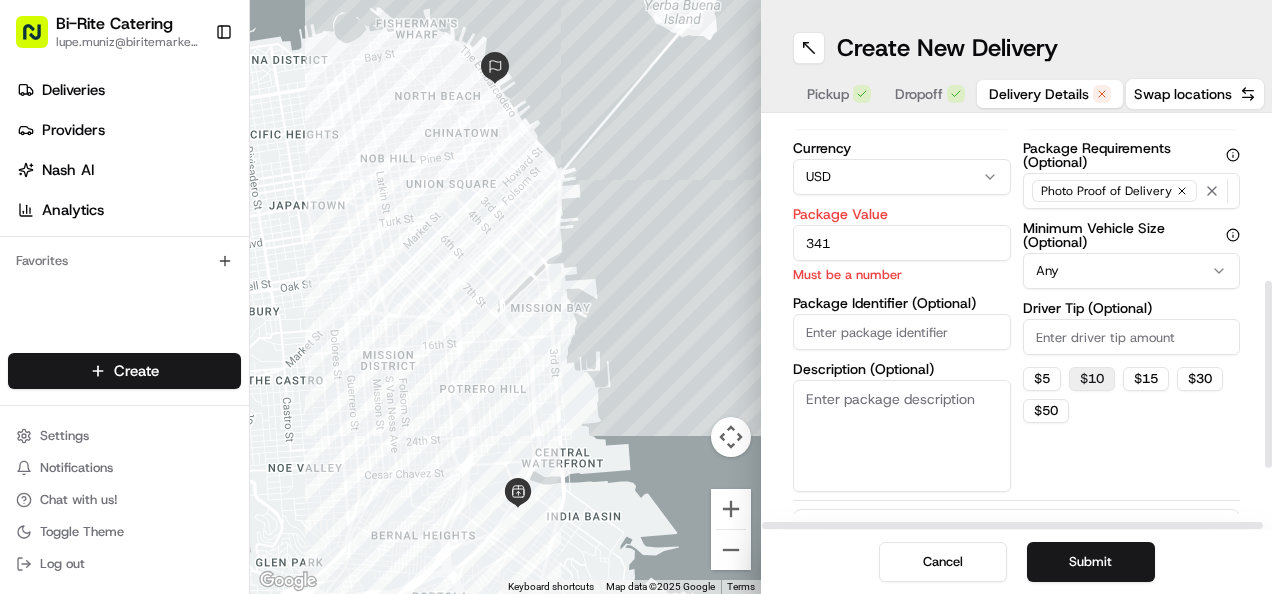 click on "$ 10" at bounding box center (1092, 379) 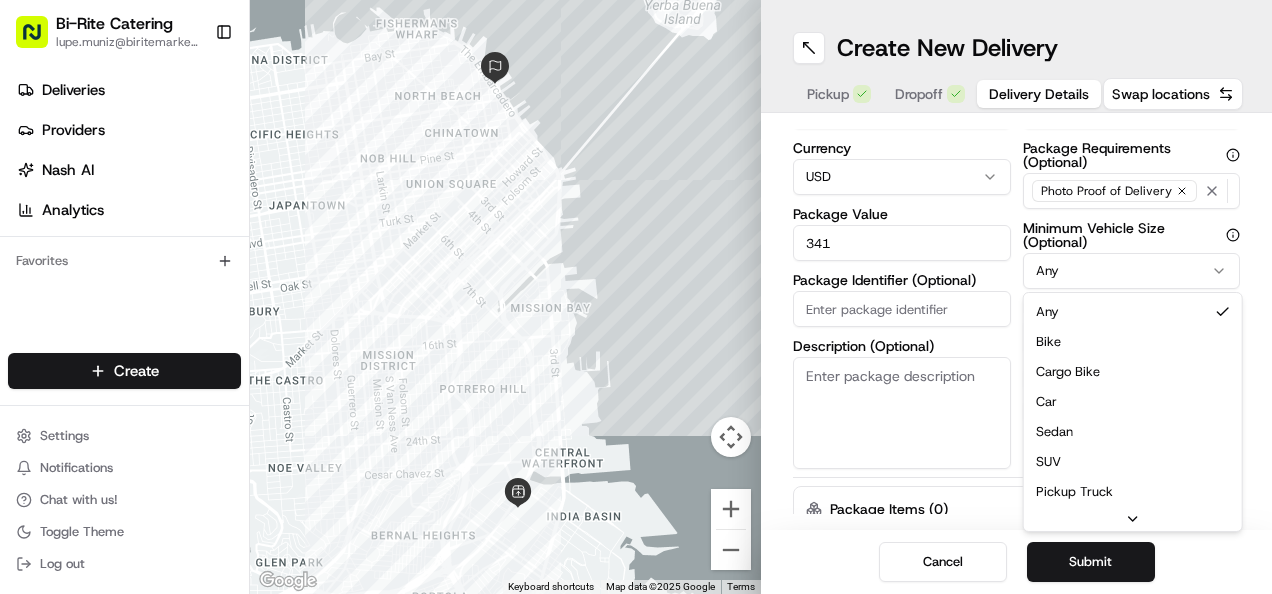 click on "Bi-Rite Catering [EMAIL] Toggle Sidebar Deliveries Providers Nash AI Analytics Favorites Main Menu Members & Organization Organization Users Roles Preferences Customization Tracking Orchestration Automations Locations Pickup Locations Dropoff Locations Billing Billing Refund Requests Integrations Notification Triggers Webhooks API Keys Request Logs Create Settings Notifications Chat with us! Toggle Theme Log out To navigate the map with touch gestures double-tap and hold your finger on the map, then drag the map. ← Move left → Move right ↑ Move up ↓ Move down + Zoom in - Zoom out Home Jump left by 75% End Jump right by 75% Page Up Jump up by 75% Page Down Jump down by 75% Keyboard shortcuts Map Data Map Data ©2025 Google Map Data ©2025 Google 1 km  Click to toggle between metric and imperial units Terms Report a map error Create New Delivery Pickup Dropoff Delivery Details Swap locations Delivery Details now scheduled Time Zone (UTC-07.00) America/Los_Angeles PDT" at bounding box center [636, 297] 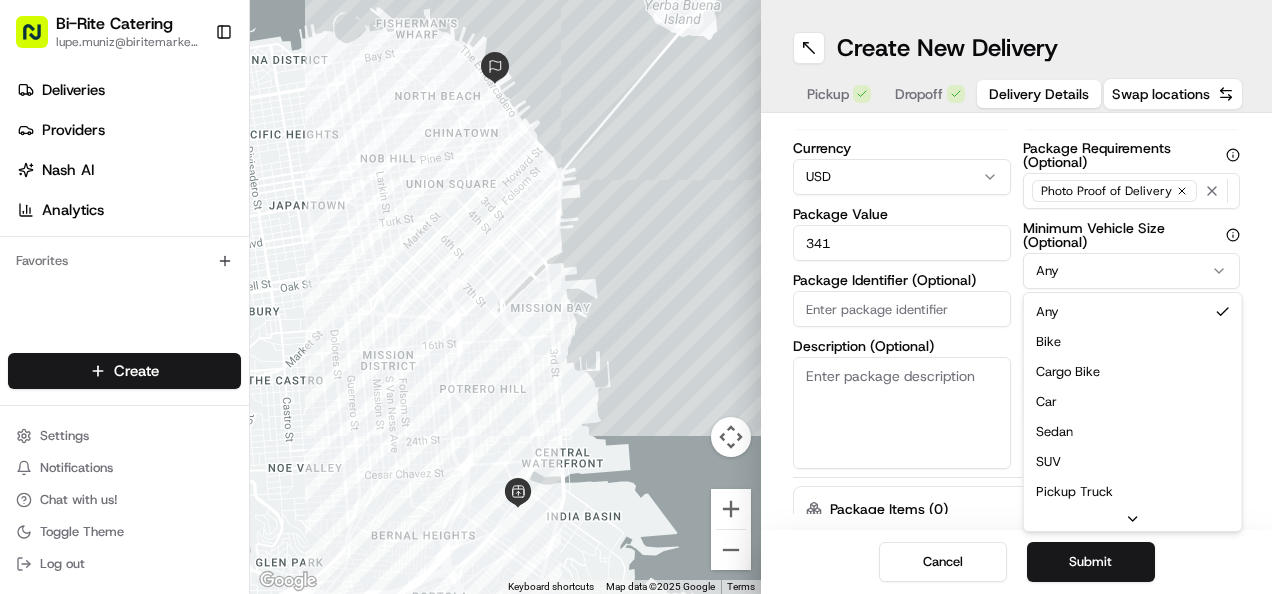 click on "$ 50" at bounding box center (1046, 411) 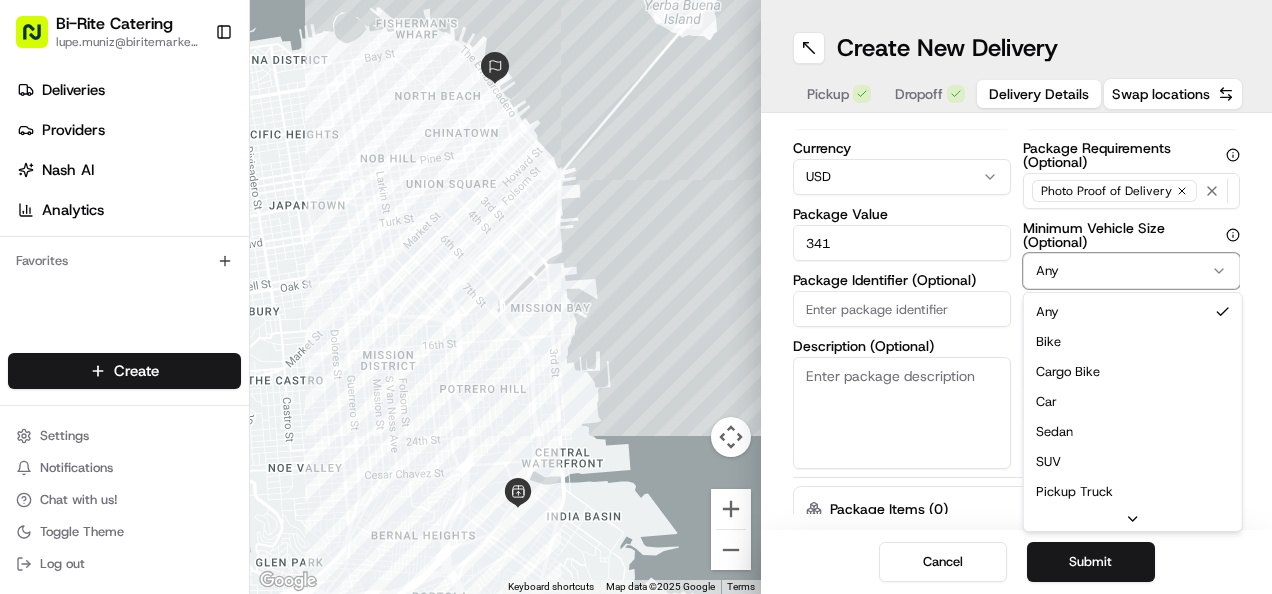 type on "50" 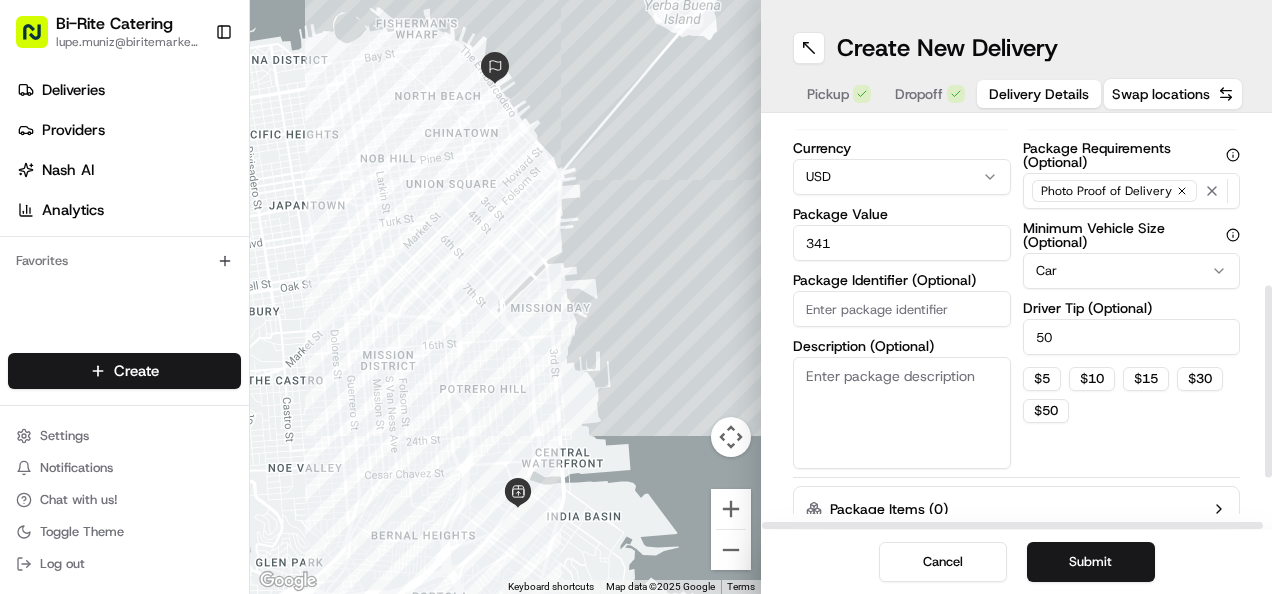 click on "Package Identifier (Optional)" at bounding box center [902, 309] 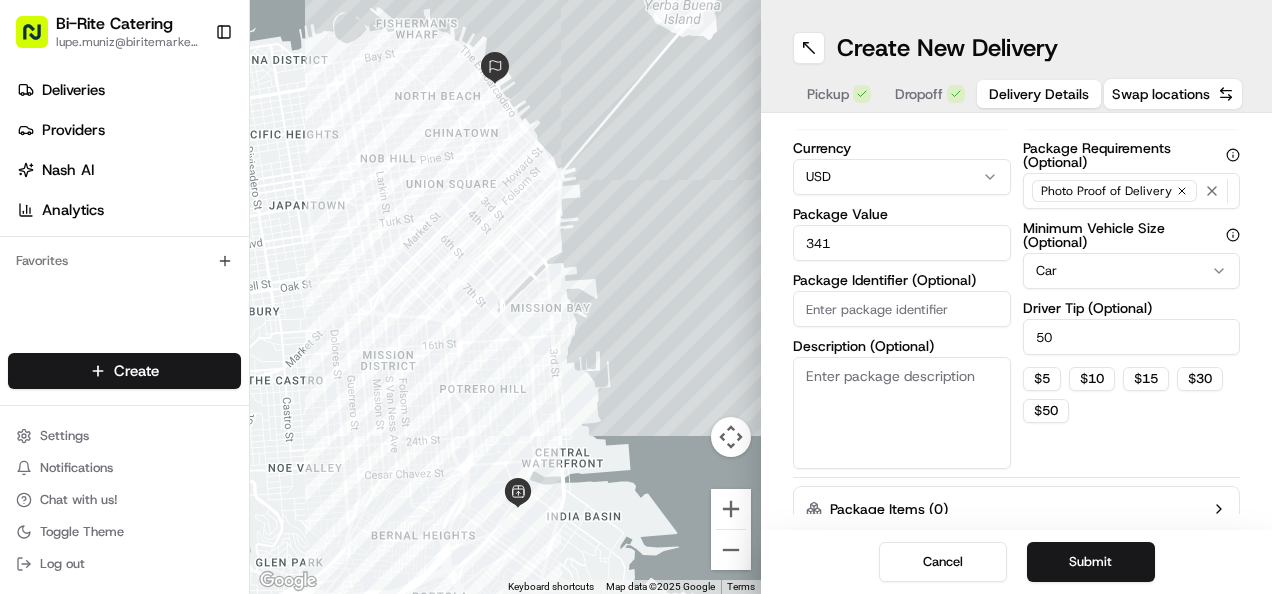 click on "Description (Optional)" at bounding box center [902, 413] 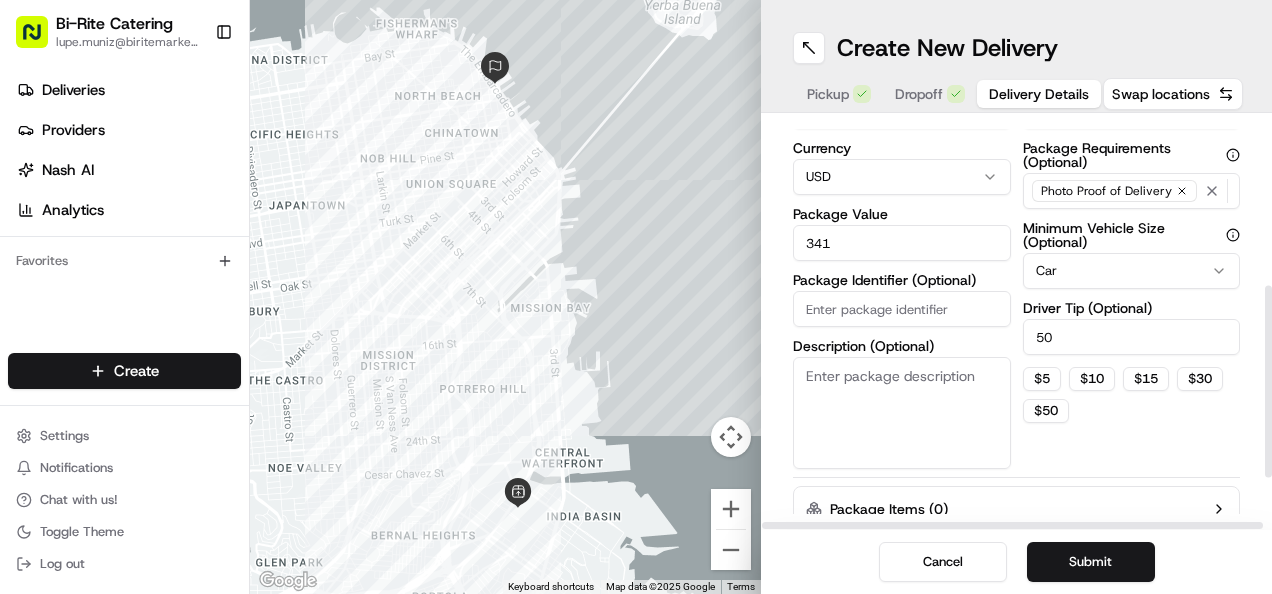 click on "Description (Optional)" at bounding box center [902, 413] 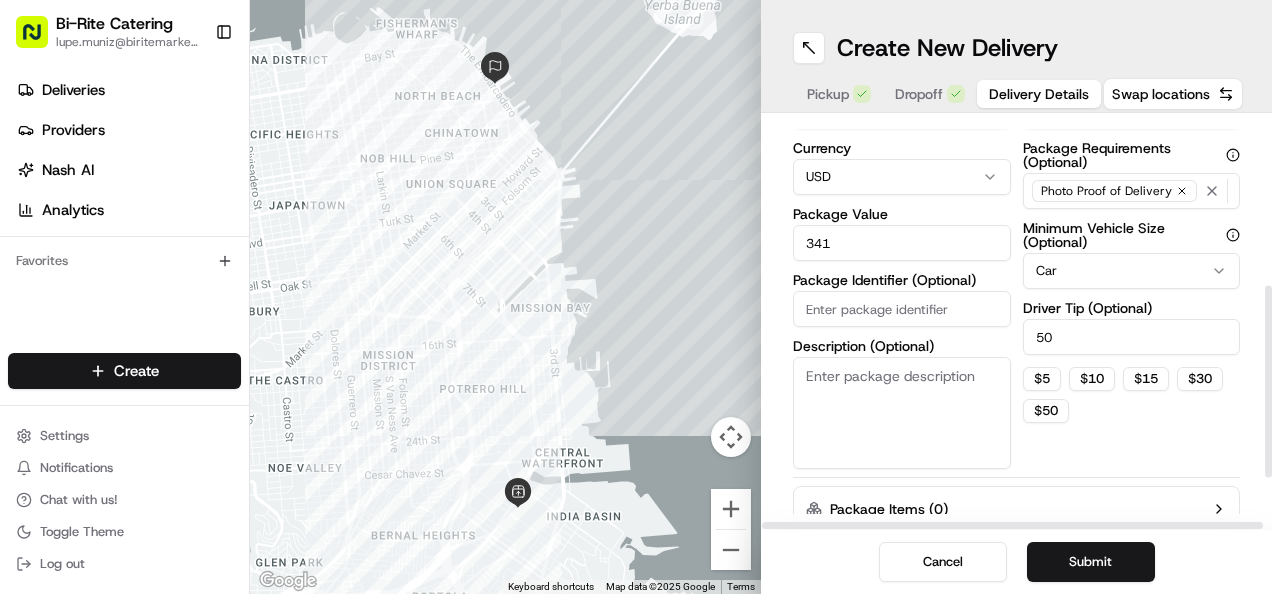 paste on "7 items, bag, 2x boxed meals" 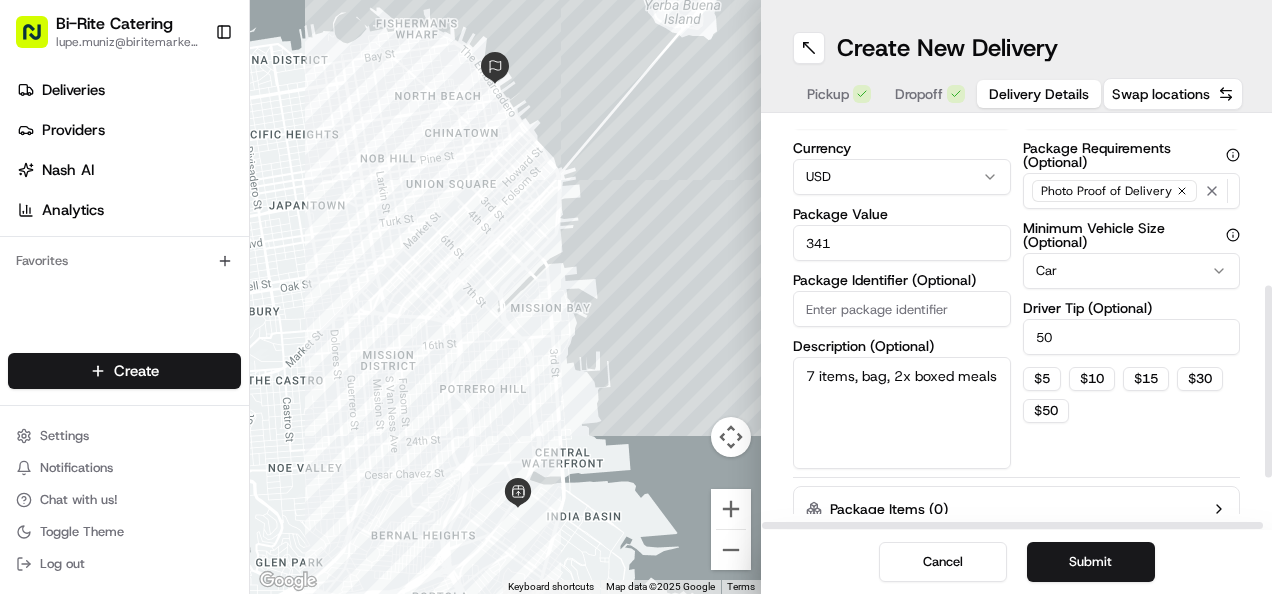 type on "7 items, bag, 2x boxed meals" 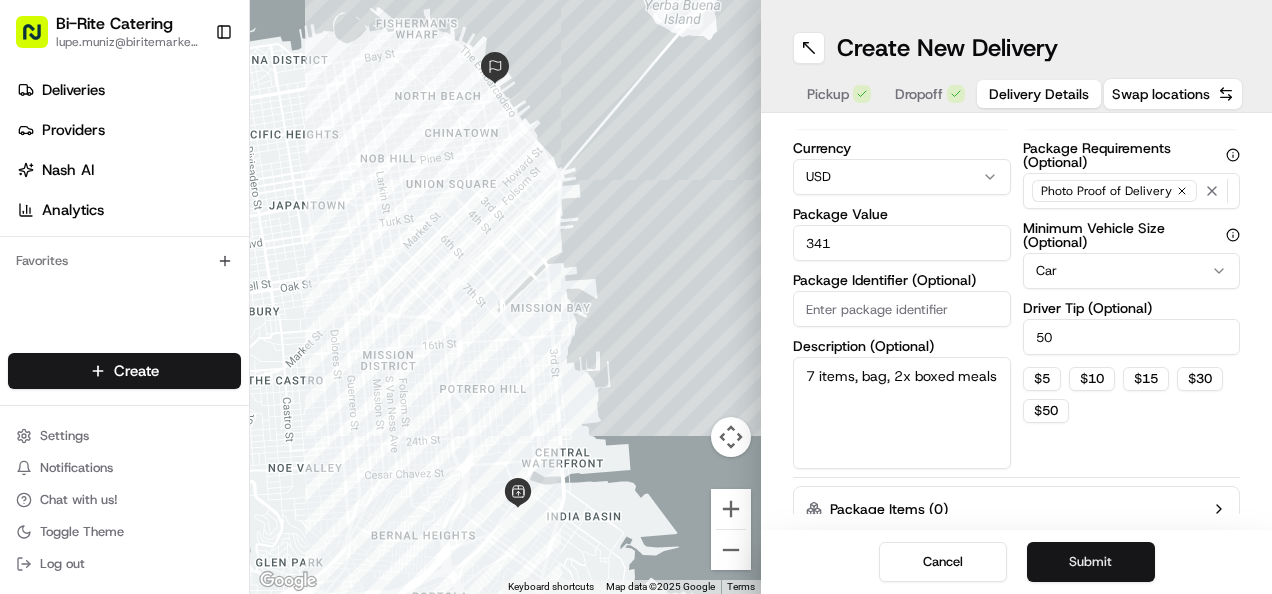 click on "Submit" at bounding box center [1091, 562] 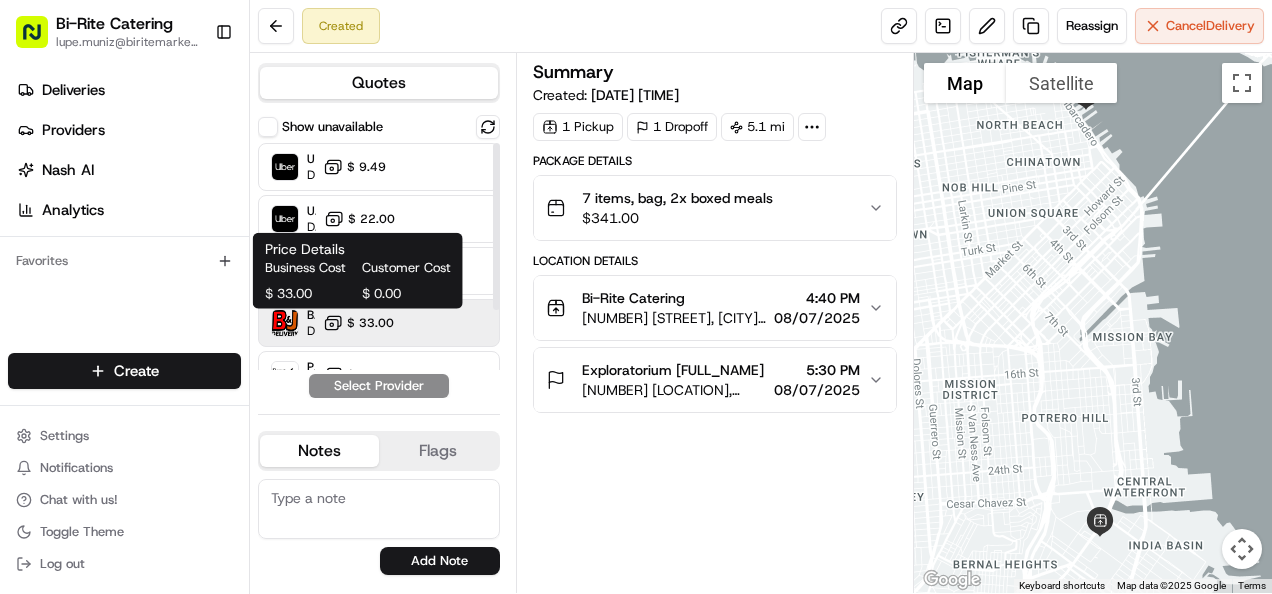click on "$   33.00" at bounding box center [370, 323] 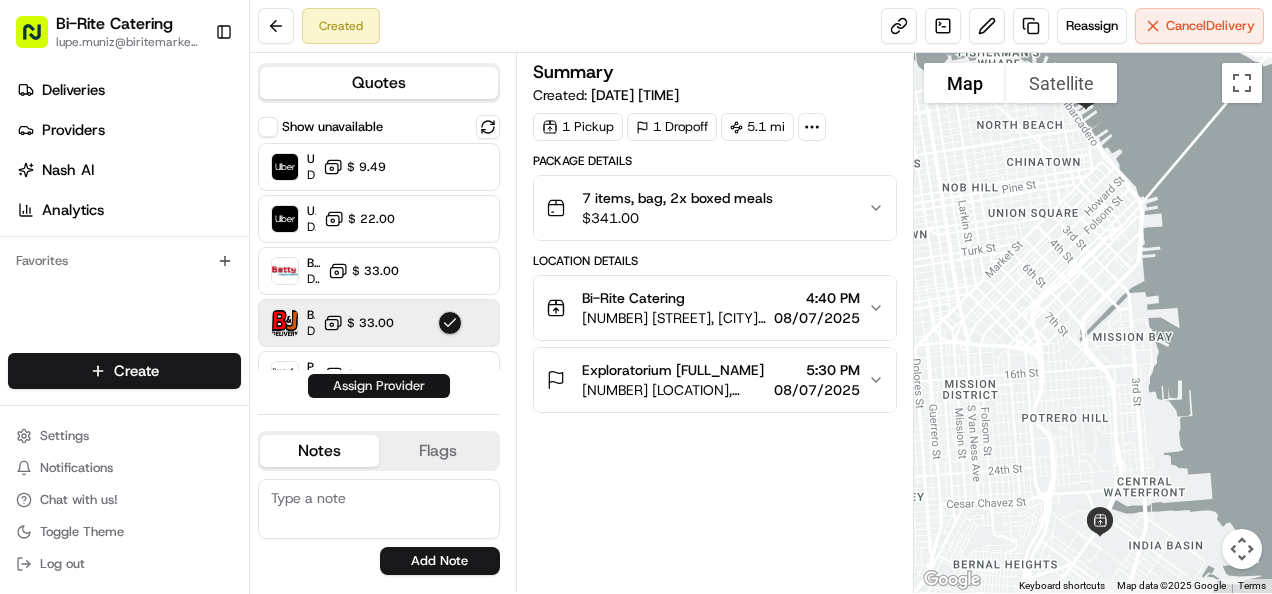 click on "Assign Provider" at bounding box center [379, 386] 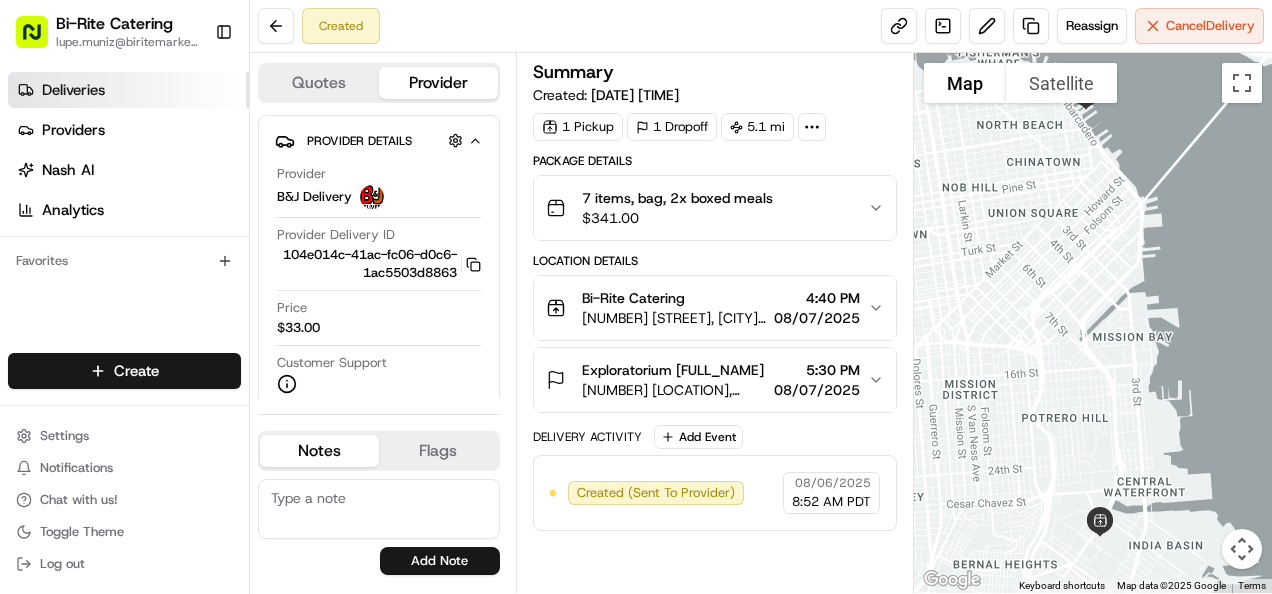 click on "Deliveries" at bounding box center [128, 90] 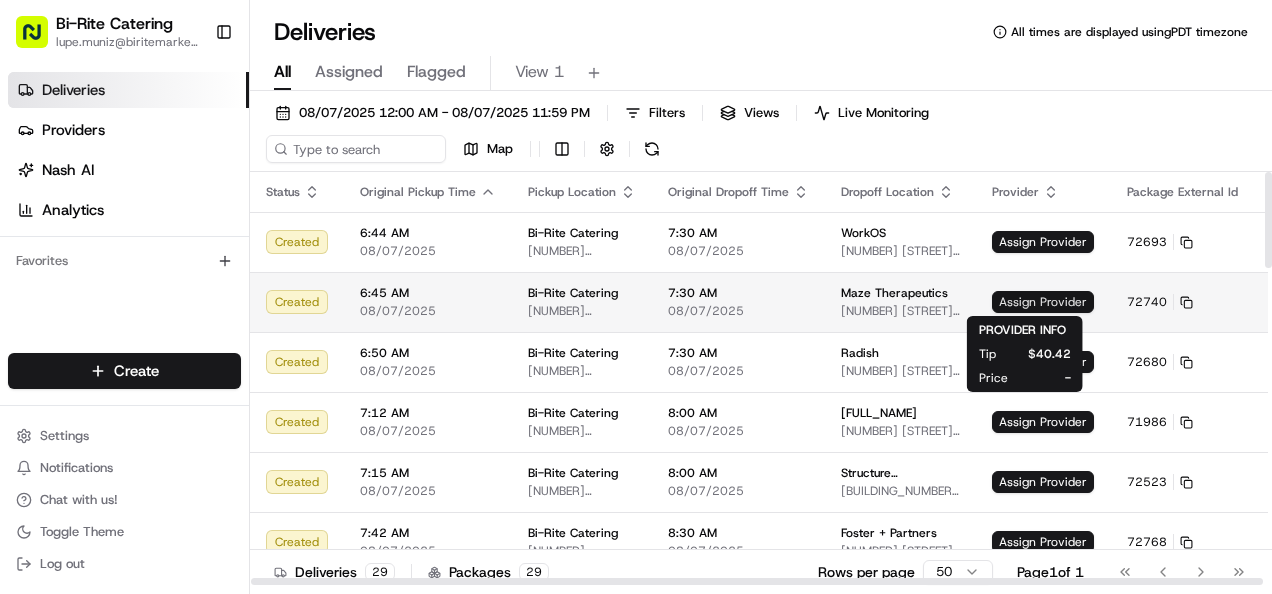 click on "Assign Provider" at bounding box center [1043, 302] 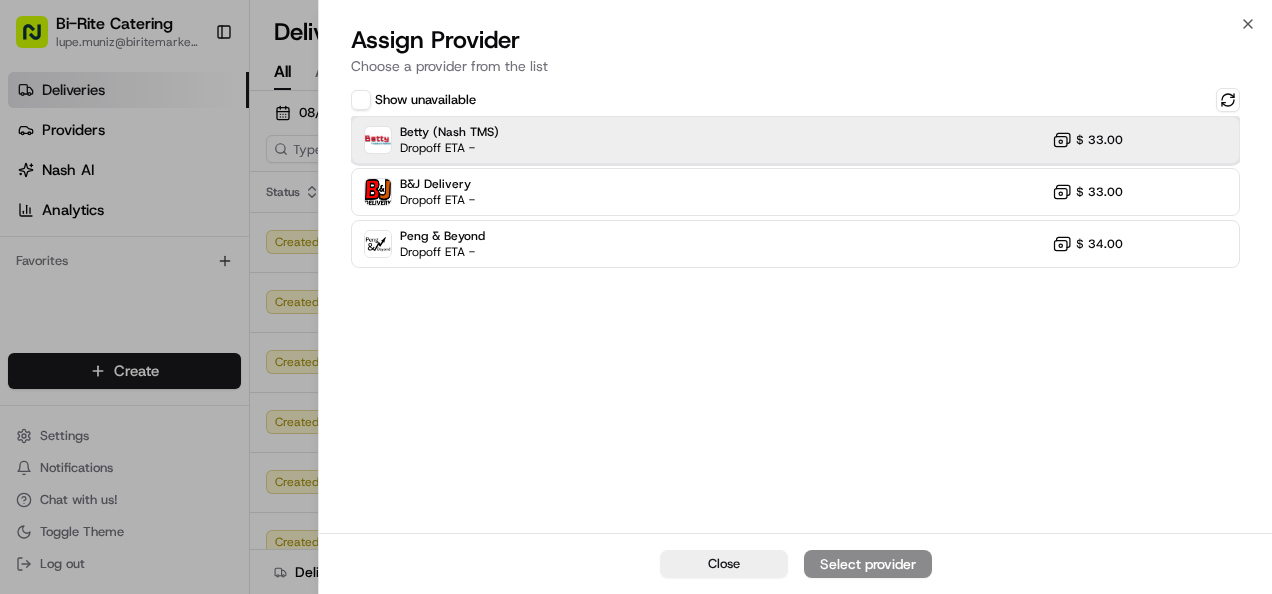 click on "Betty (Nash TMS) Dropoff ETA   - $   33.00" at bounding box center [795, 140] 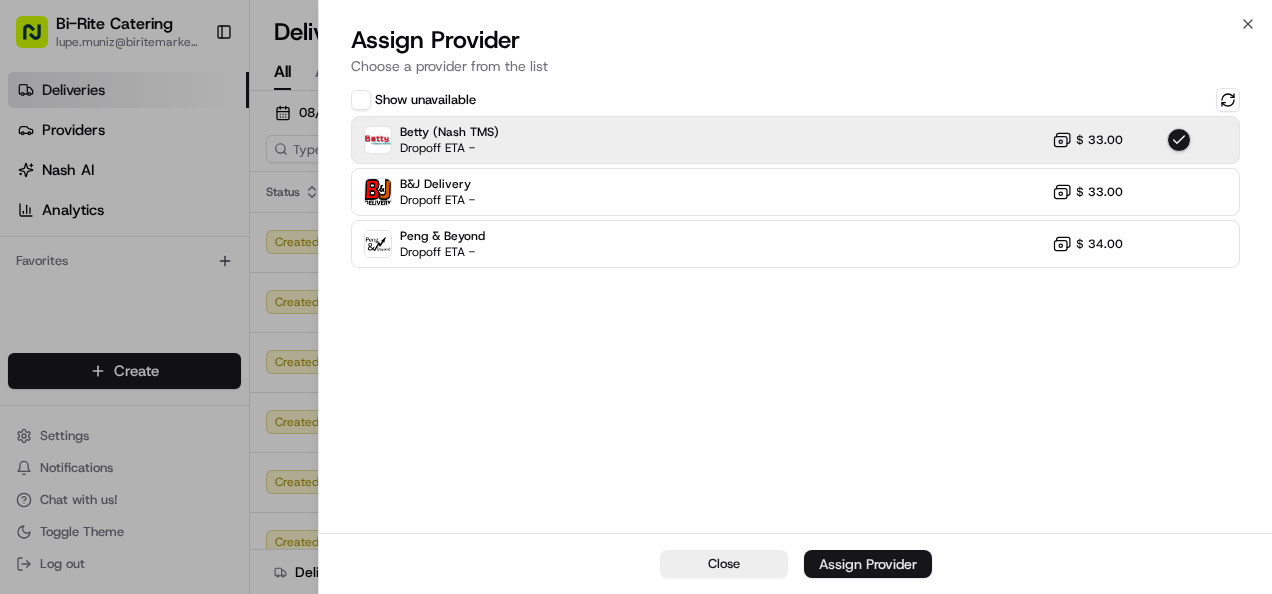 click on "Assign Provider" at bounding box center (868, 564) 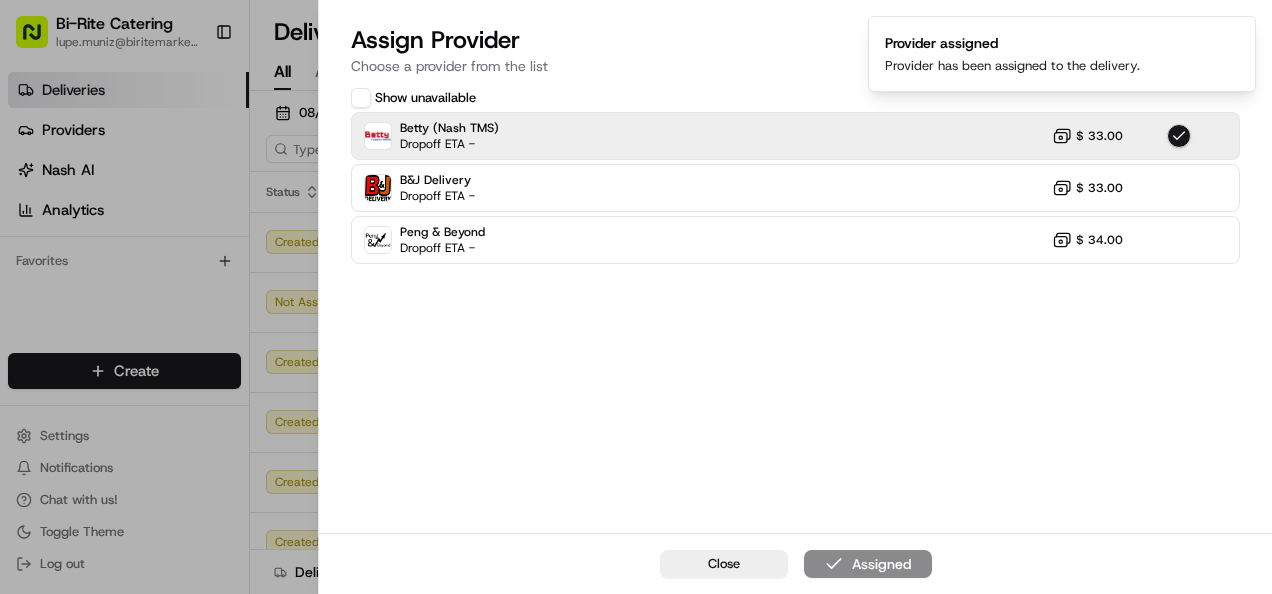 click 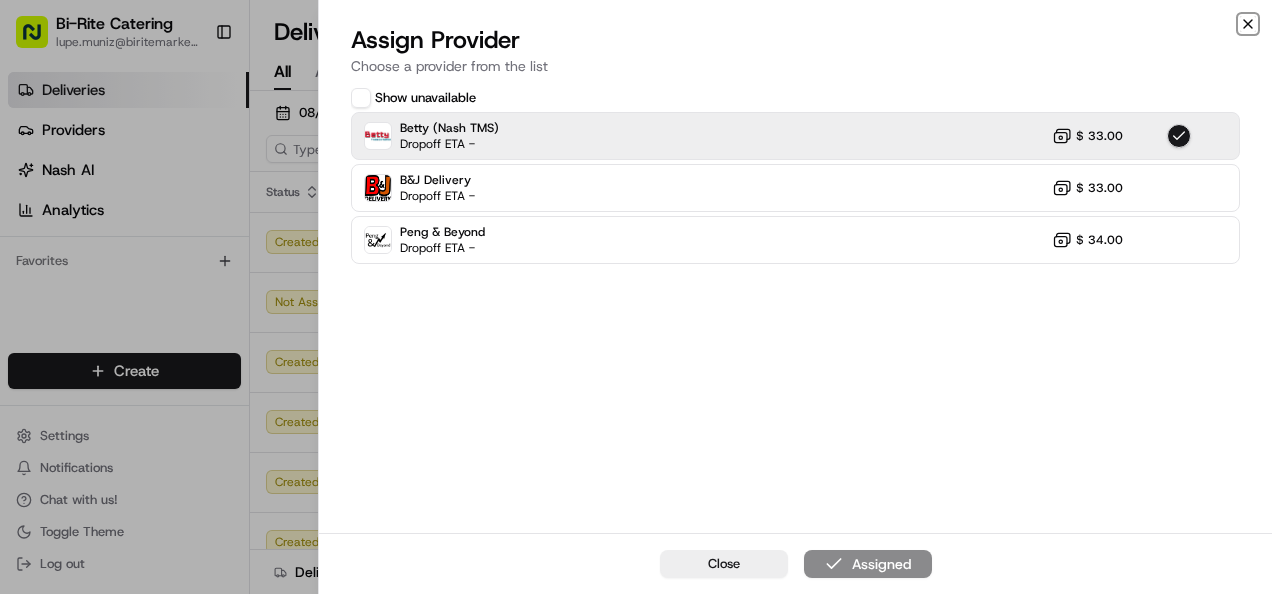 click 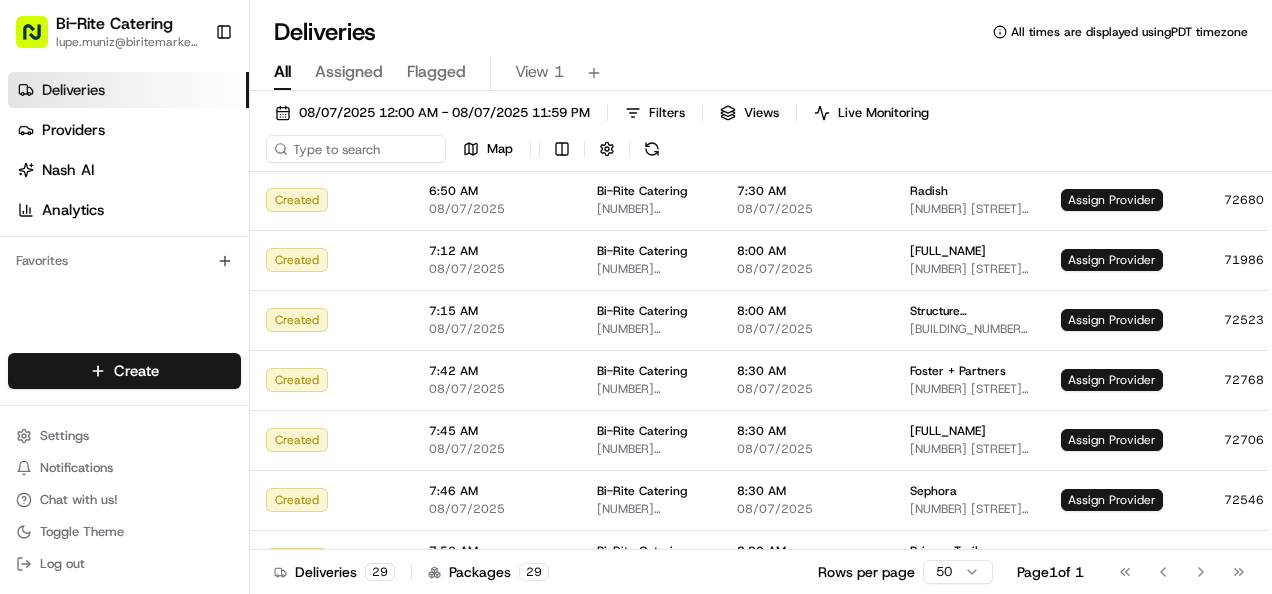 scroll, scrollTop: 162, scrollLeft: 0, axis: vertical 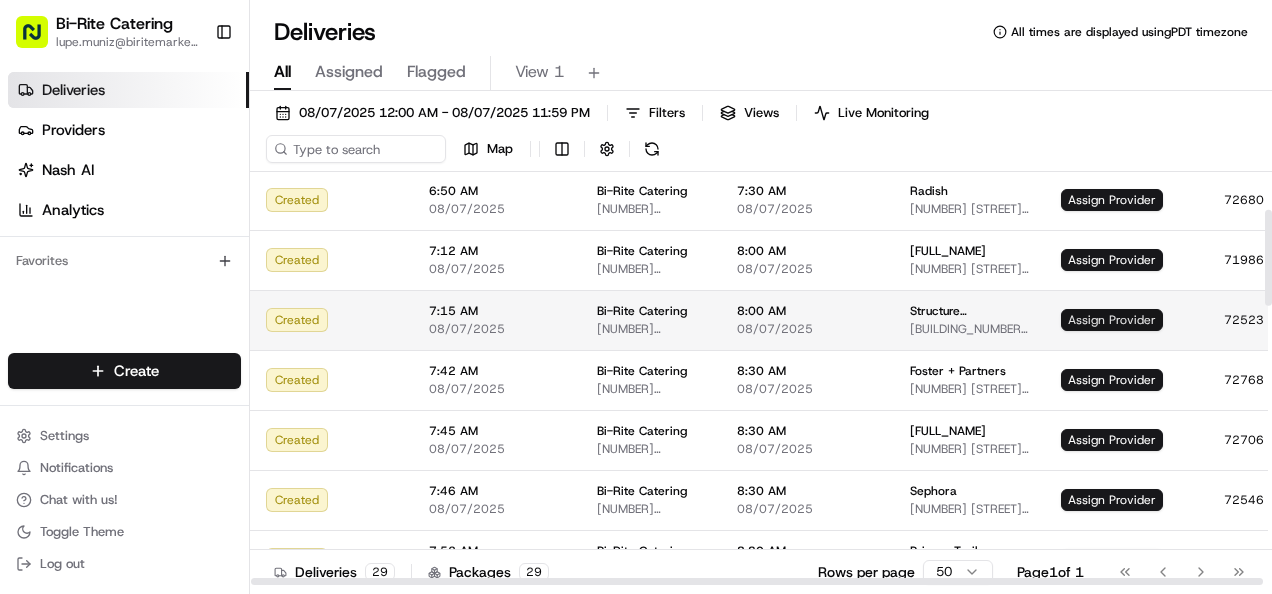 click on "Assign Provider" at bounding box center (1112, 320) 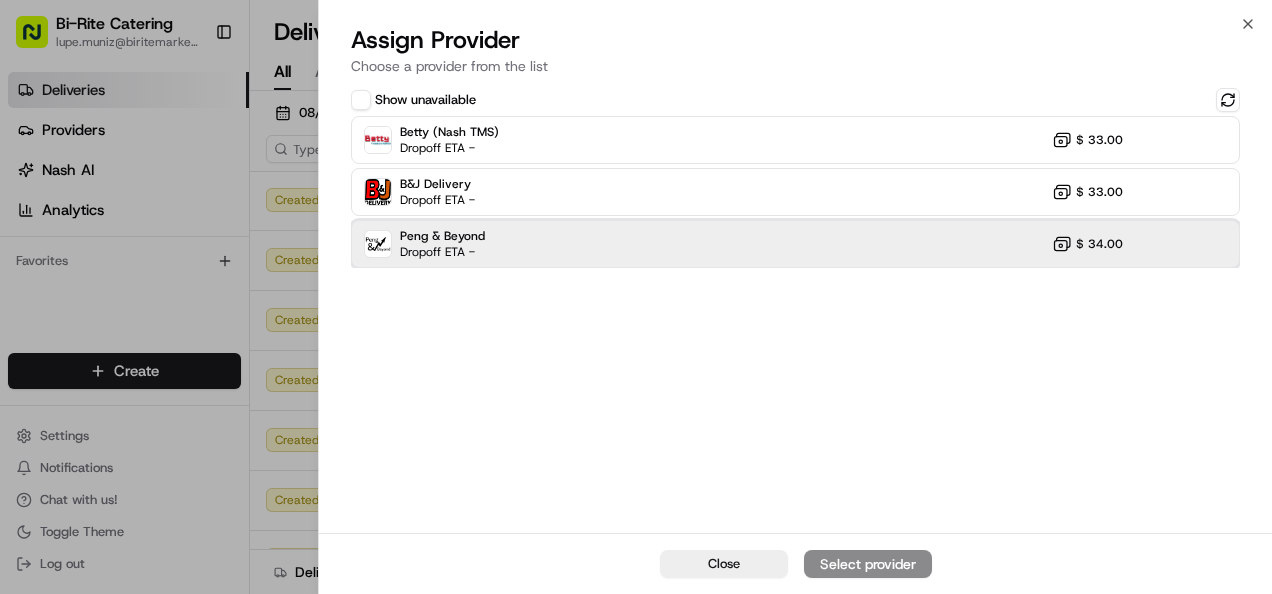 click on "Peng & Beyond Dropoff ETA   - $   [PRICE]" at bounding box center (795, 244) 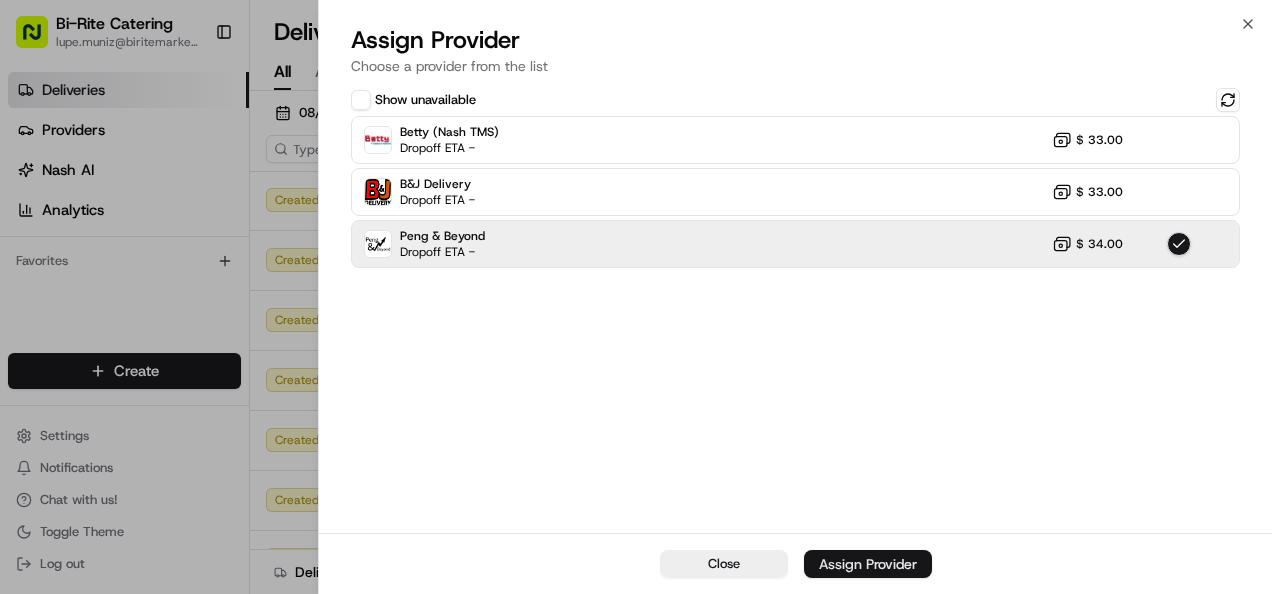click on "Assign Provider" at bounding box center (868, 564) 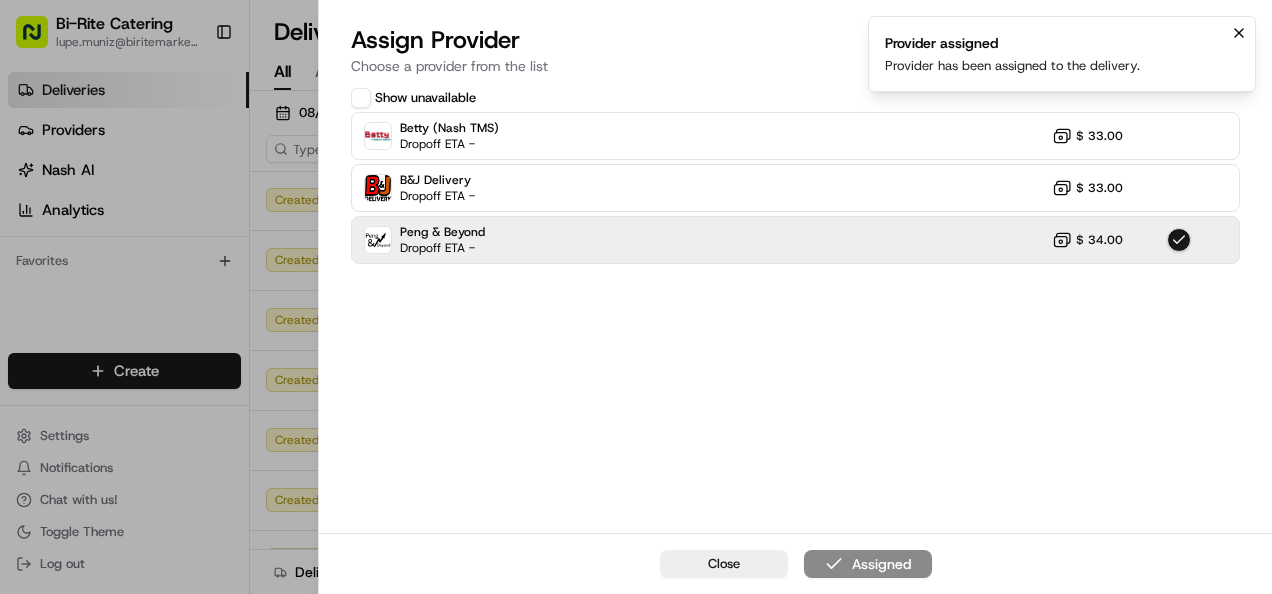 click 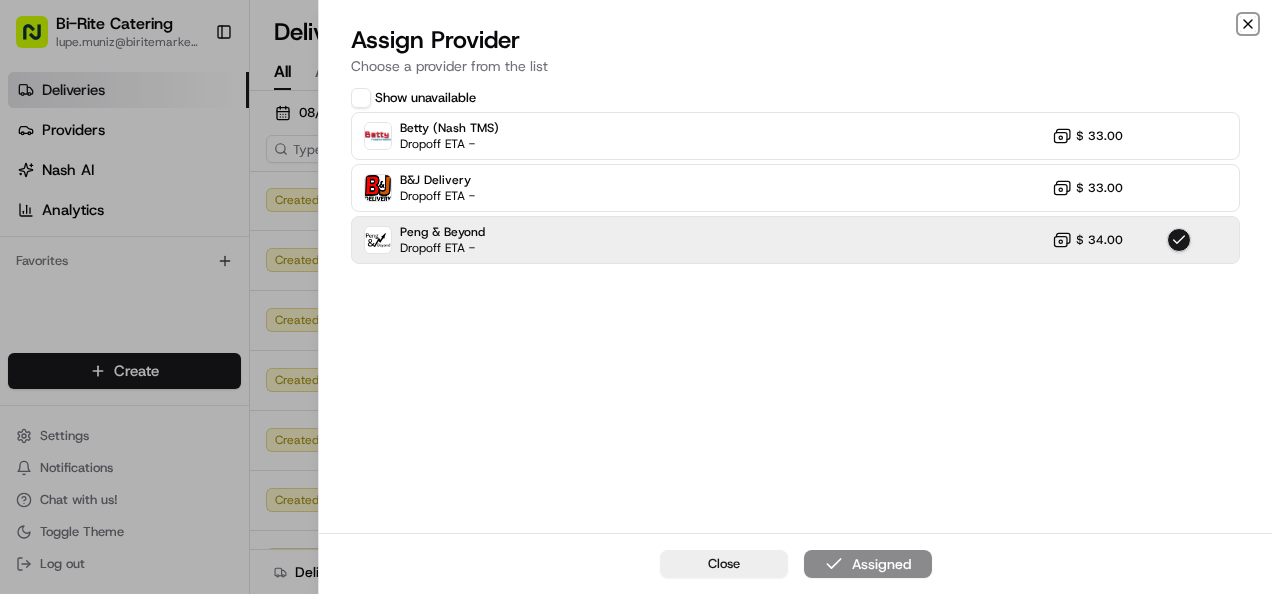 click 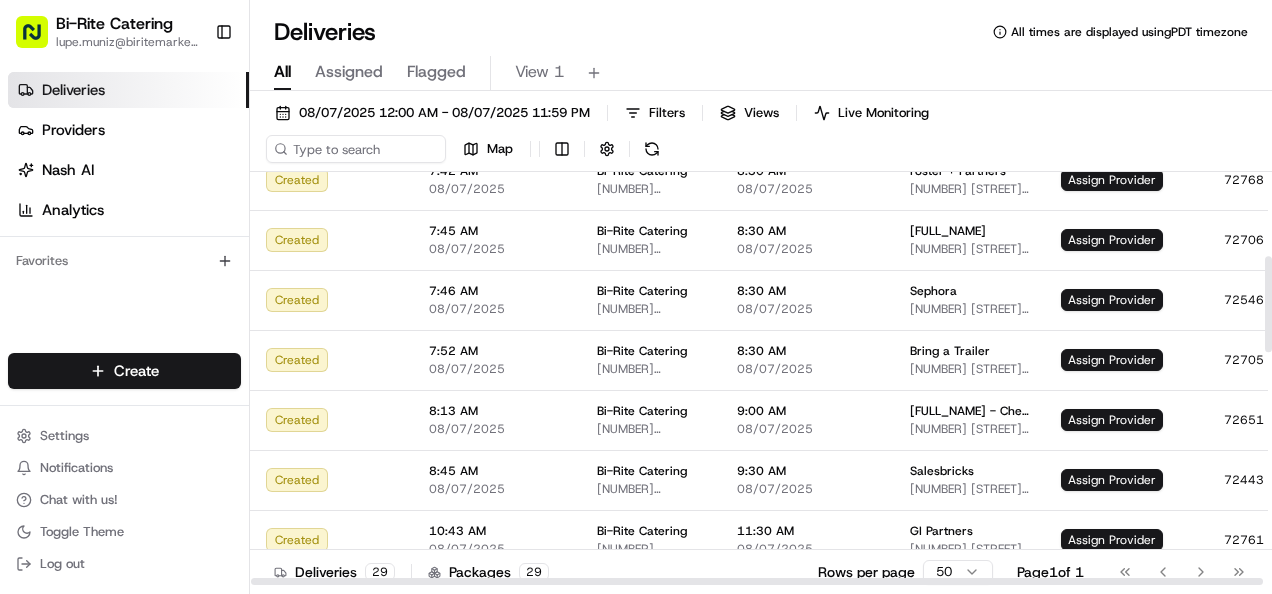 scroll, scrollTop: 462, scrollLeft: 0, axis: vertical 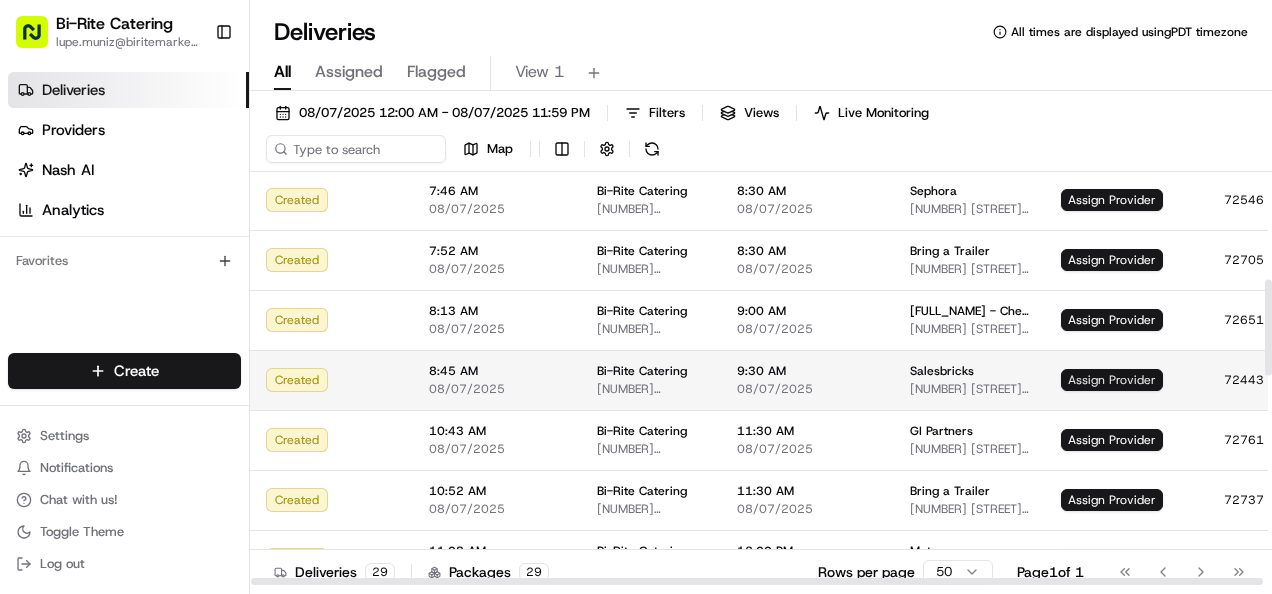 click on "Assign Provider" at bounding box center [1112, 380] 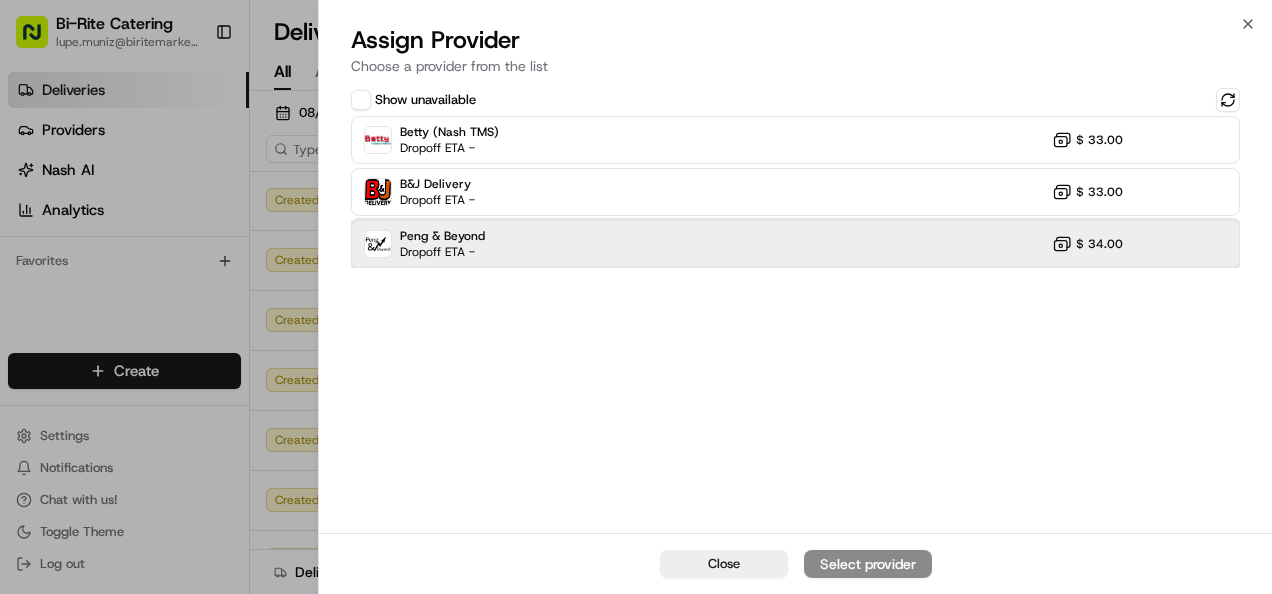 click on "Peng & Beyond Dropoff ETA   - $   [PRICE]" at bounding box center (795, 244) 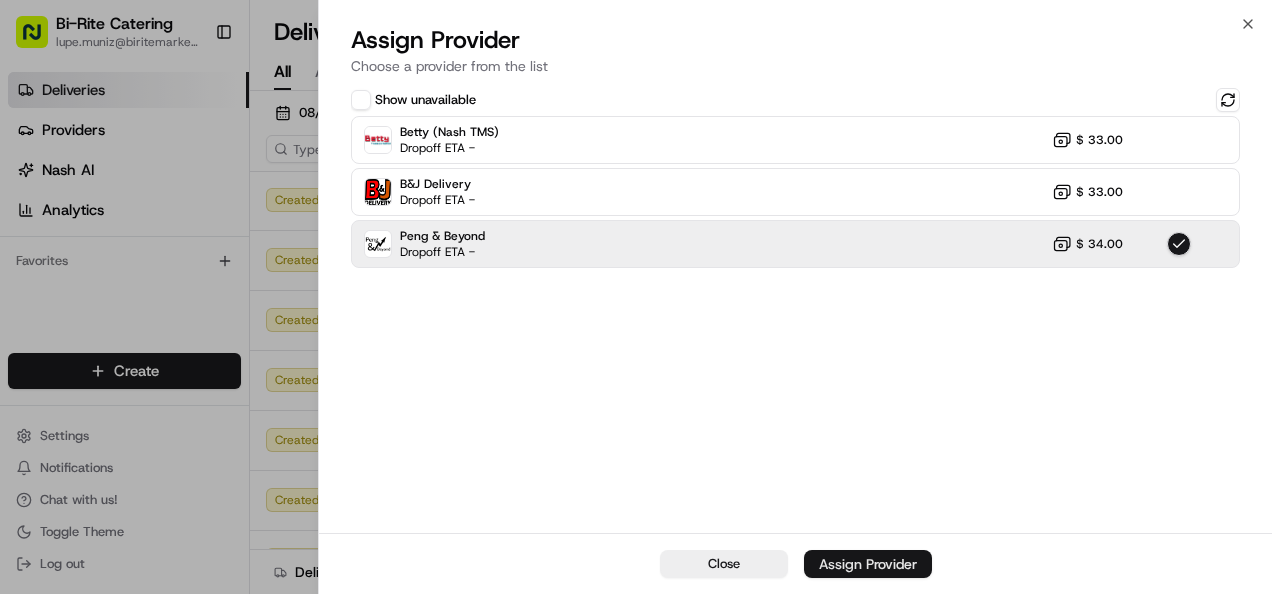 click on "Assign Provider" at bounding box center [868, 564] 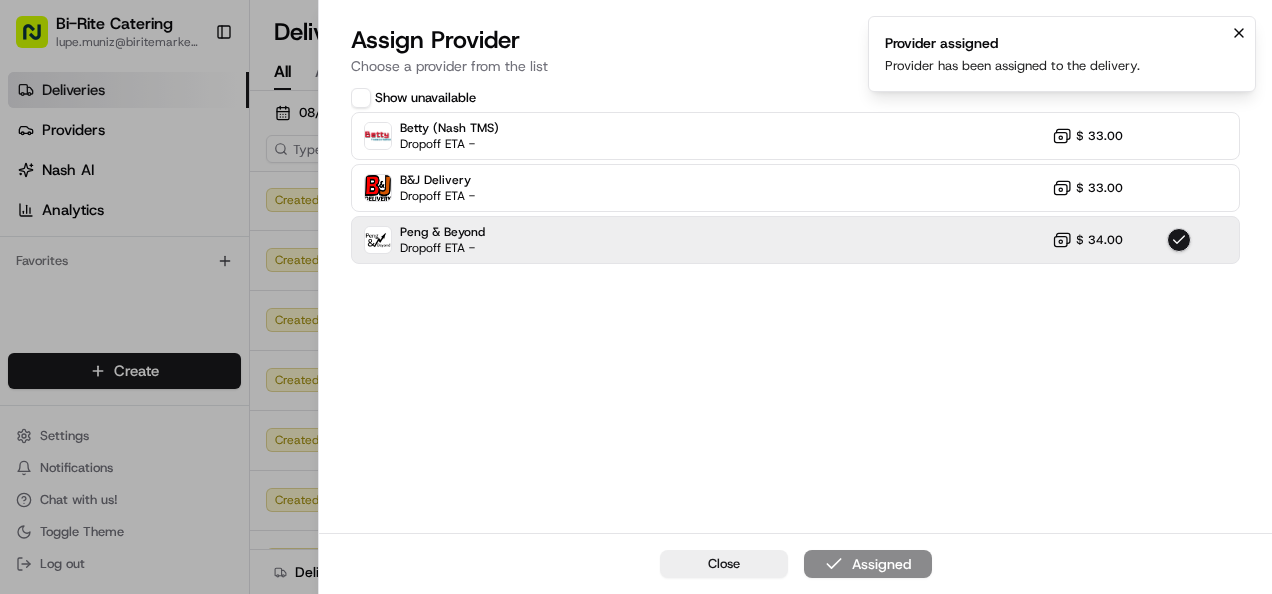 click at bounding box center (1239, 33) 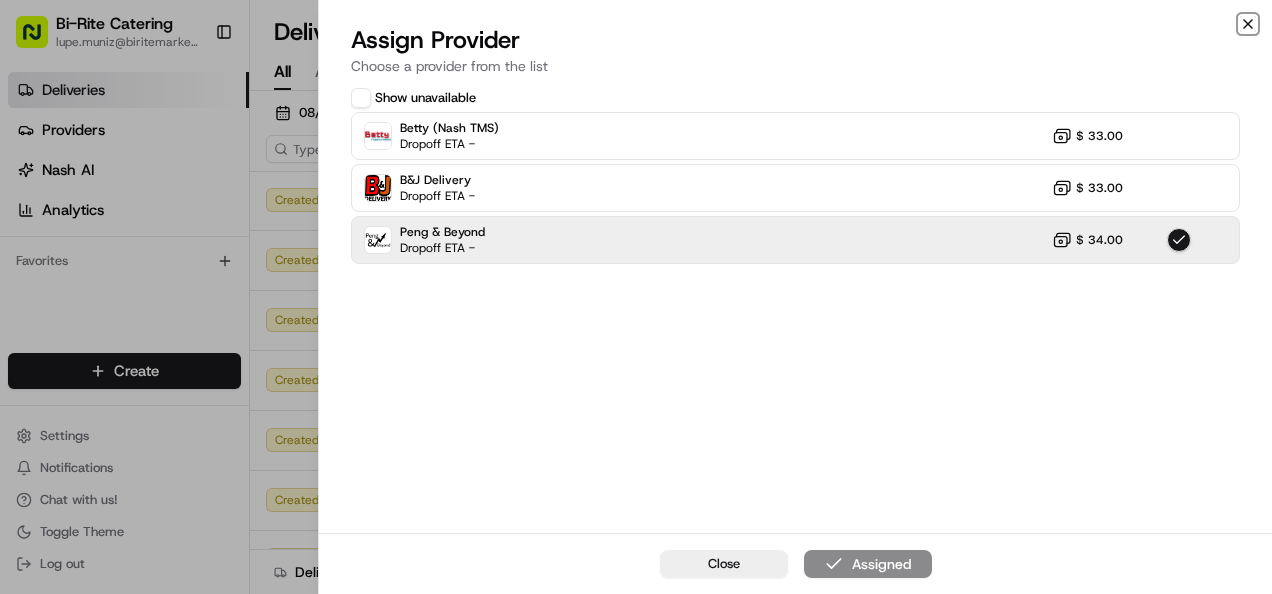 click 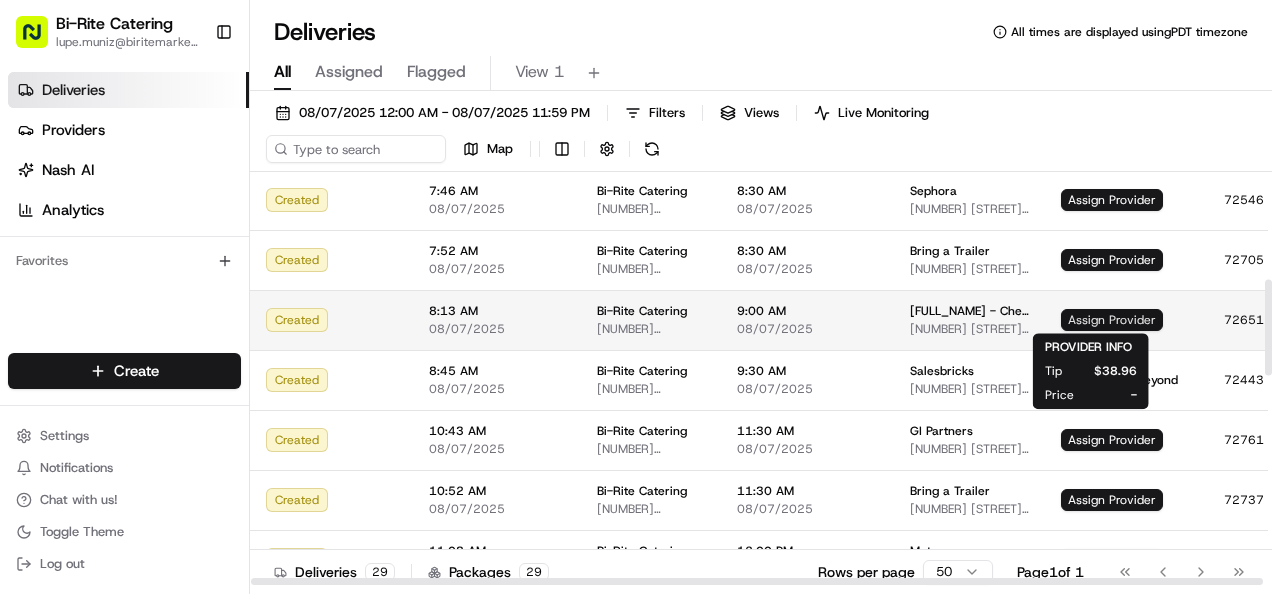 click on "Assign Provider" at bounding box center (1112, 320) 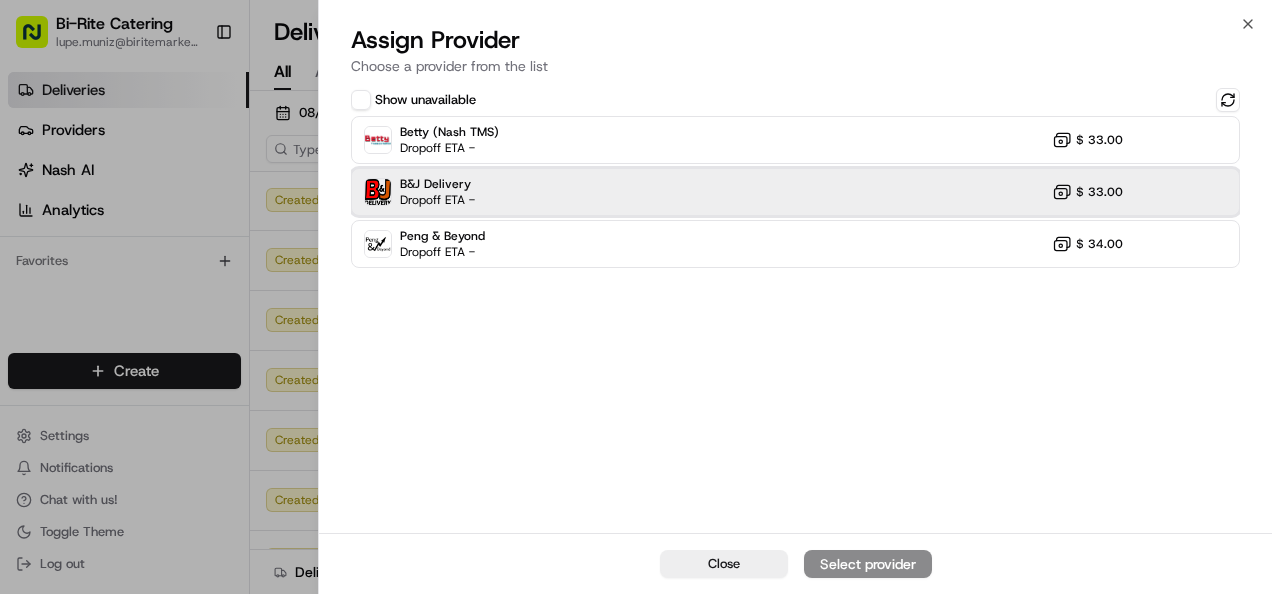 click on "B&J Delivery Dropoff ETA   - $   [PRICE]" at bounding box center [795, 192] 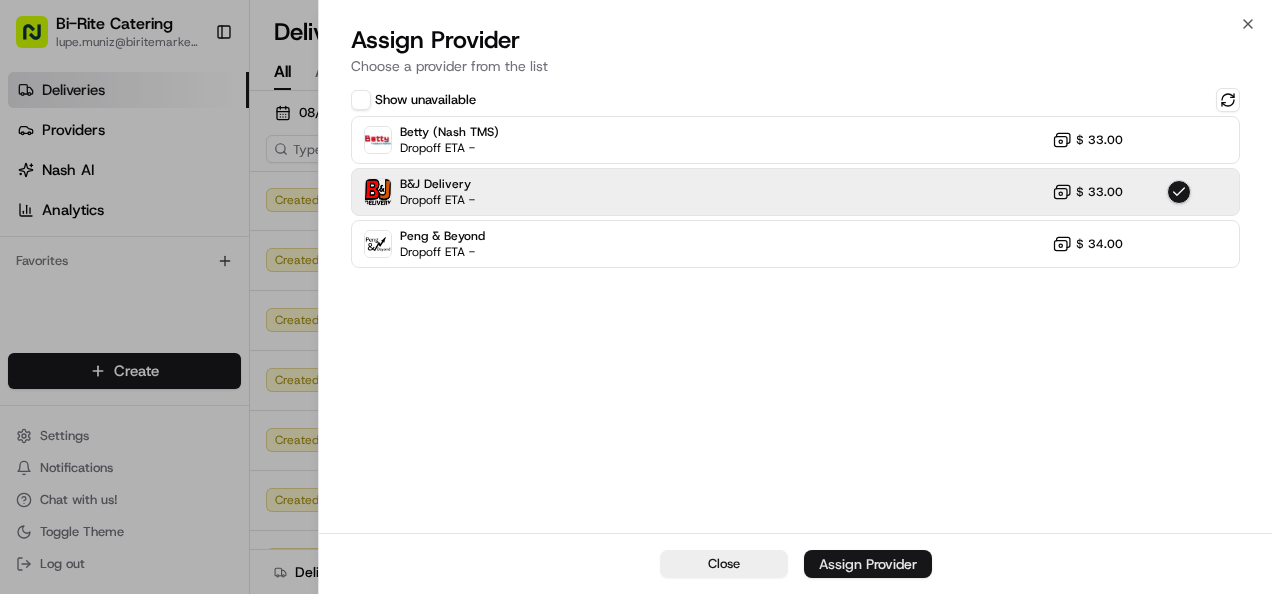 click on "Assign Provider" at bounding box center [868, 564] 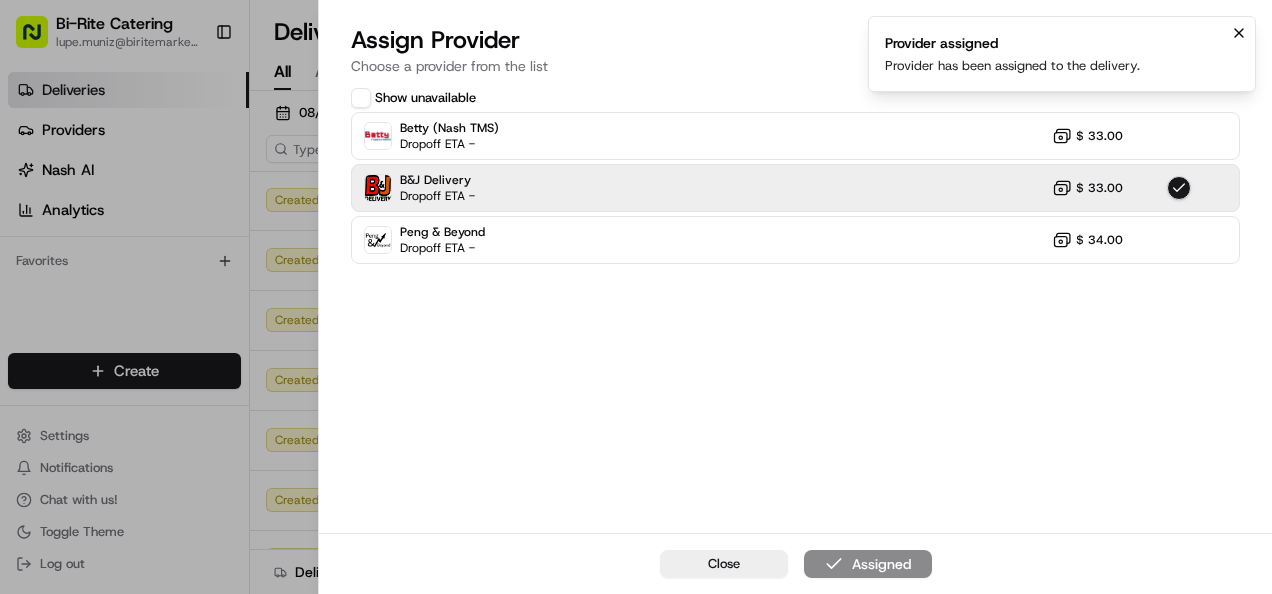 click 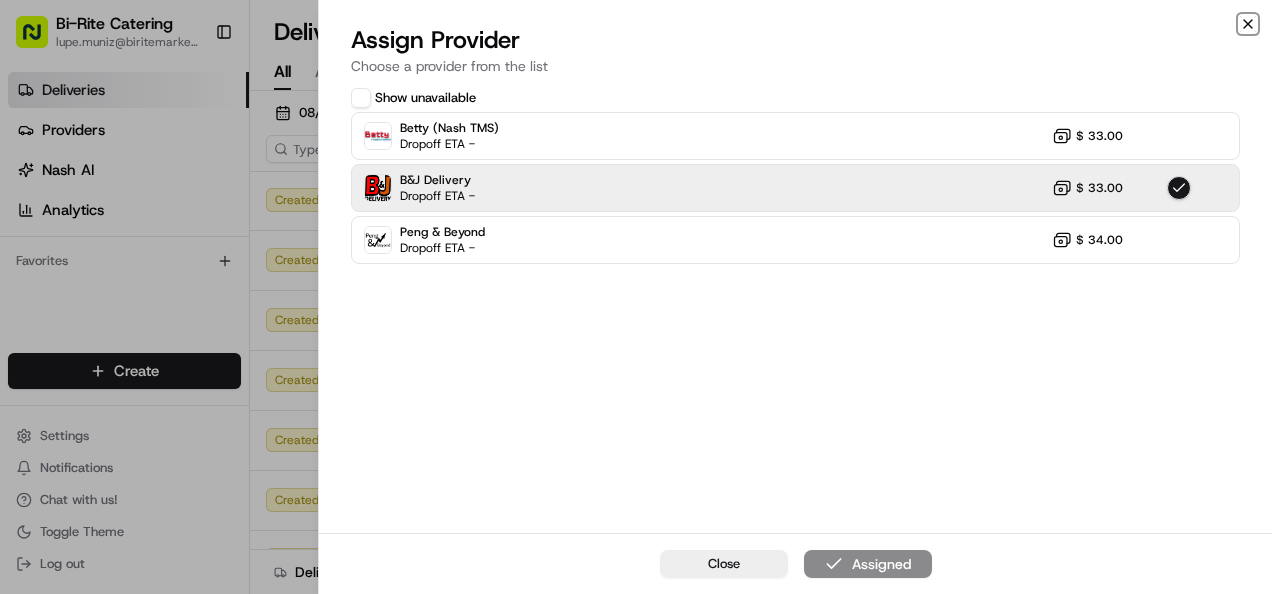 click 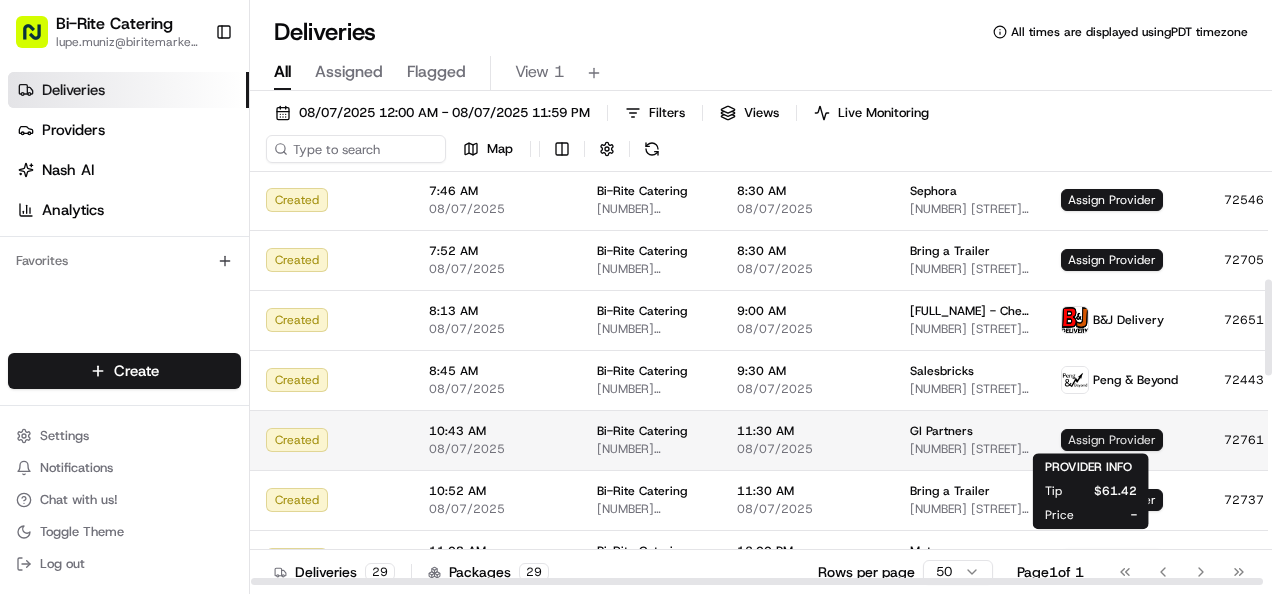 click on "Assign Provider" at bounding box center (1112, 440) 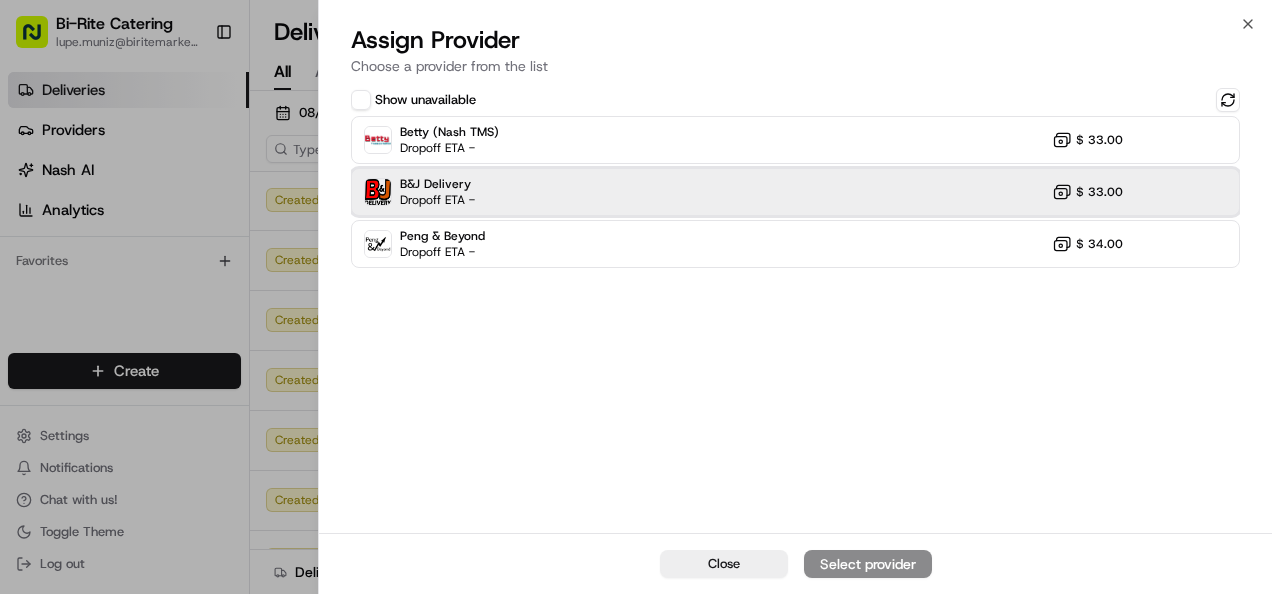 click on "B&J Delivery Dropoff ETA   - $   [PRICE]" at bounding box center (795, 192) 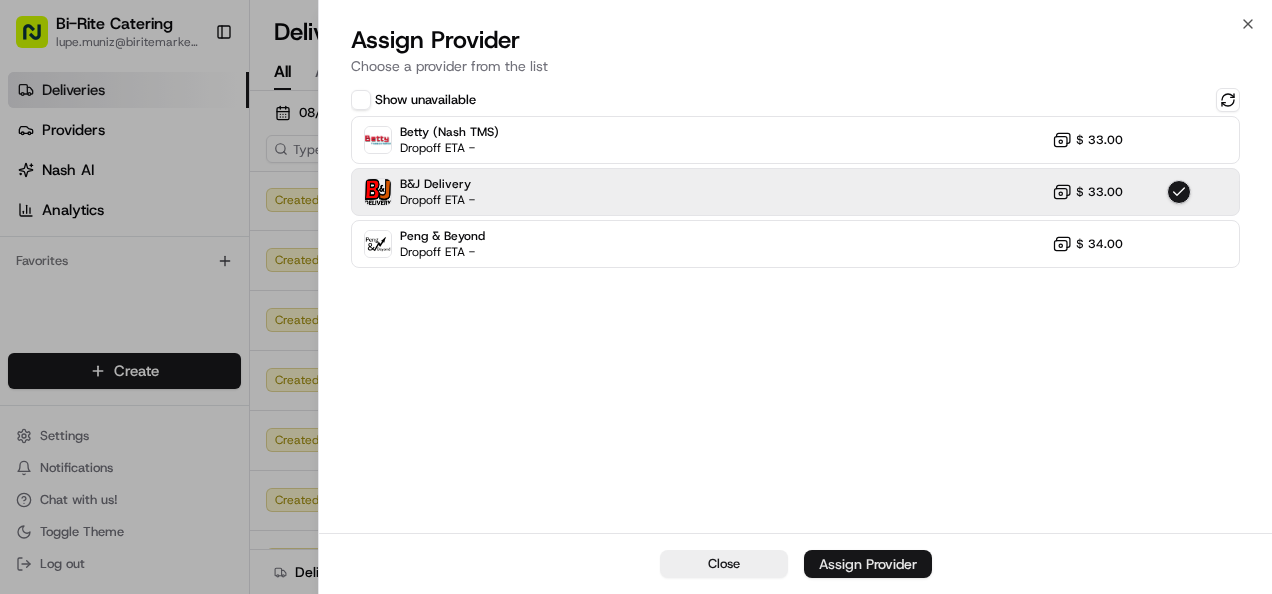 click on "Assign Provider" at bounding box center (868, 564) 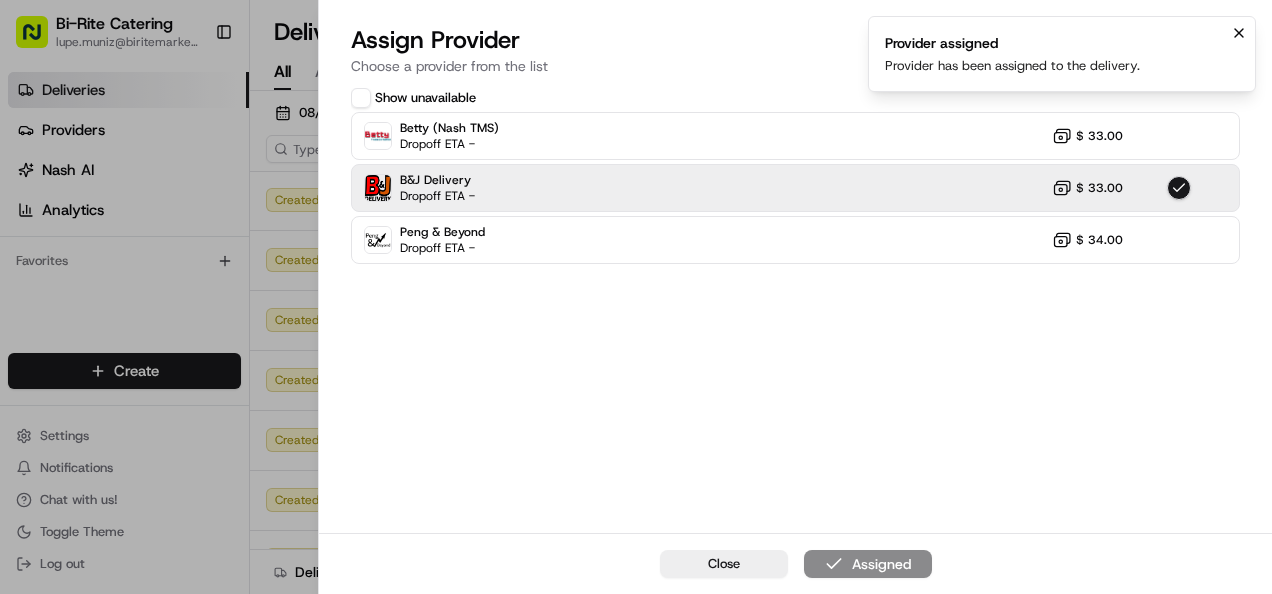 click 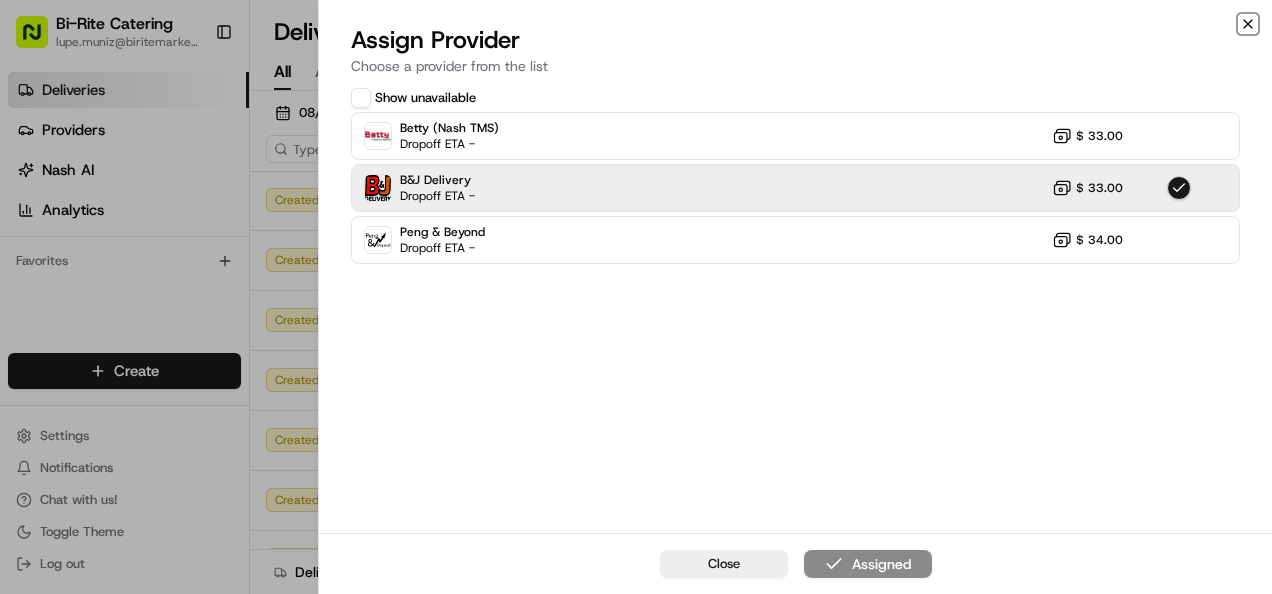 click 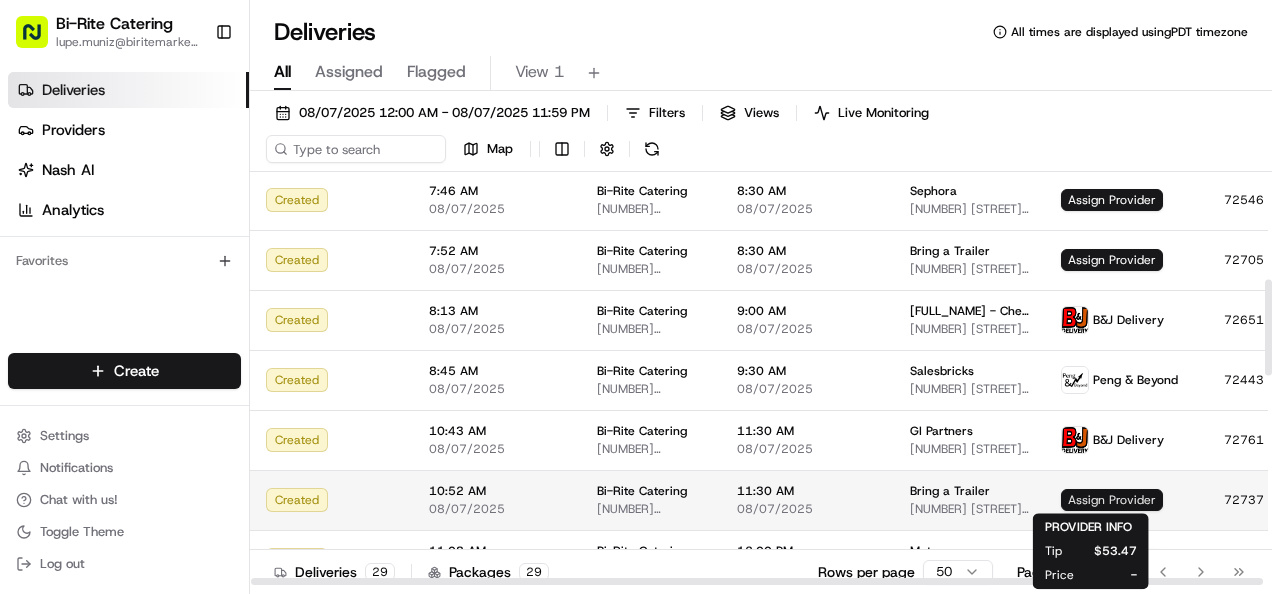click on "Assign Provider" at bounding box center (1112, 500) 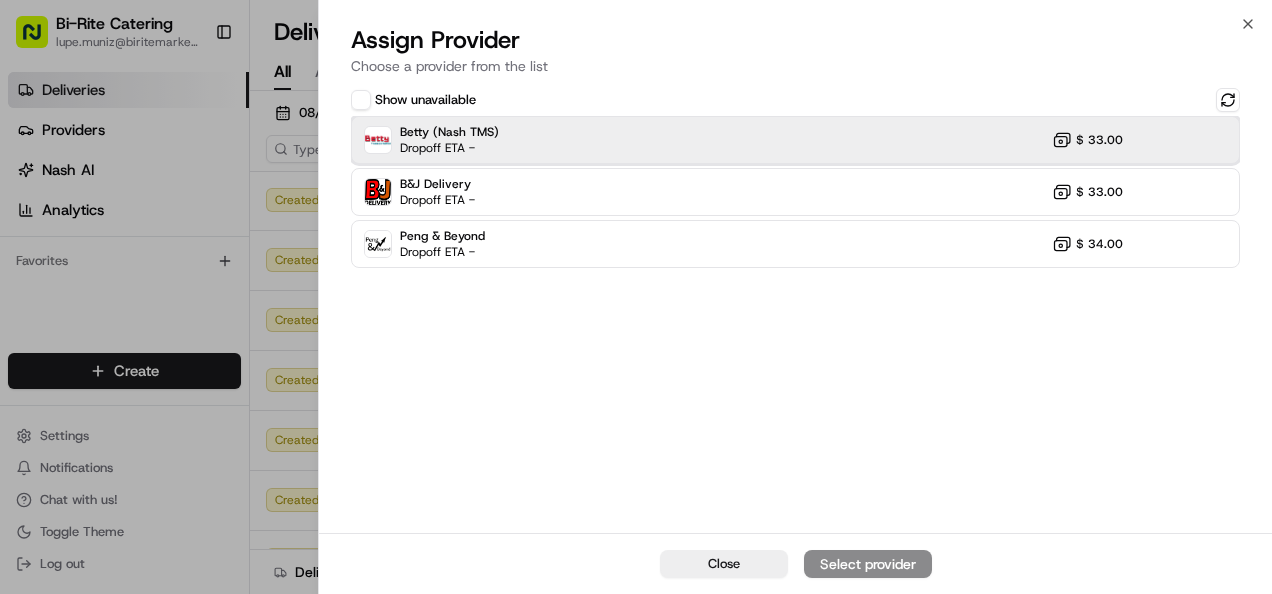 click on "Betty (Nash TMS) Dropoff ETA   - $   33.00" at bounding box center [795, 140] 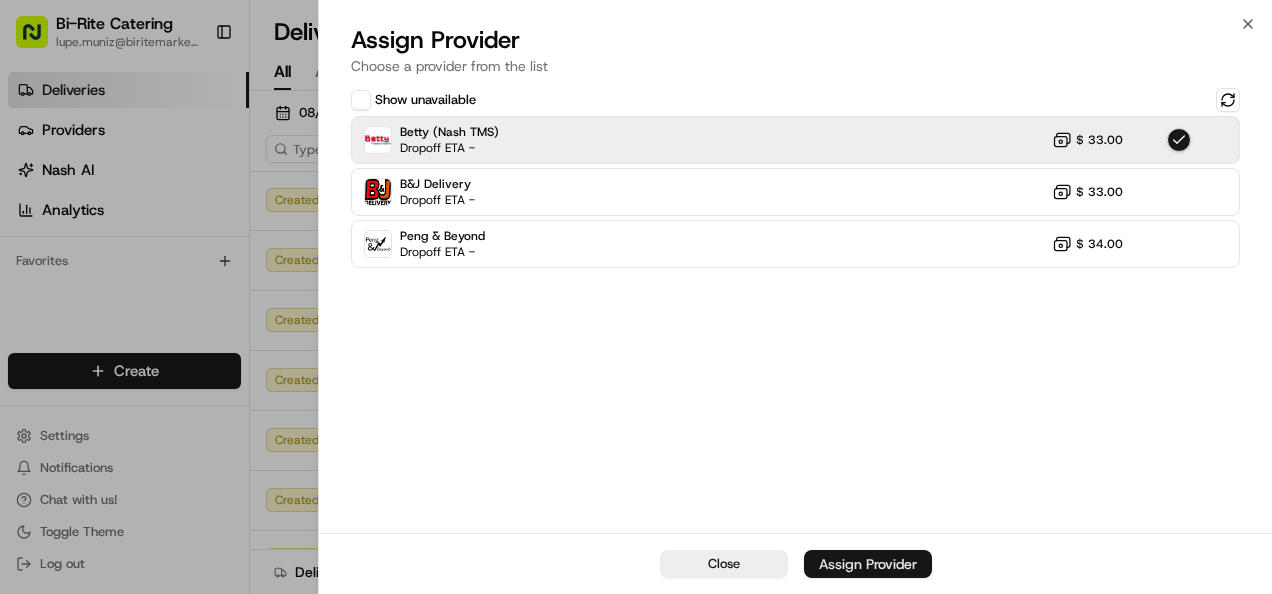 click on "Assign Provider" at bounding box center (868, 564) 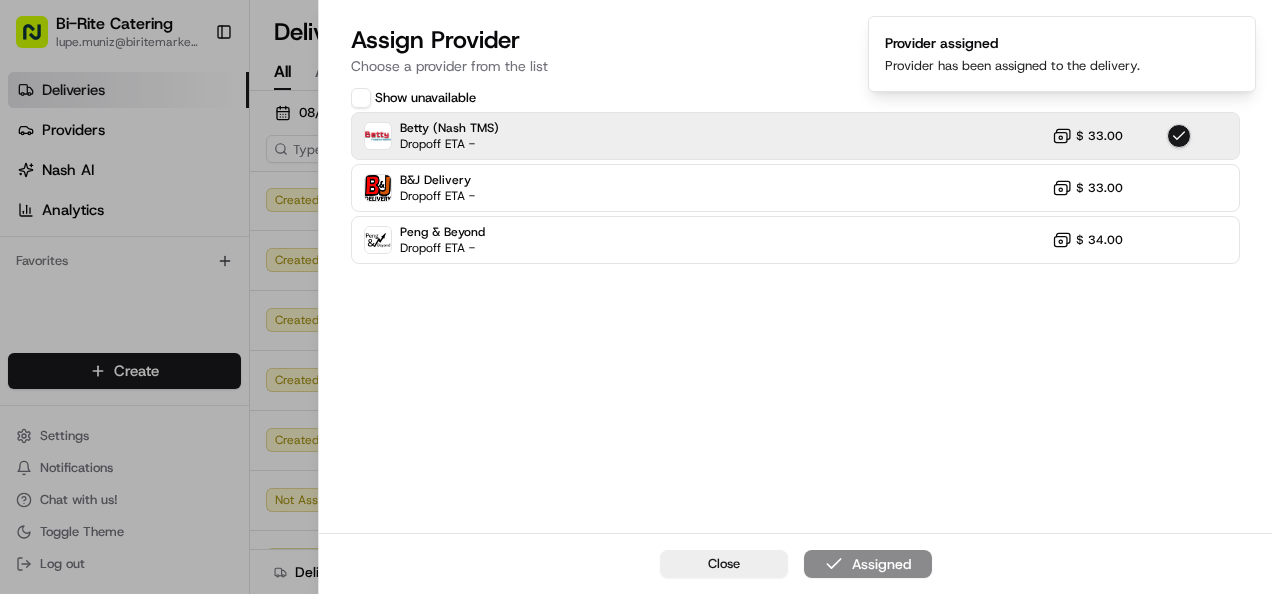 click at bounding box center (1239, 33) 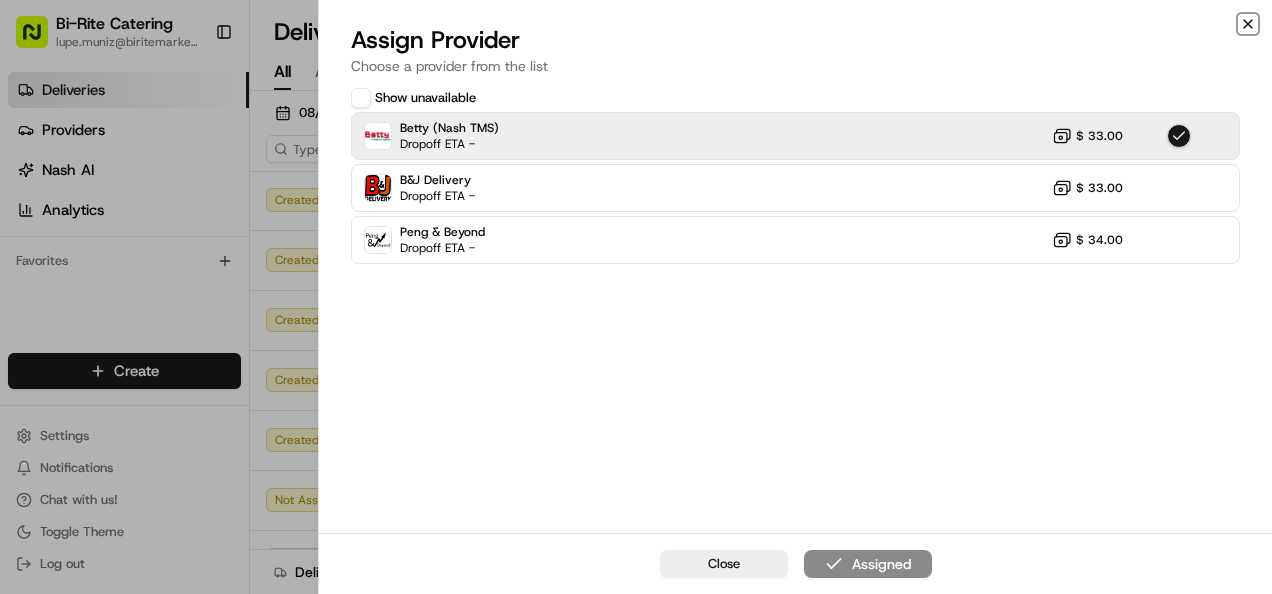 click 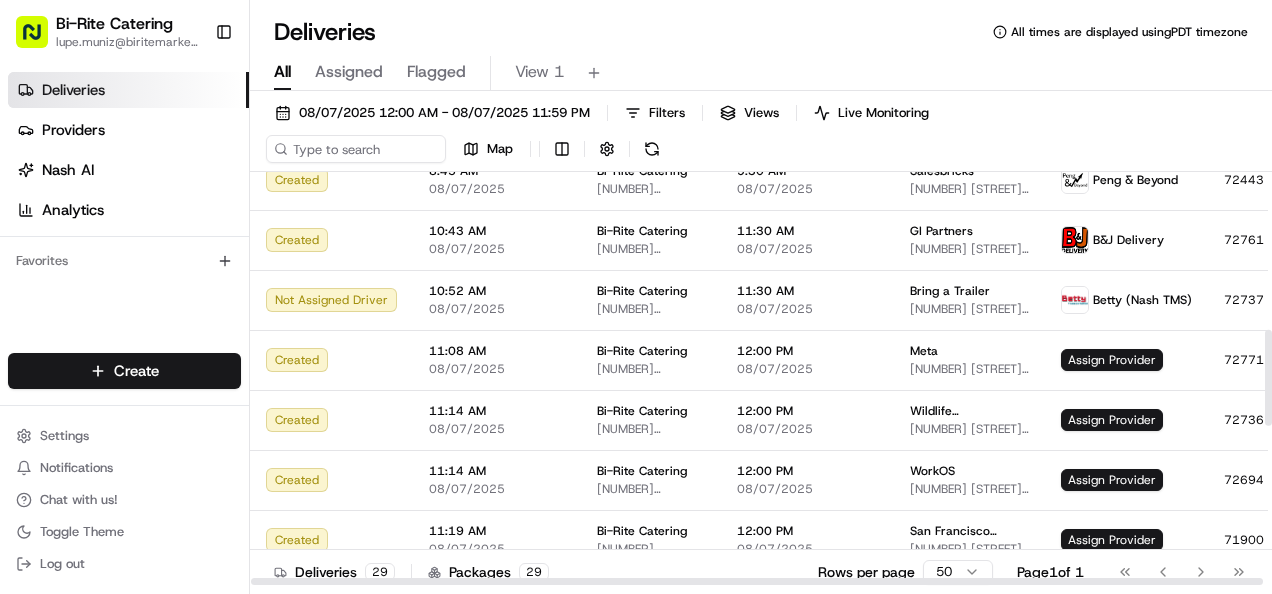 scroll, scrollTop: 762, scrollLeft: 0, axis: vertical 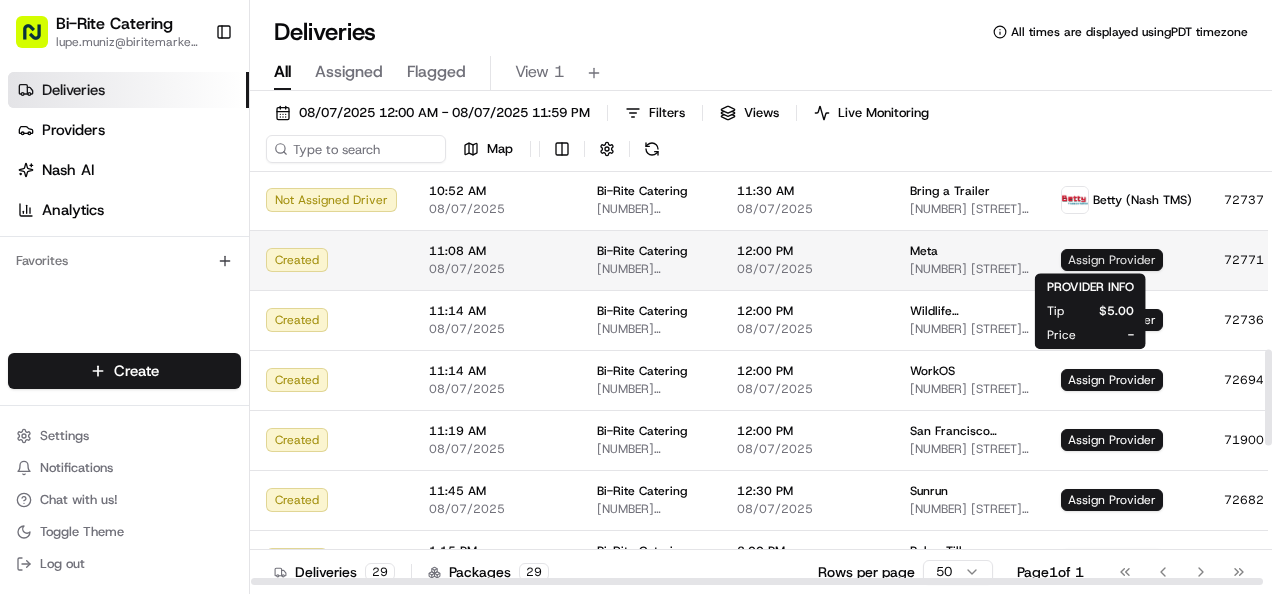 click on "Assign Provider" at bounding box center [1112, 260] 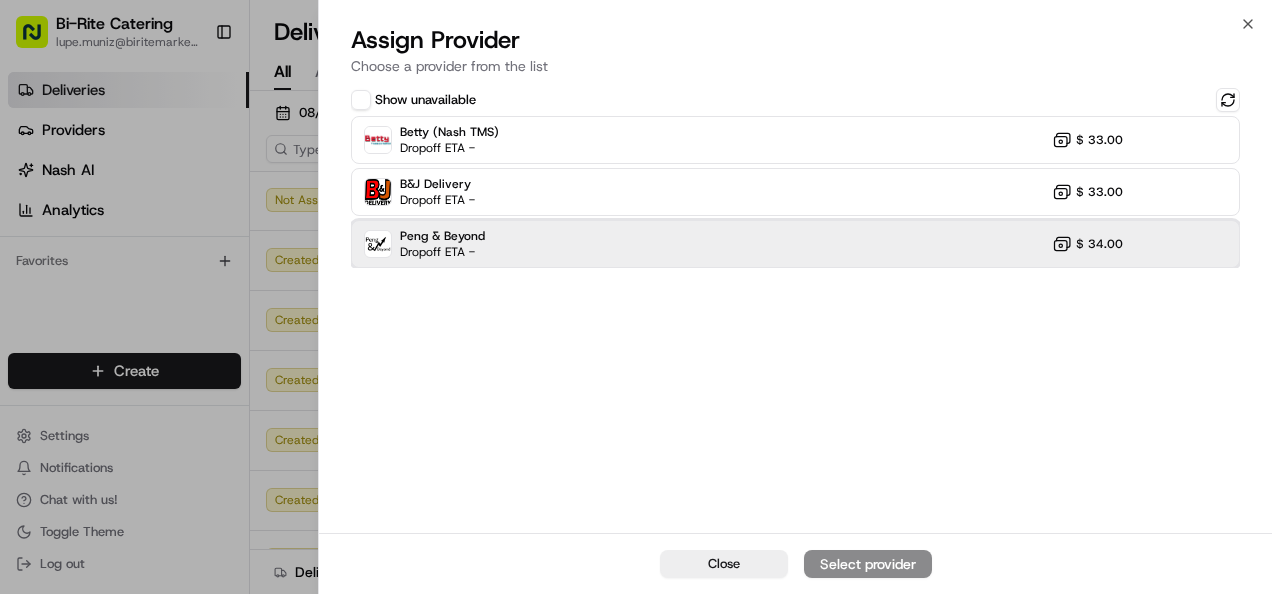 click on "Peng & Beyond Dropoff ETA   - $   [PRICE]" at bounding box center [795, 244] 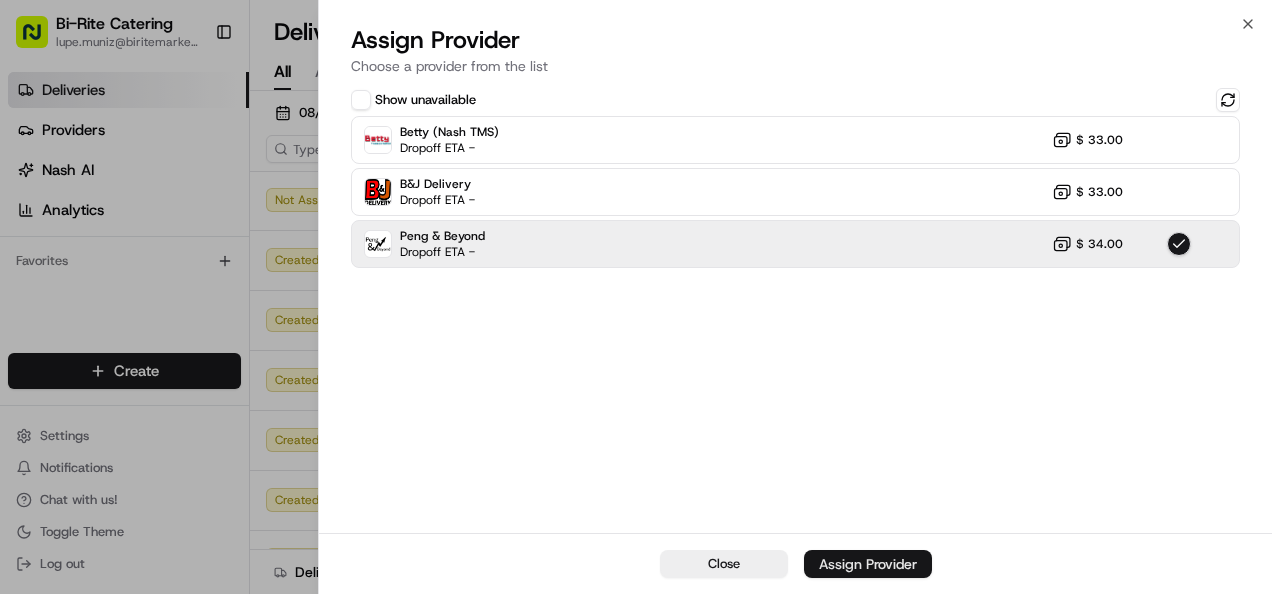 click on "Assign Provider" at bounding box center (868, 564) 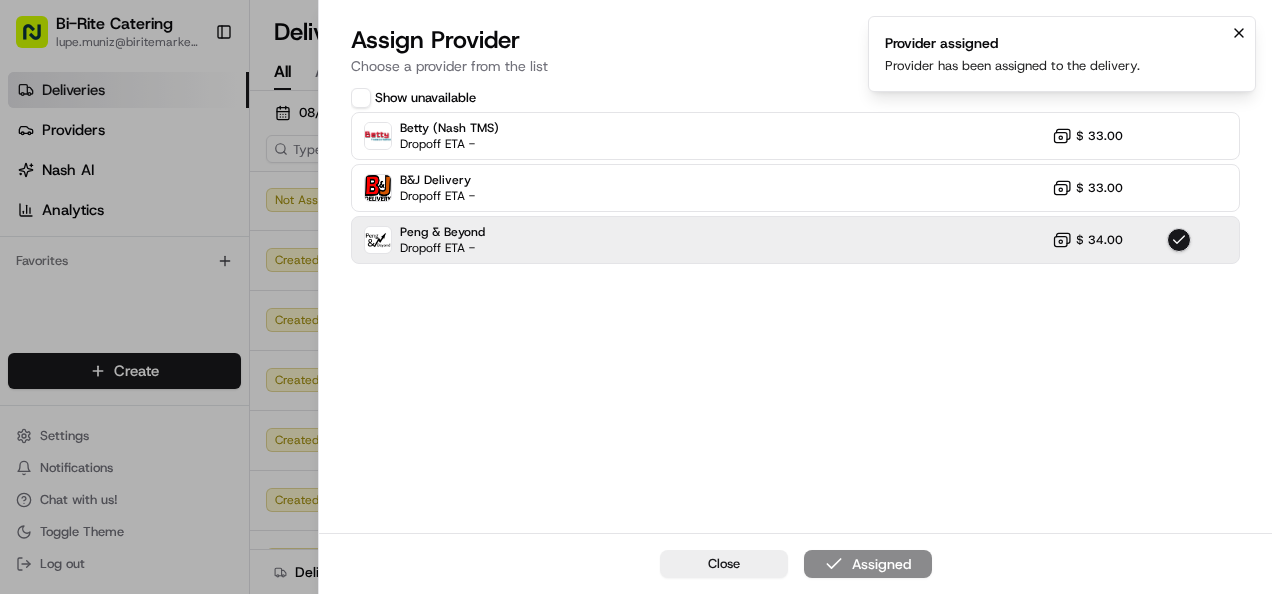 click 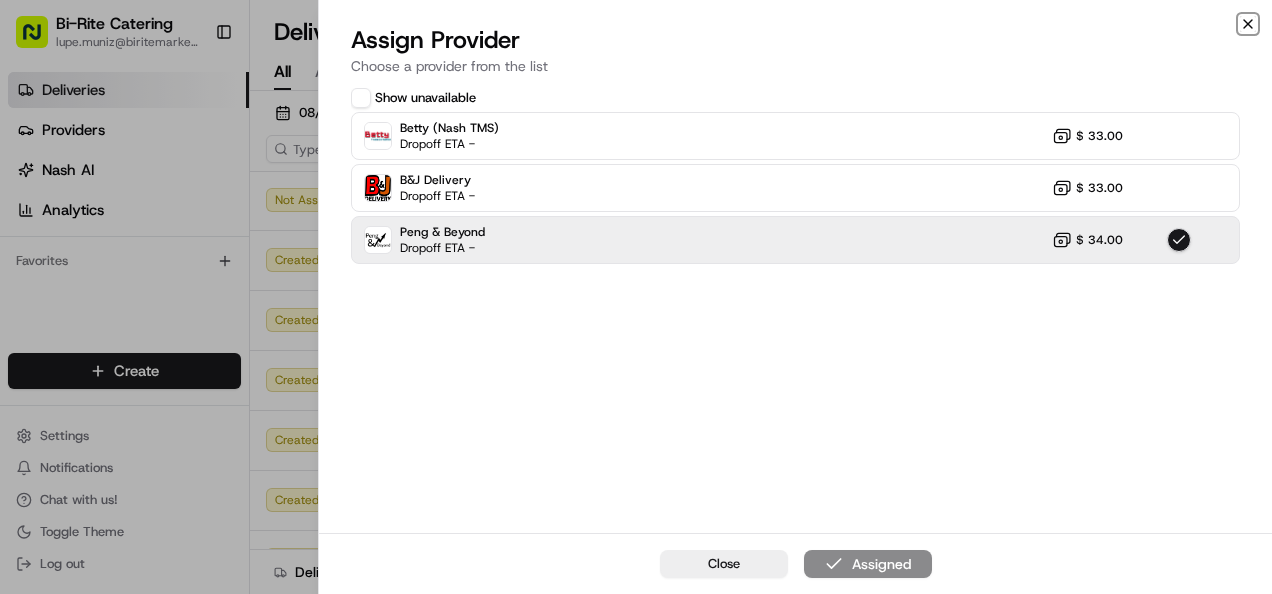 click 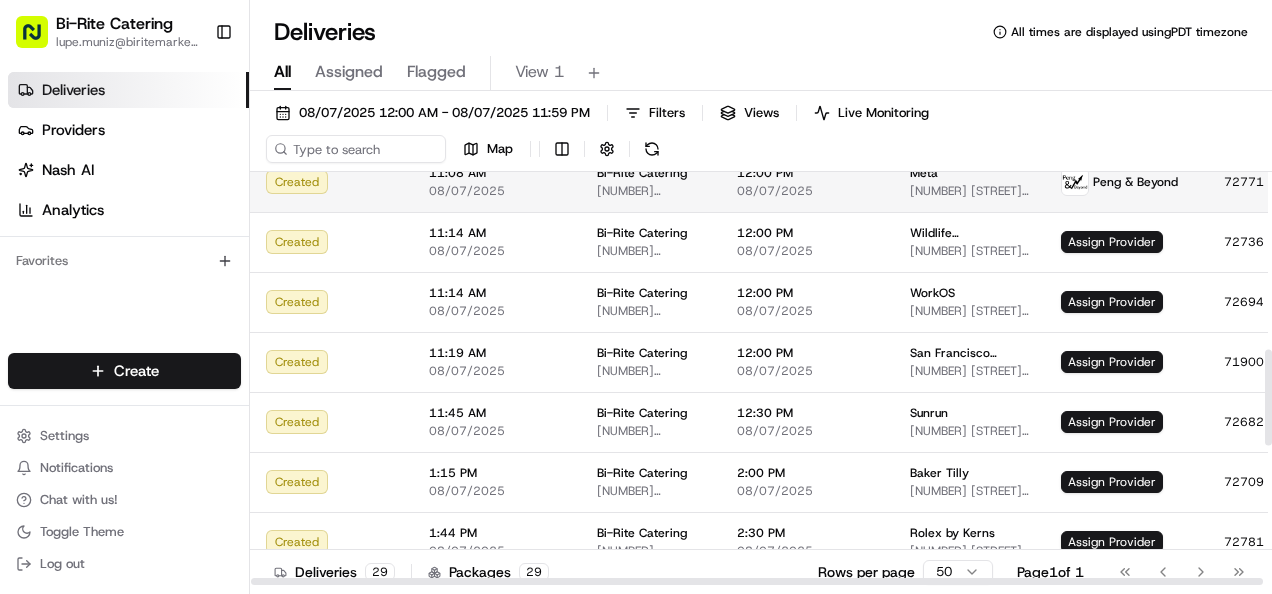 scroll, scrollTop: 862, scrollLeft: 0, axis: vertical 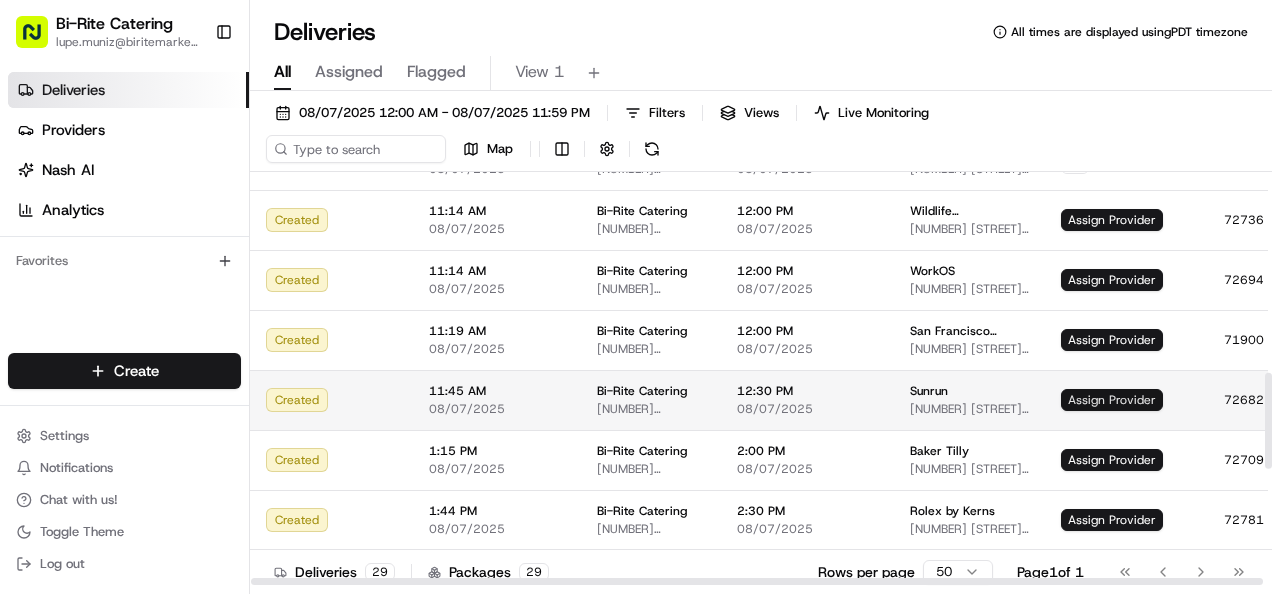 click on "Assign Provider" at bounding box center [1112, 400] 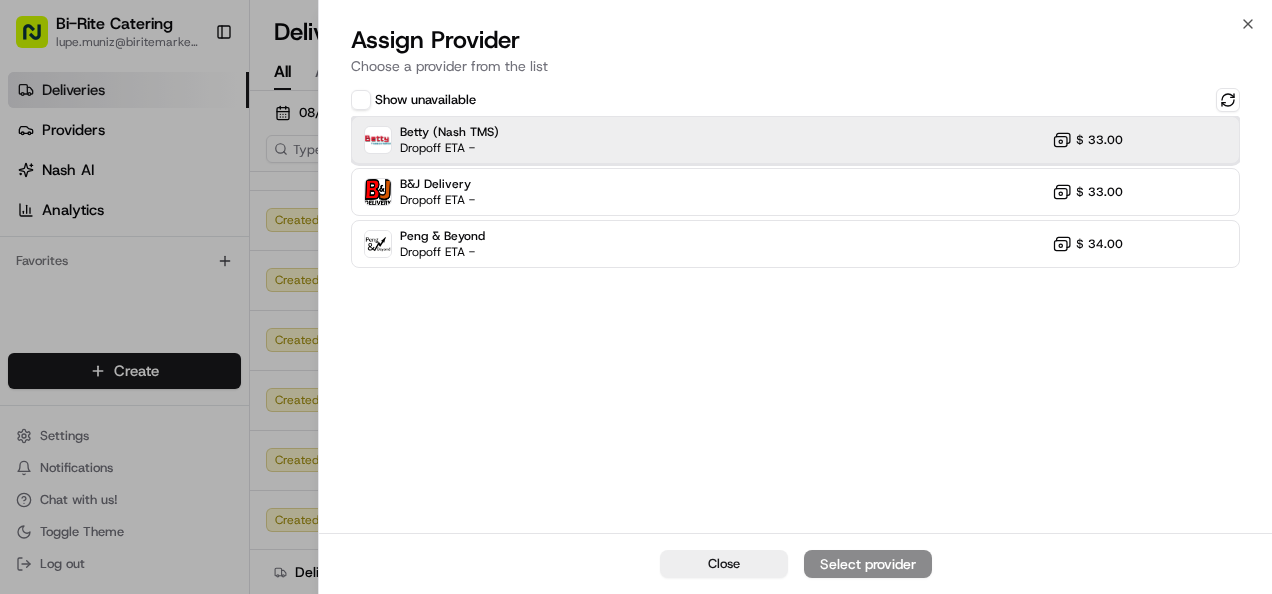 click on "Betty (Nash TMS) Dropoff ETA   - $   33.00" at bounding box center (795, 140) 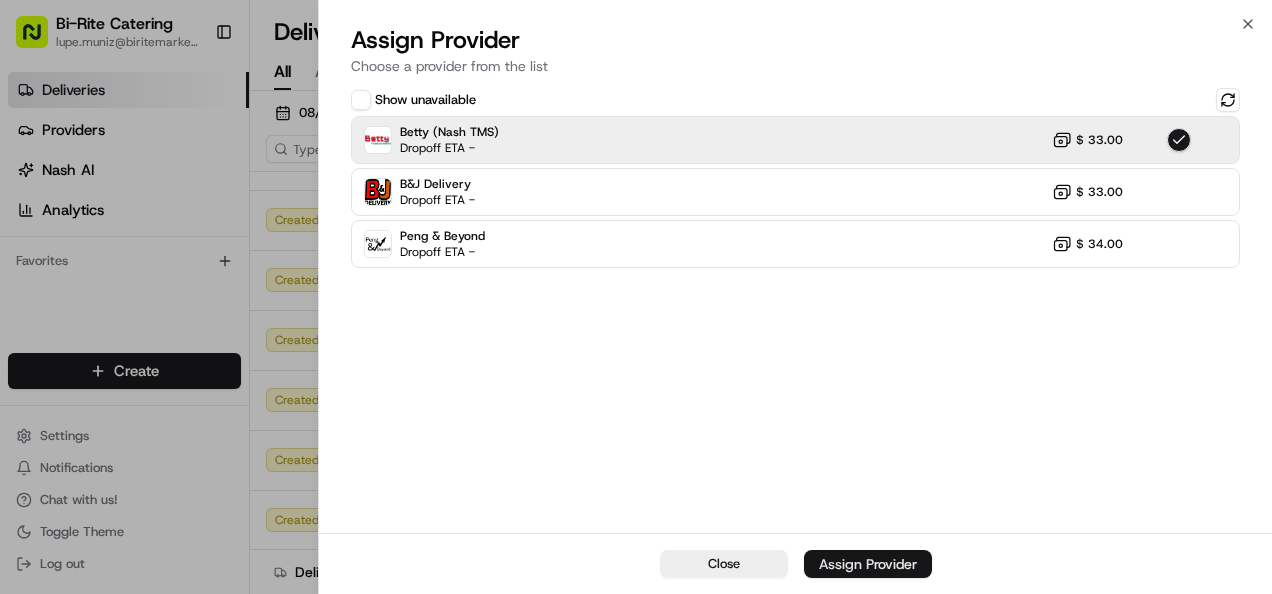 click on "Assign Provider" at bounding box center [868, 564] 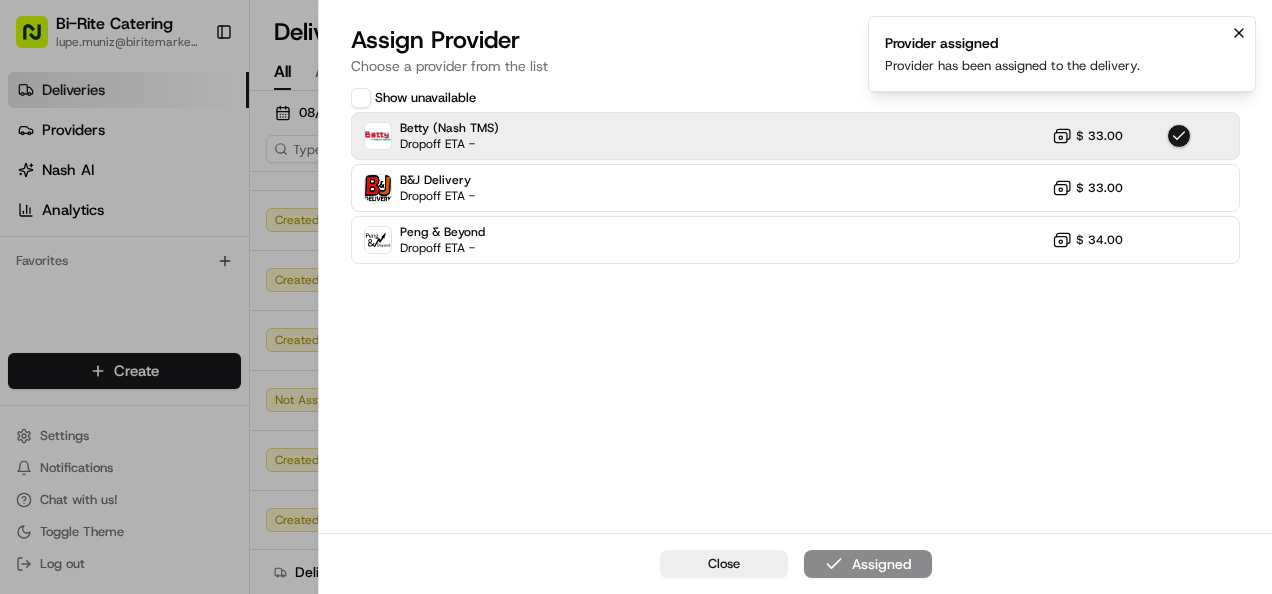 click 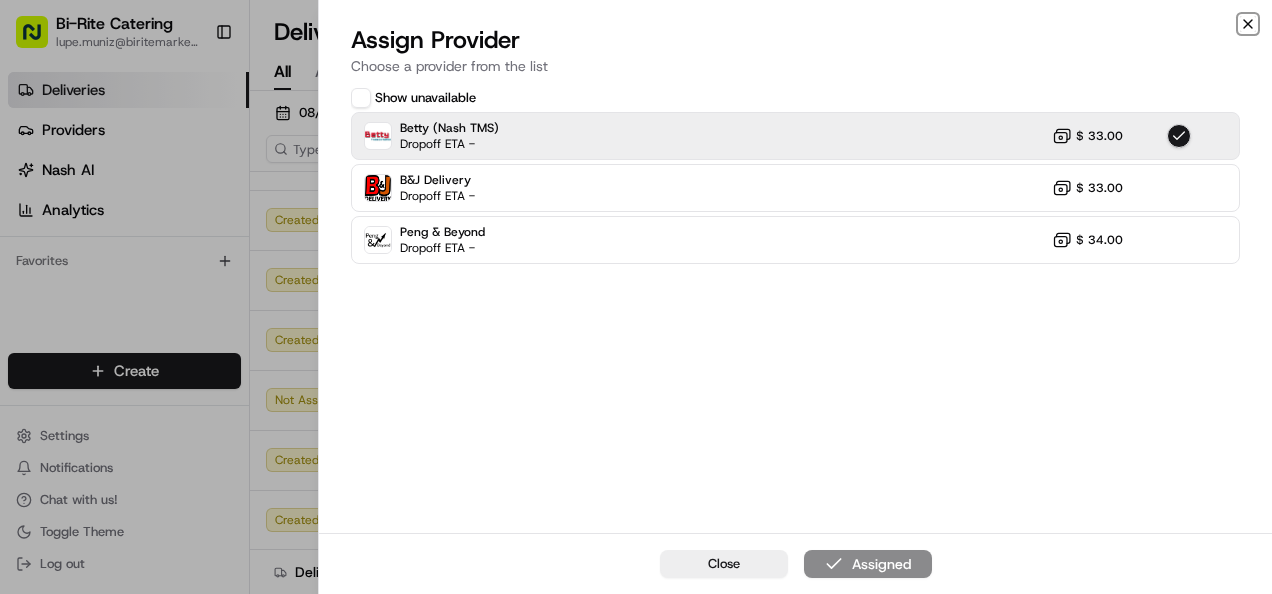 click 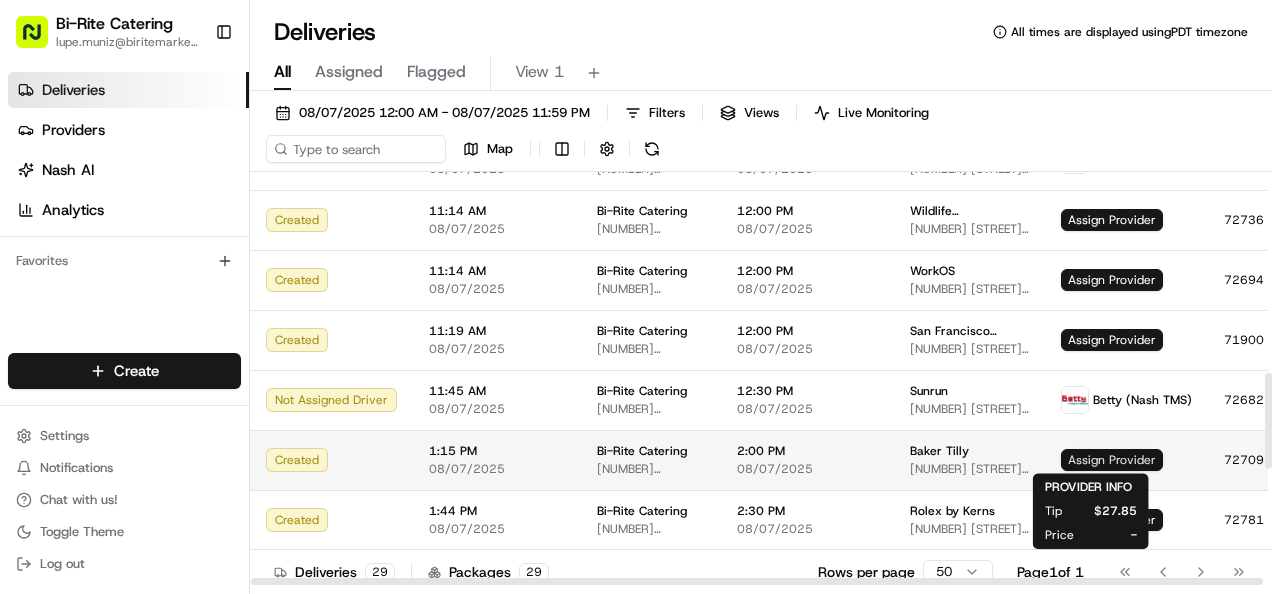 click on "Assign Provider" at bounding box center (1112, 460) 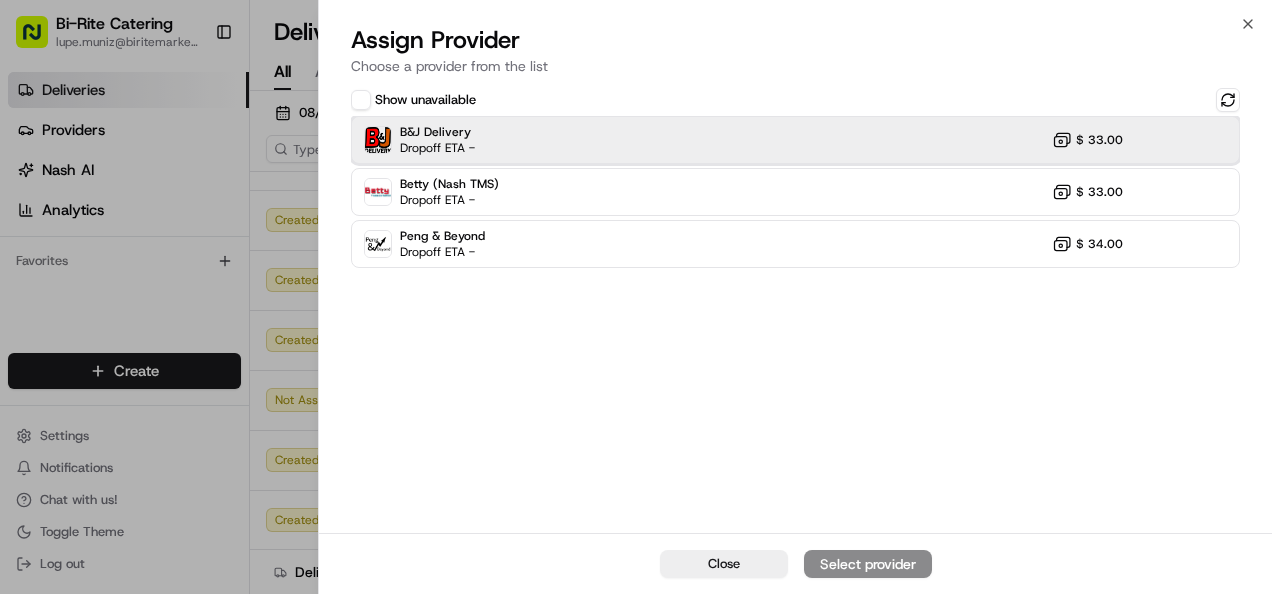 click on "B&J Delivery Dropoff ETA   - $   [PRICE]" at bounding box center (795, 140) 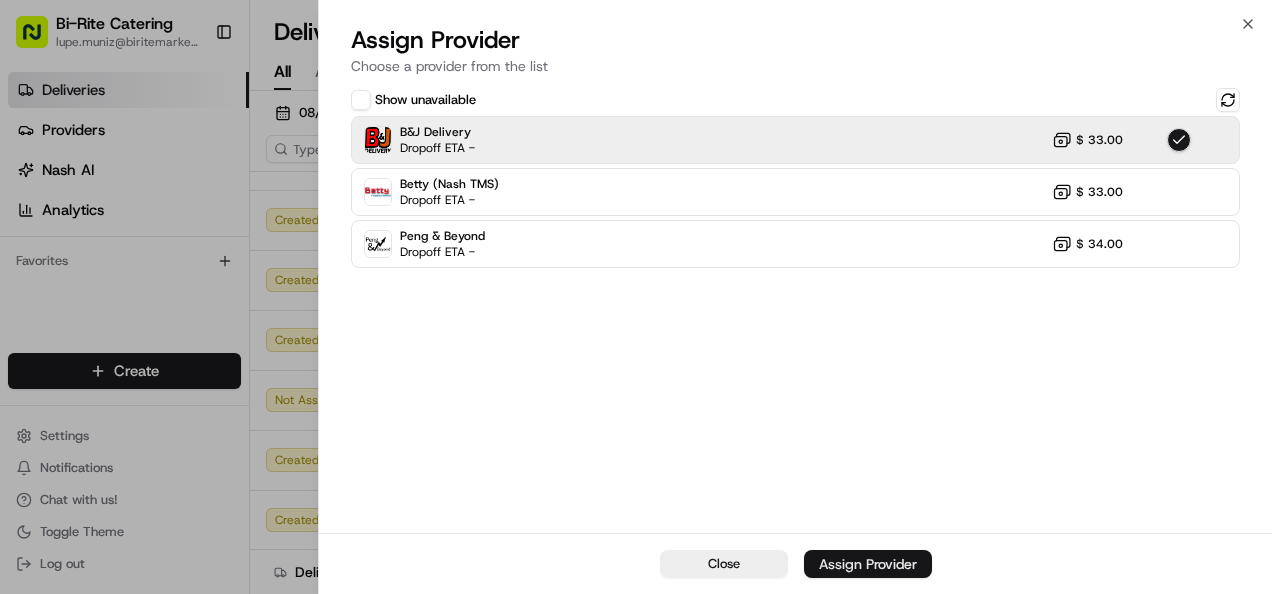 click on "Assign Provider" at bounding box center (868, 564) 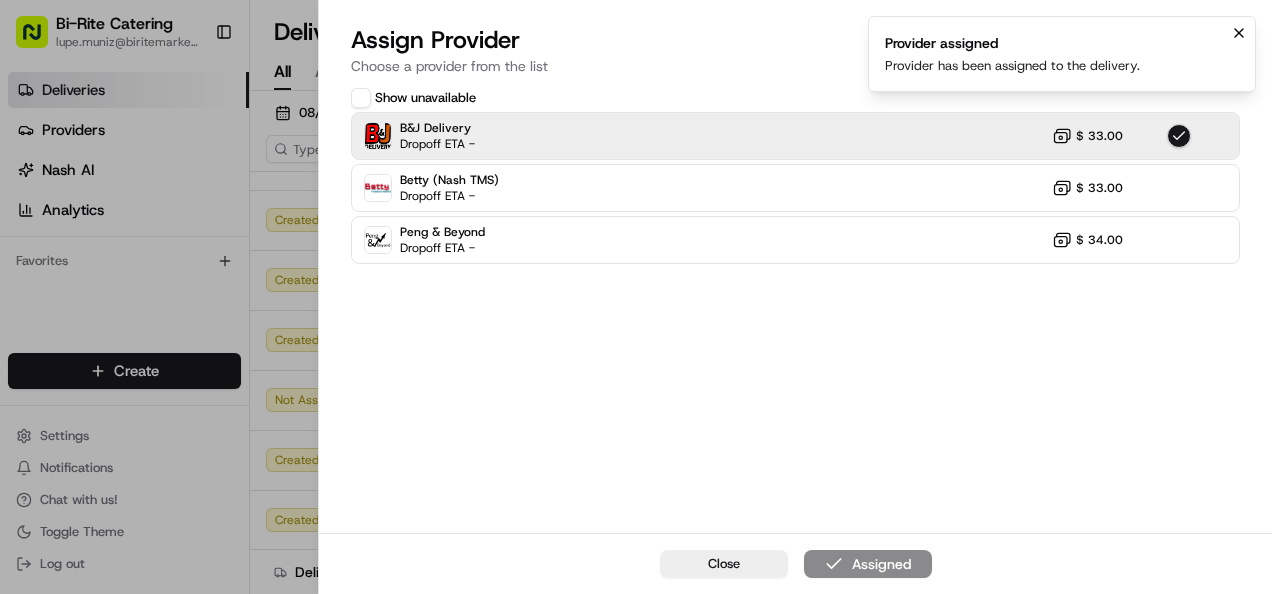 click 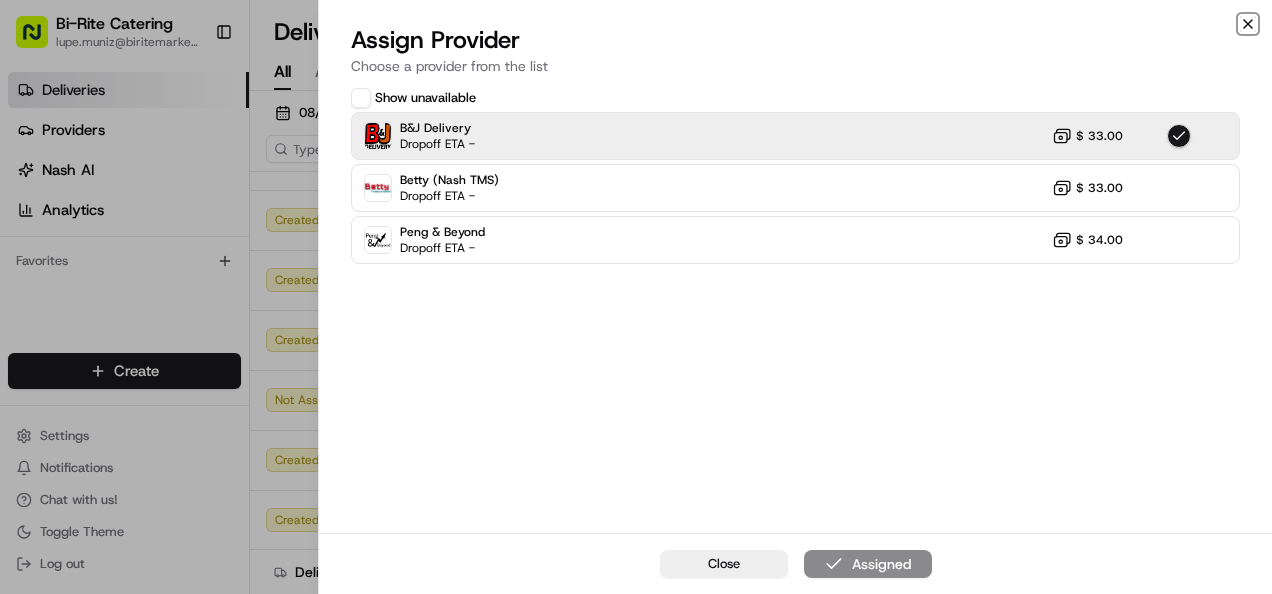 click 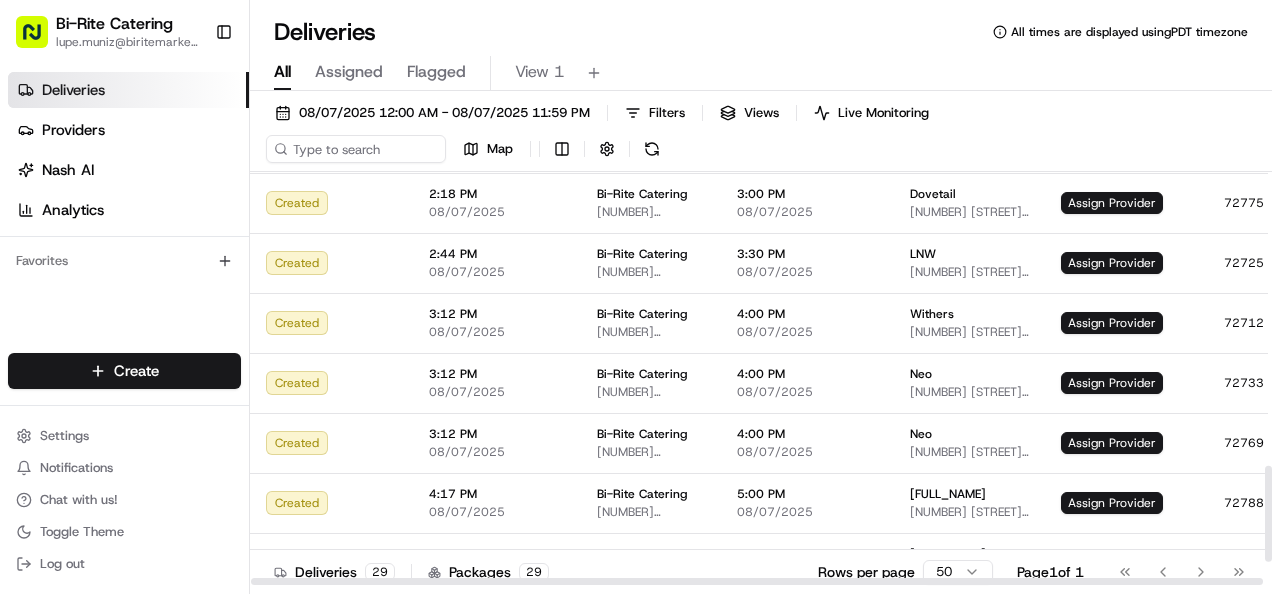 scroll, scrollTop: 1262, scrollLeft: 0, axis: vertical 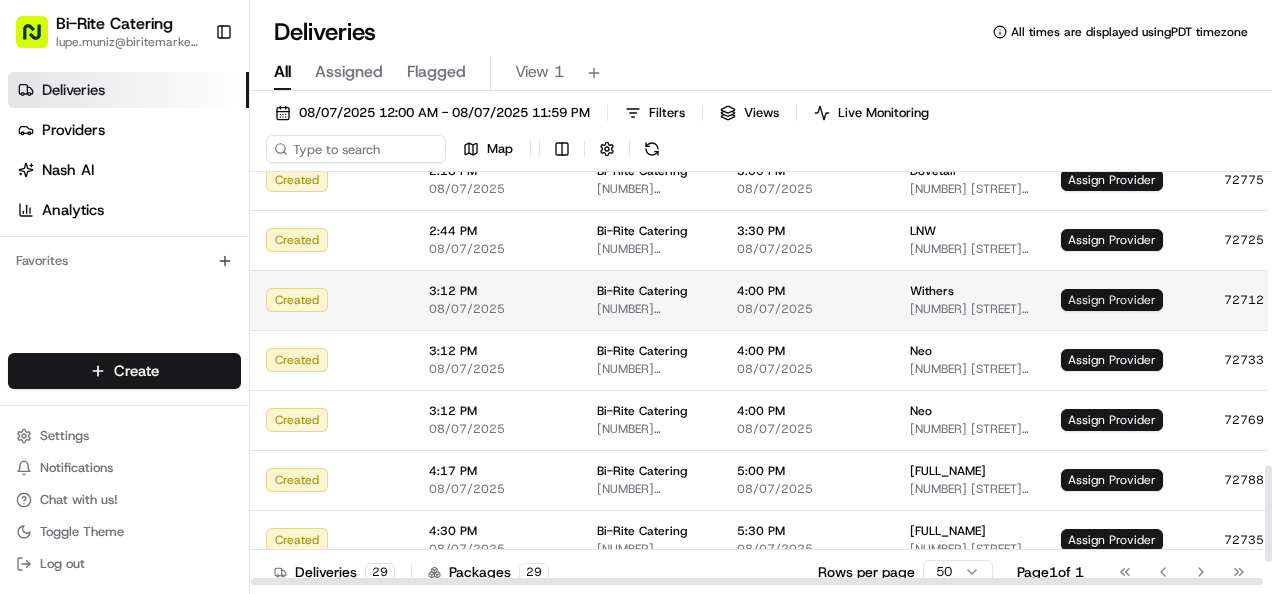 click on "Assign Provider" at bounding box center (1112, 300) 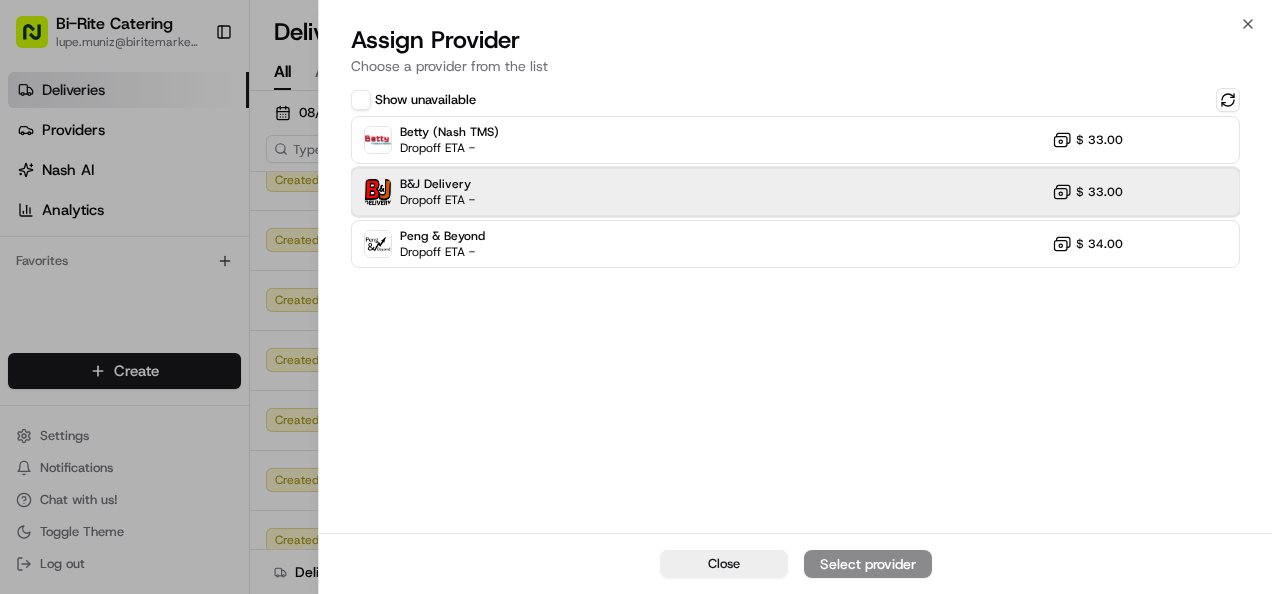 click on "B&J Delivery Dropoff ETA   - $   [PRICE]" at bounding box center [795, 192] 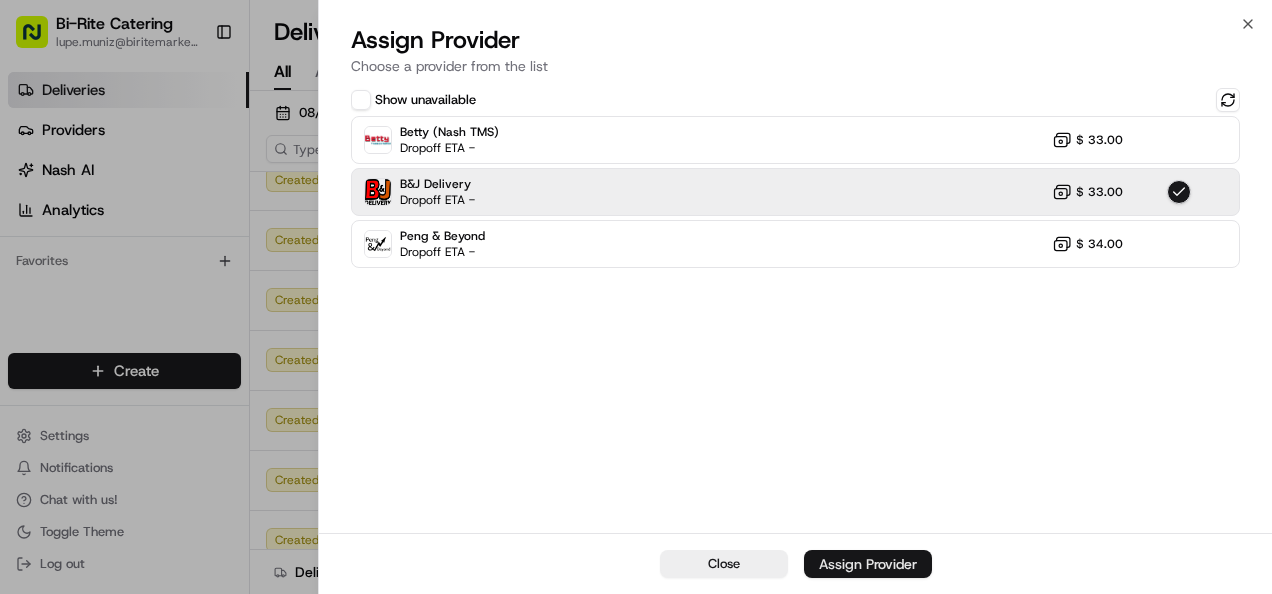 click on "Assign Provider" at bounding box center (868, 564) 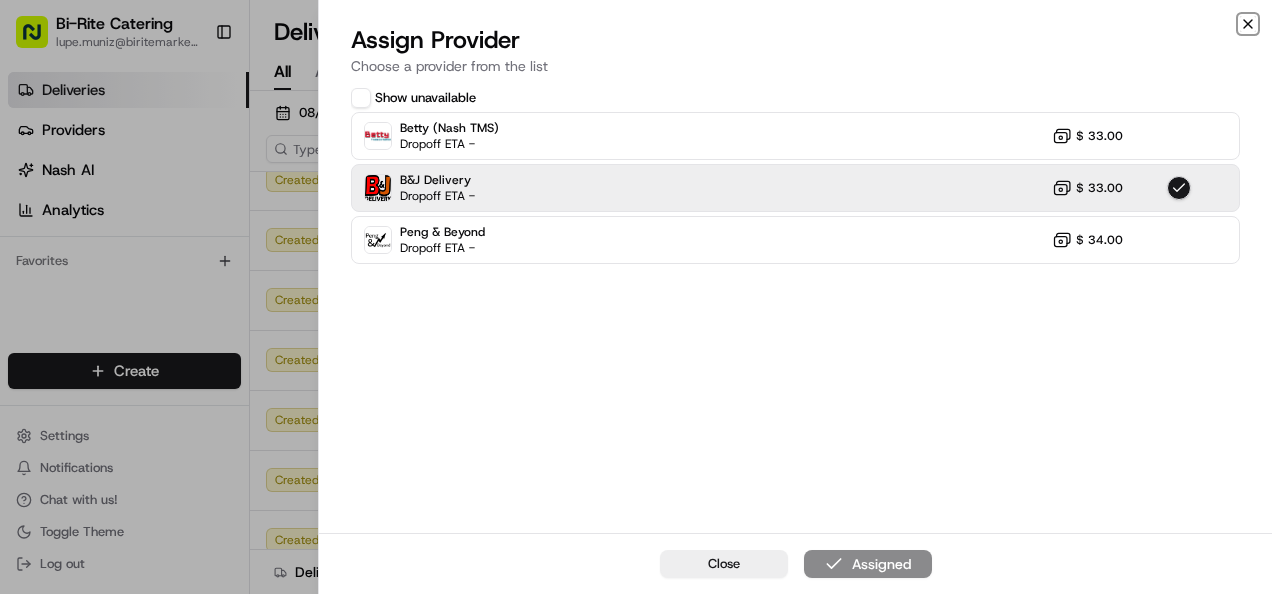 click 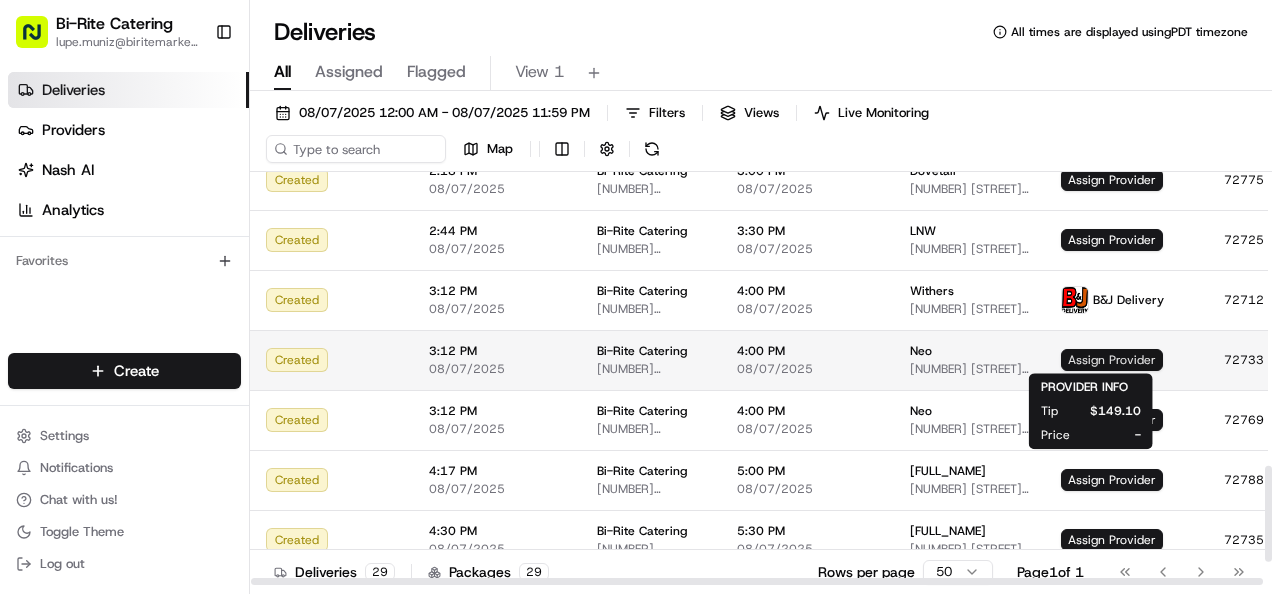 click on "Assign Provider" at bounding box center (1112, 360) 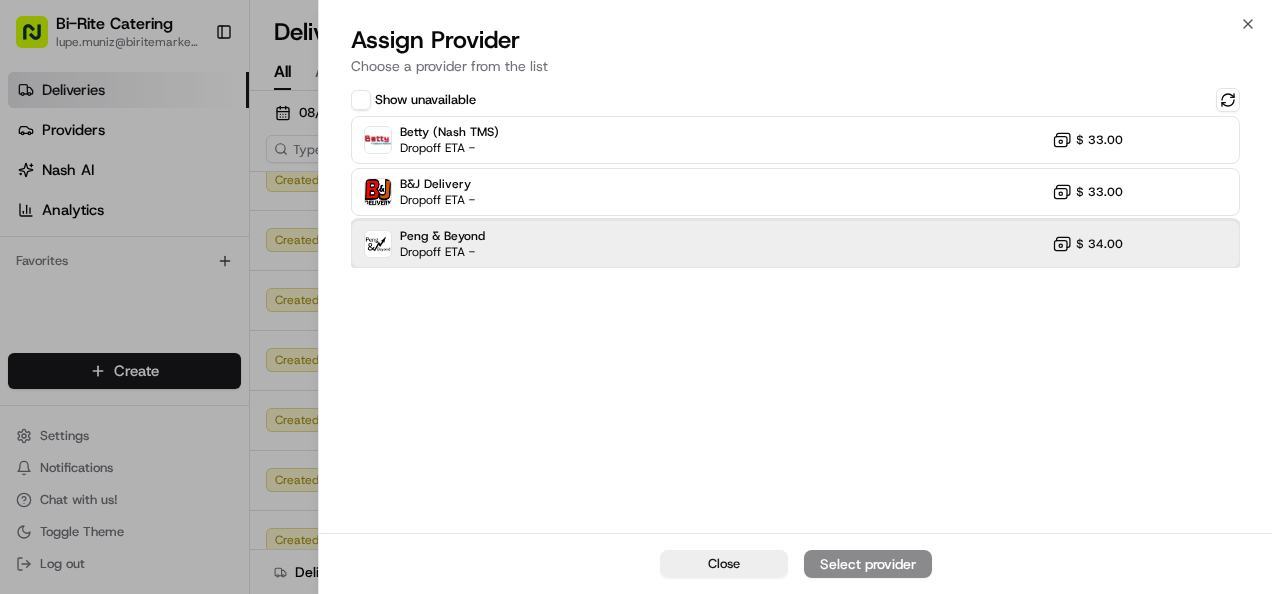 click on "Peng & Beyond Dropoff ETA   - $   [PRICE]" at bounding box center (795, 244) 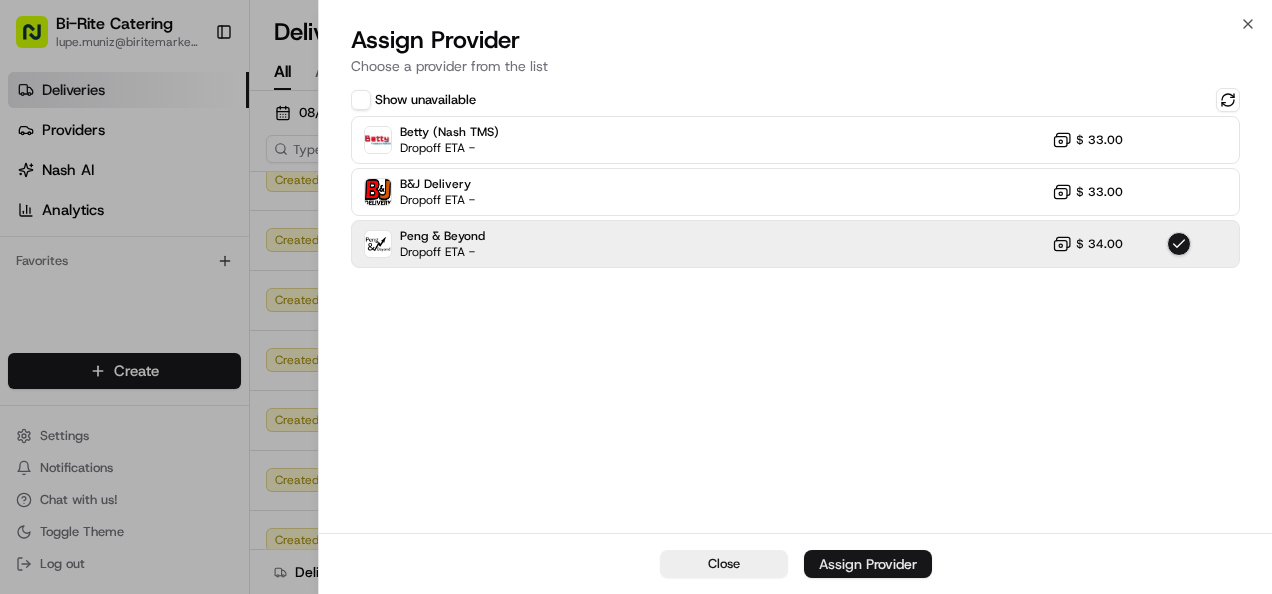 click on "Assign Provider" at bounding box center [868, 564] 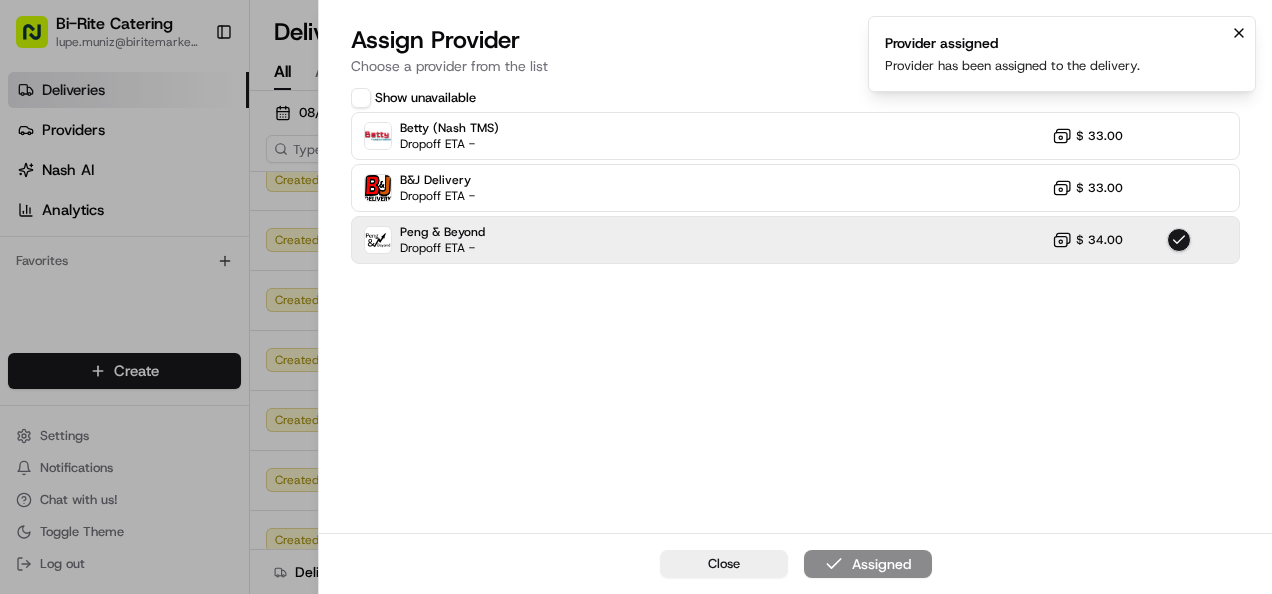 click 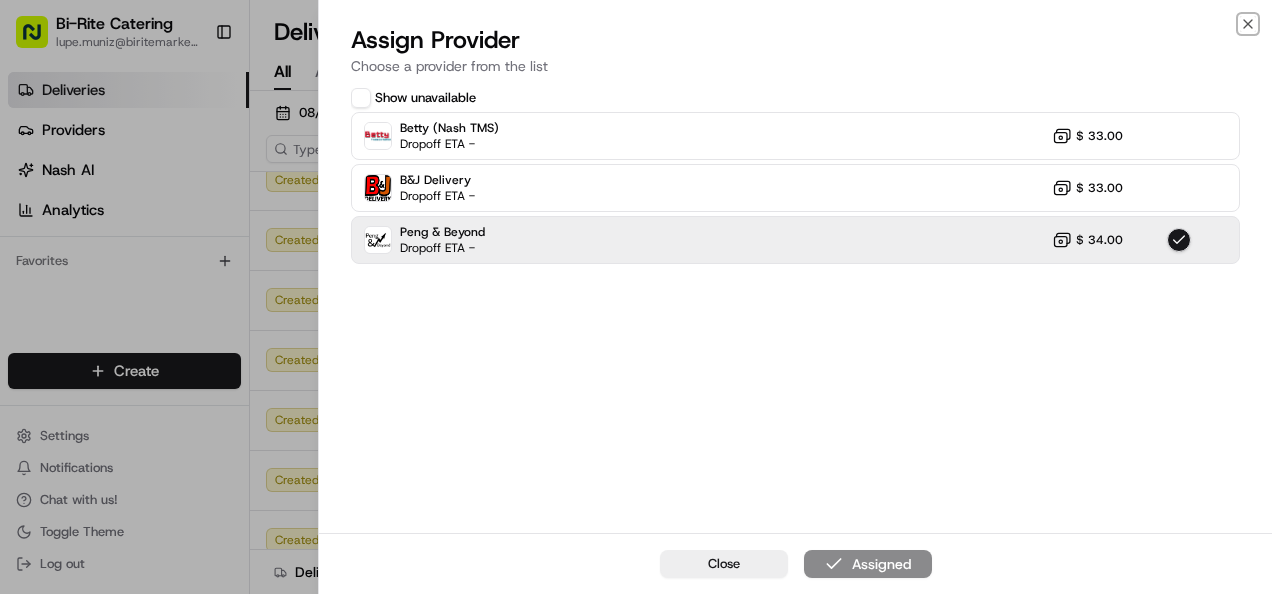 click 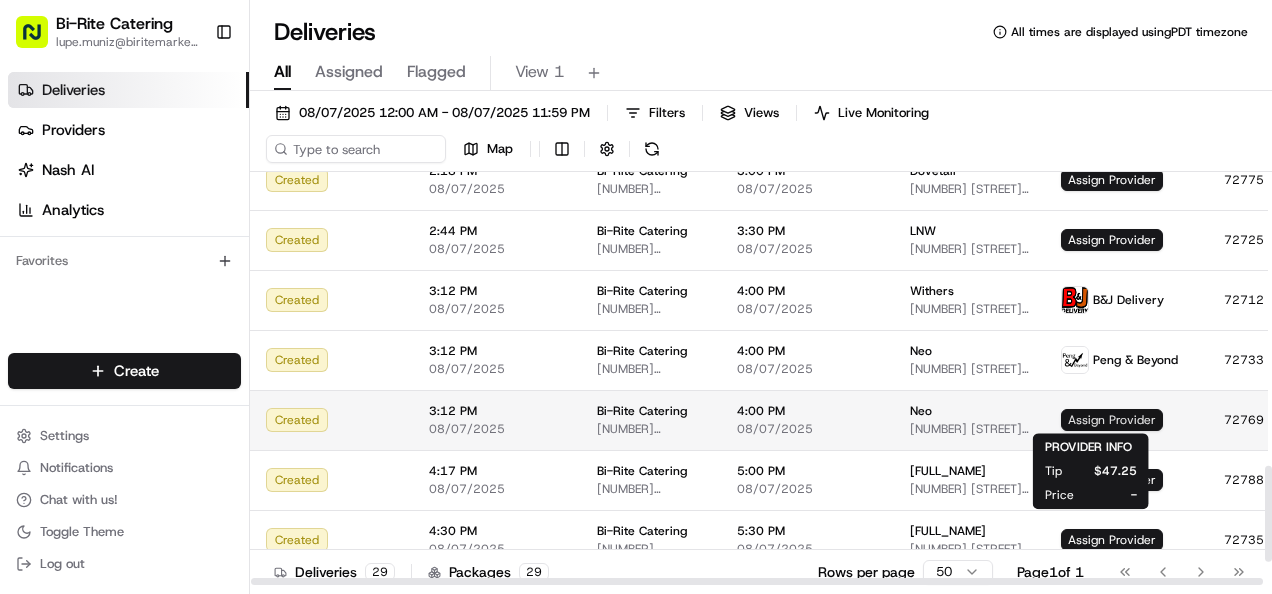 click on "Assign Provider" at bounding box center [1112, 420] 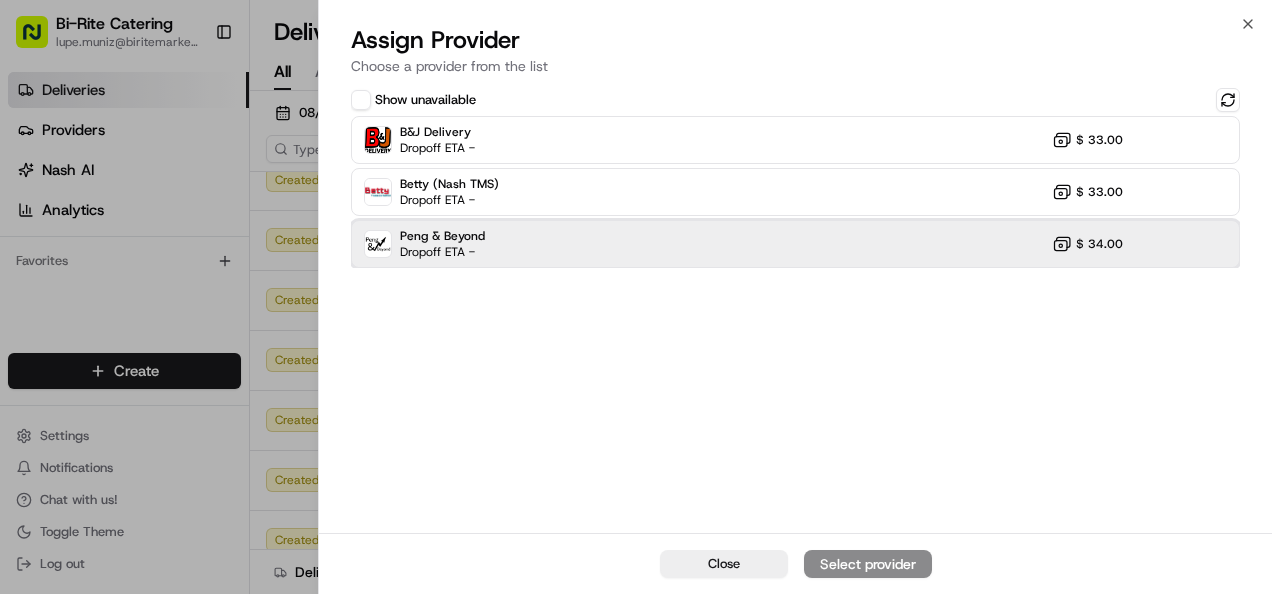 click on "Peng & Beyond Dropoff ETA   - $   [PRICE]" at bounding box center [795, 244] 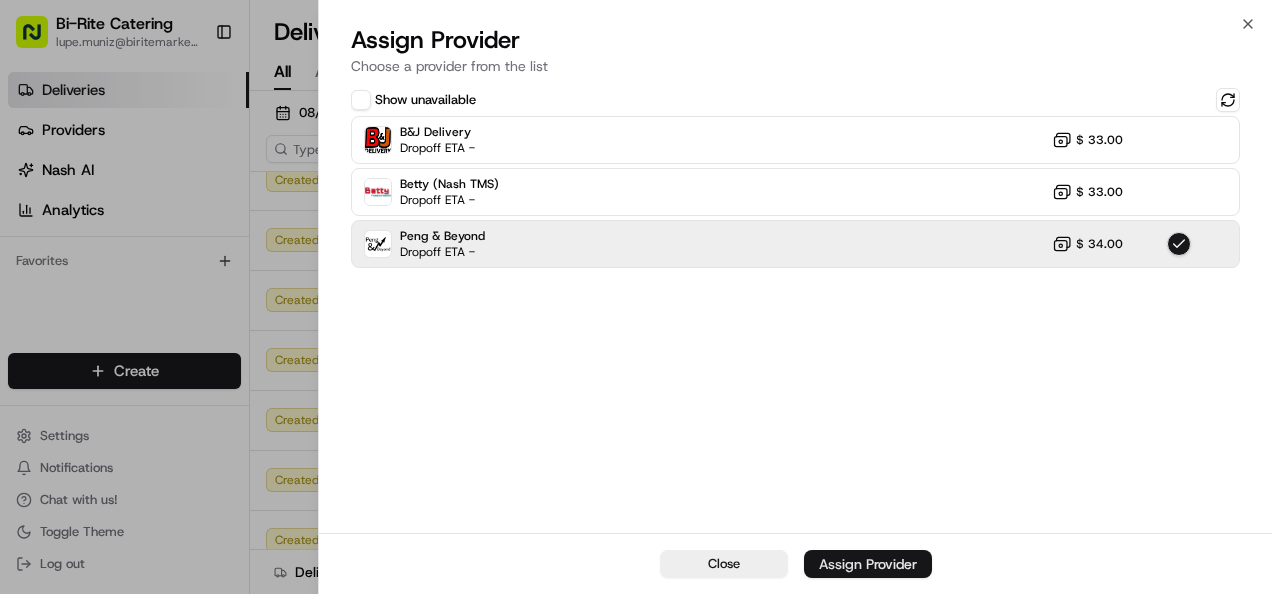 click on "Assign Provider" at bounding box center (868, 564) 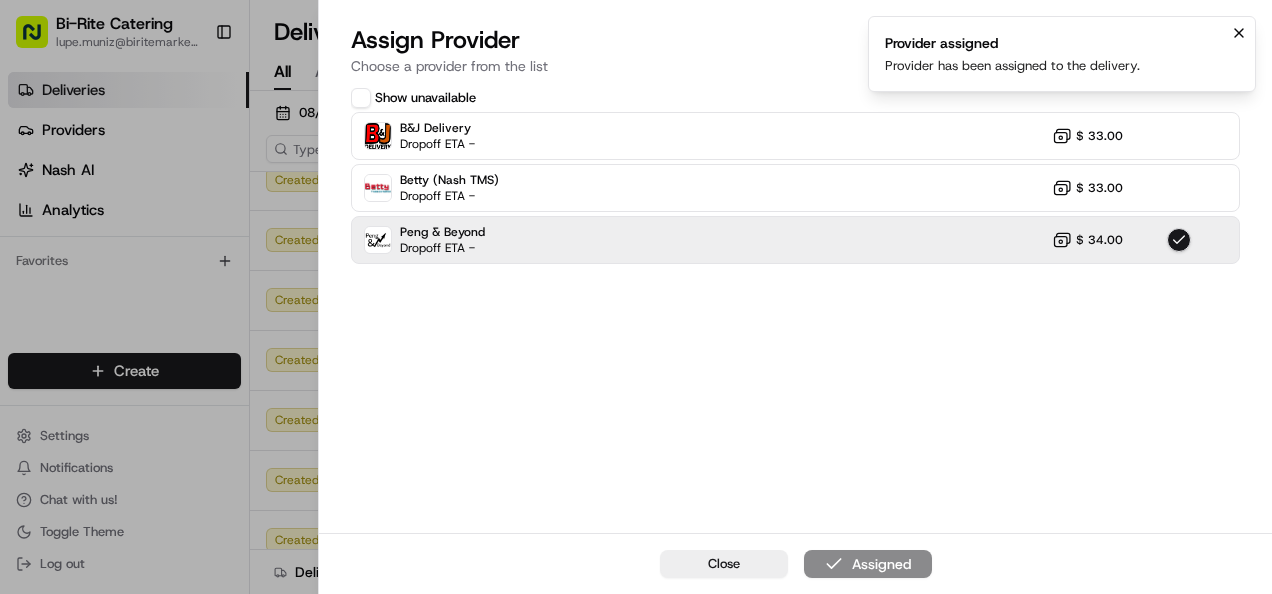 click 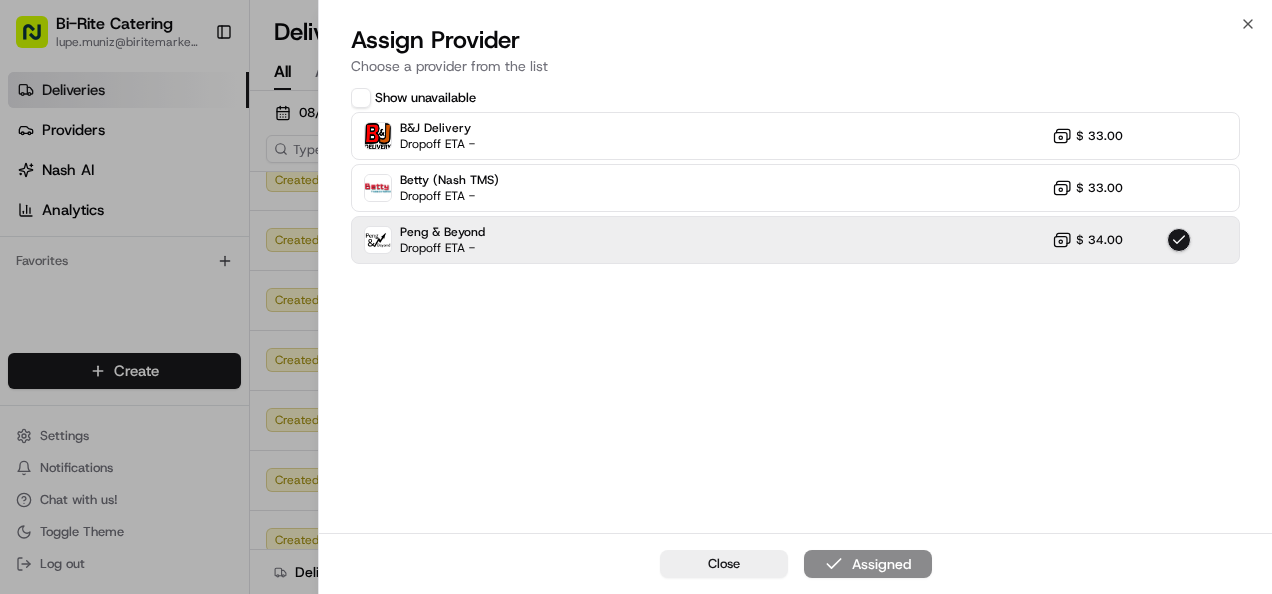 click on "Assign Provider Choose a provider from the list" at bounding box center (795, 54) 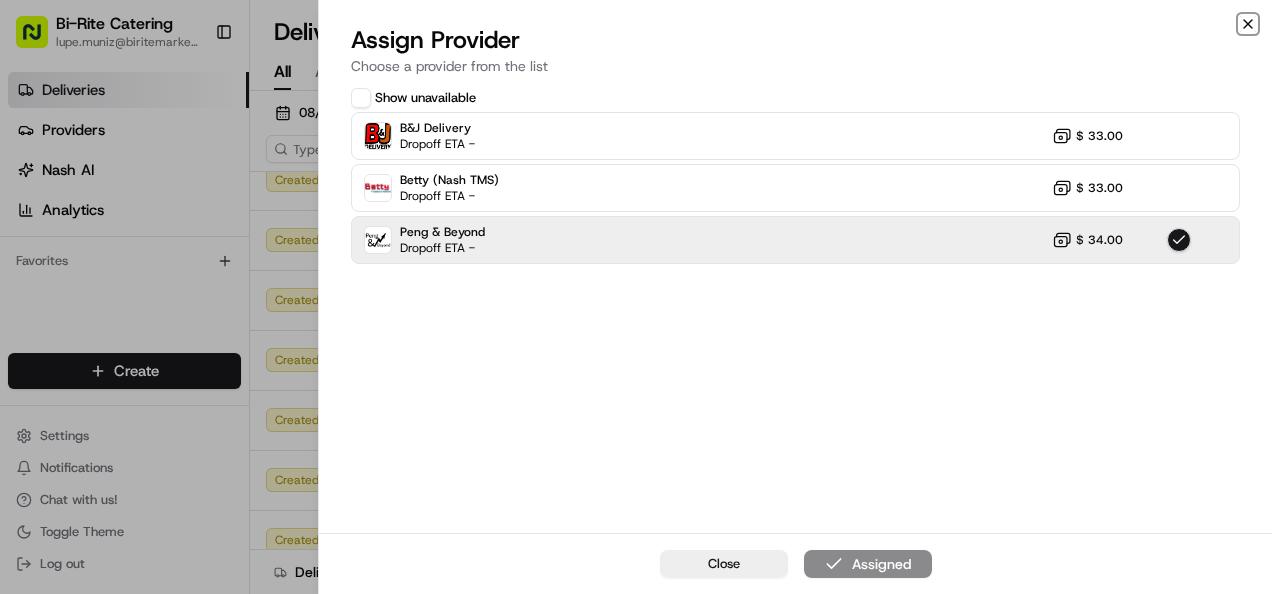 click 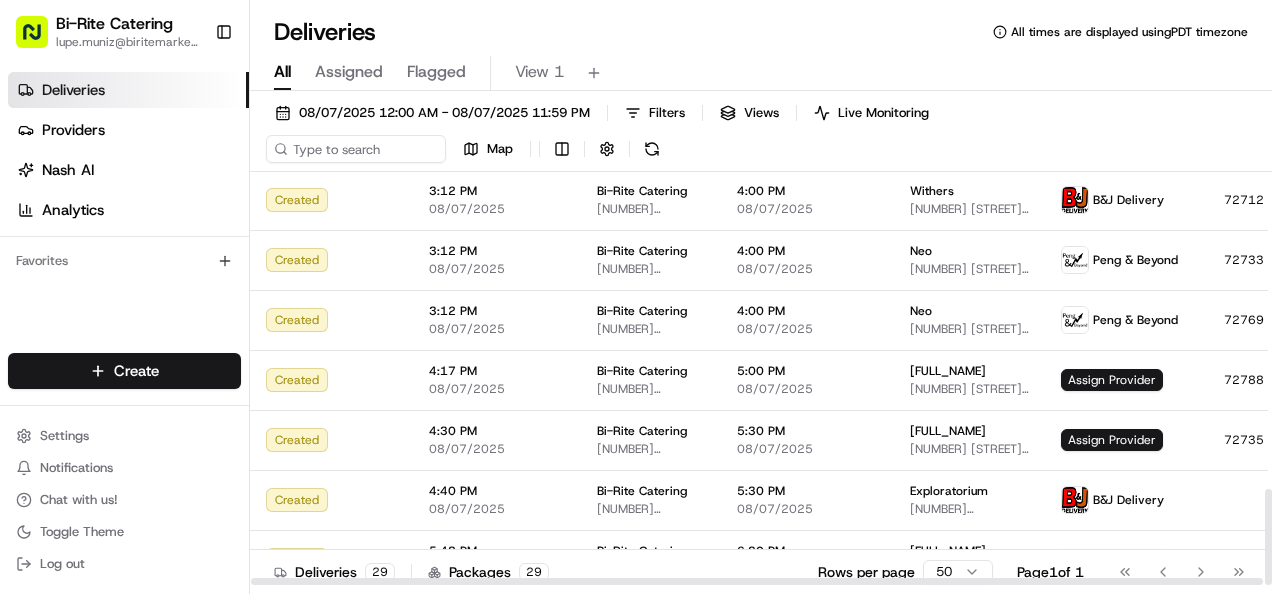 scroll, scrollTop: 1366, scrollLeft: 0, axis: vertical 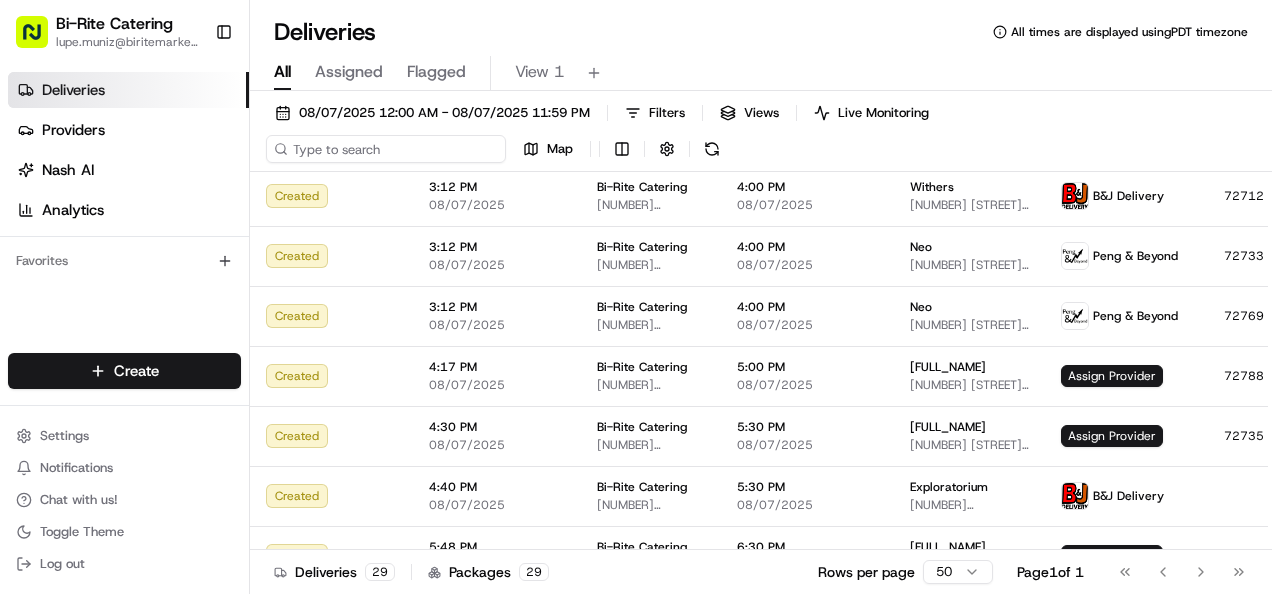 click at bounding box center [386, 149] 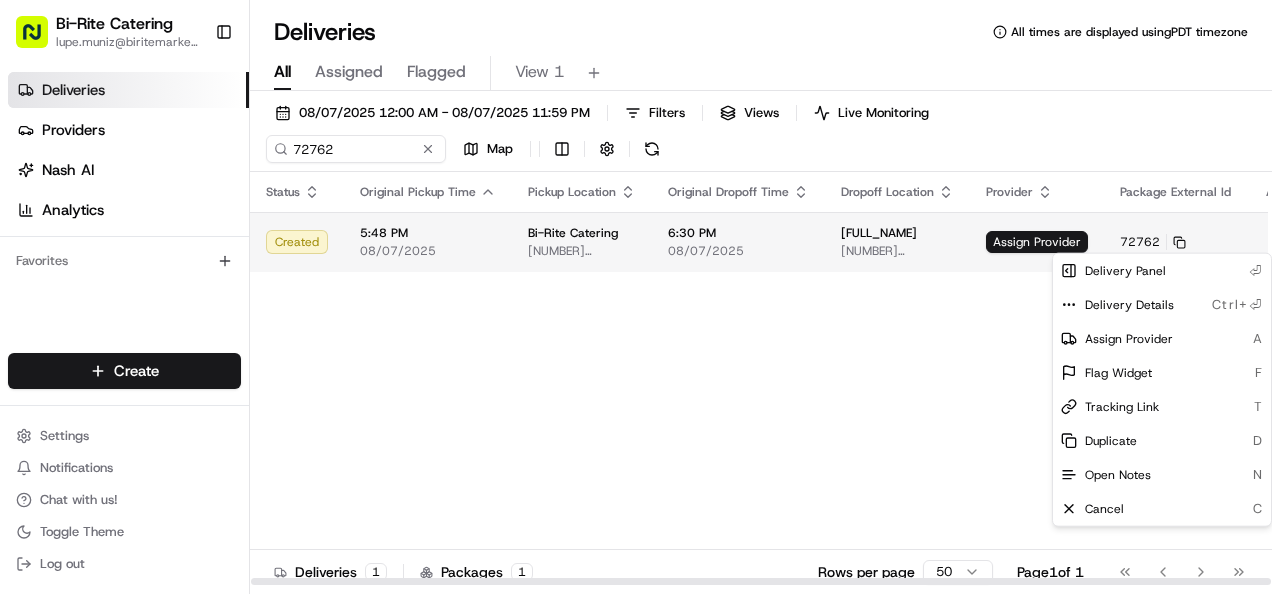 click on "Bi-Rite Catering [EMAIL] Toggle Sidebar Deliveries Providers Nash AI Analytics Favorites Main Menu Members & Organization Organization Users Roles Preferences Customization Tracking Orchestration Automations Locations Pickup Locations Dropoff Locations Billing Billing Refund Requests Integrations Notification Triggers Webhooks API Keys Request Logs Create Settings Notifications Chat with us! Toggle Theme Log out Deliveries All times are displayed using  PDT   timezone All Assigned Flagged View 1 [DATE] [TIME] - [DATE] [TIME] Filters Views Live Monitoring [ORDER_NUMBER] Map Status Original Pickup Time Pickup Location Original Dropoff Time Dropoff Location Provider Package External Id Action Created [TIME] [DATE] Bi-Rite Catering [NUMBER] [STREET], [CITY], [STATE] [POSTAL_CODE], [COUNTRY] [TIME] [DATE] [FULL_NAME] [NUMBER] [STREET], [CITY], [STATE] [POSTAL_CODE], [COUNTRY] Assign Provider [ORDER_NUMBER] Deliveries 1 Packages 1 Rows per page 50 Page  1  of   1 Go to first page Go to previous page" at bounding box center (636, 297) 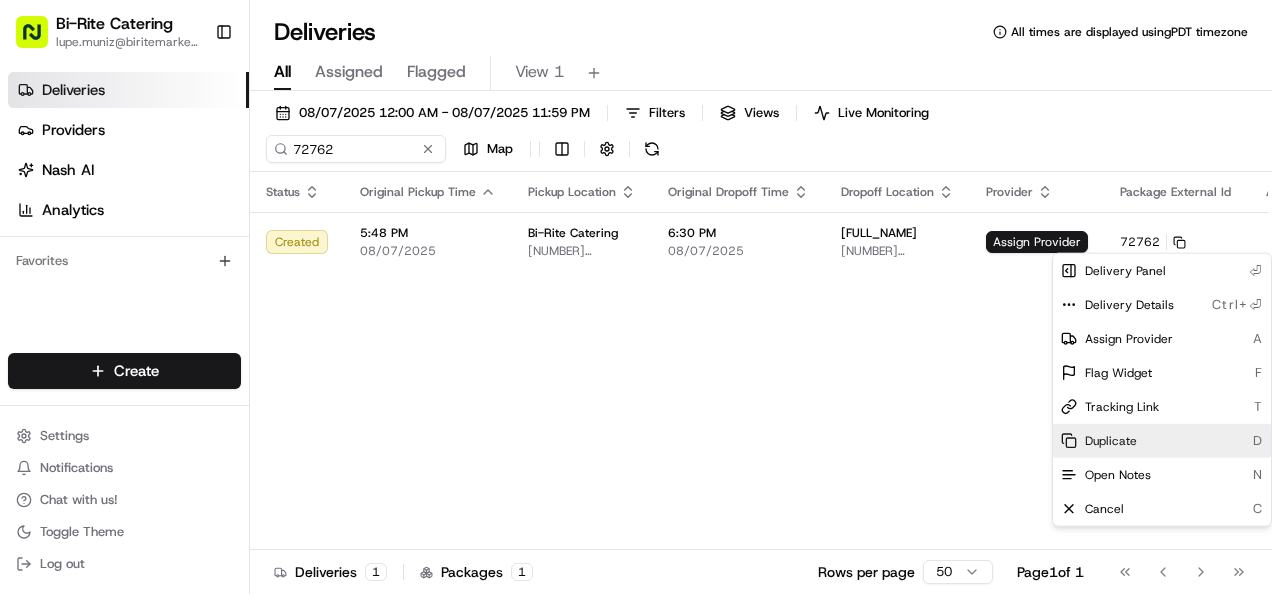 click on "Duplicate D" at bounding box center (1162, 441) 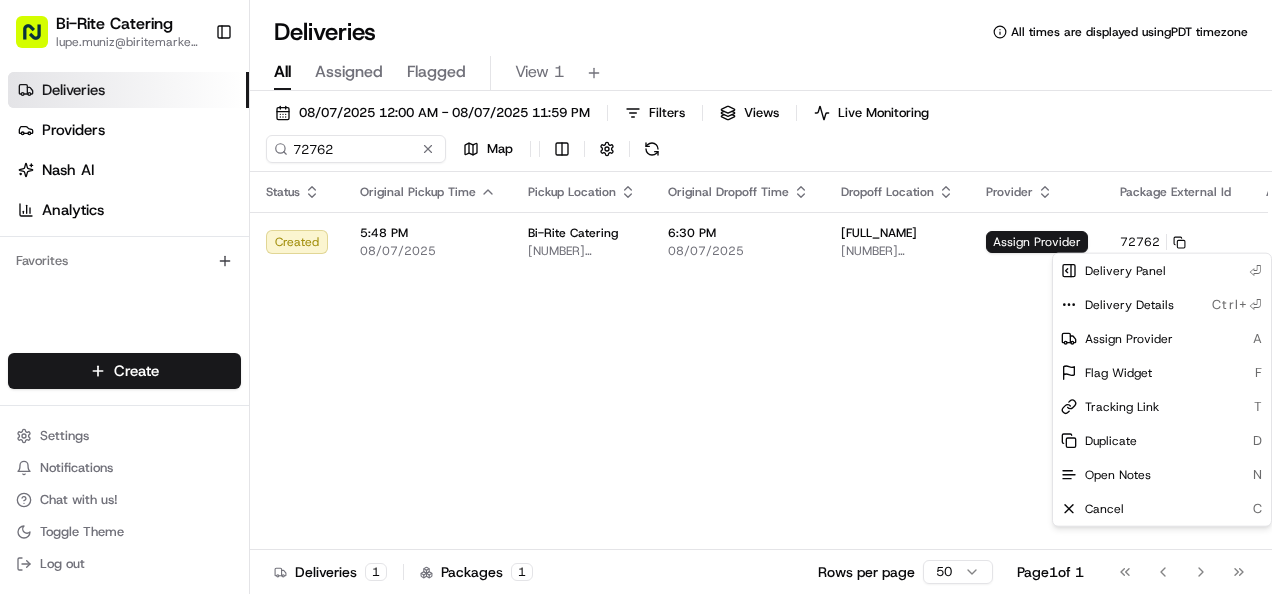 click on "Bi-Rite Catering [EMAIL] Toggle Sidebar Deliveries Providers Nash AI Analytics Favorites Main Menu Members & Organization Organization Users Roles Preferences Customization Tracking Orchestration Automations Locations Pickup Locations Dropoff Locations Billing Billing Refund Requests Integrations Notification Triggers Webhooks API Keys Request Logs Create Settings Notifications Chat with us! Toggle Theme Log out Deliveries All times are displayed using  PDT   timezone All Assigned Flagged View 1 [DATE] [TIME] - [DATE] [TIME] Filters Views Live Monitoring [ORDER_NUMBER] Map Status Original Pickup Time Pickup Location Original Dropoff Time Dropoff Location Provider Package External Id Action Created [TIME] [DATE] Bi-Rite Catering [NUMBER] [STREET], [CITY], [STATE] [POSTAL_CODE], [COUNTRY] [TIME] [DATE] [FULL_NAME] [NUMBER] [STREET], [CITY], [STATE] [POSTAL_CODE], [COUNTRY] Assign Provider [ORDER_NUMBER] Deliveries 1 Packages 1 Rows per page 50 Page  1  of   1 Go to first page Go to previous page" at bounding box center [636, 297] 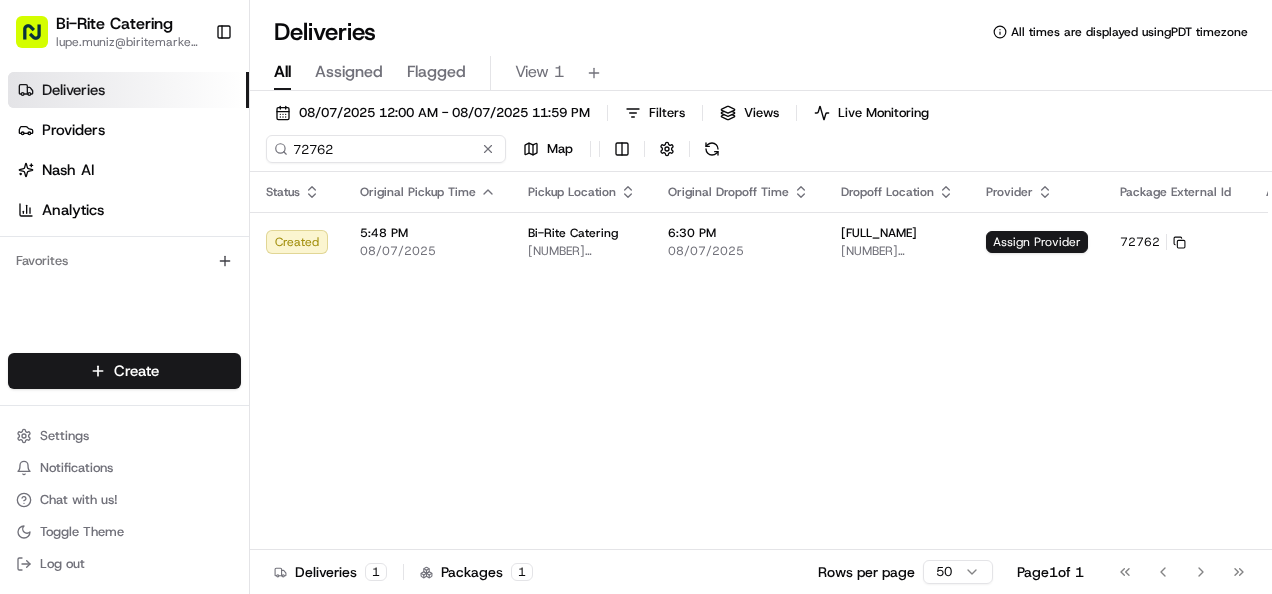 click on "72762" at bounding box center [386, 149] 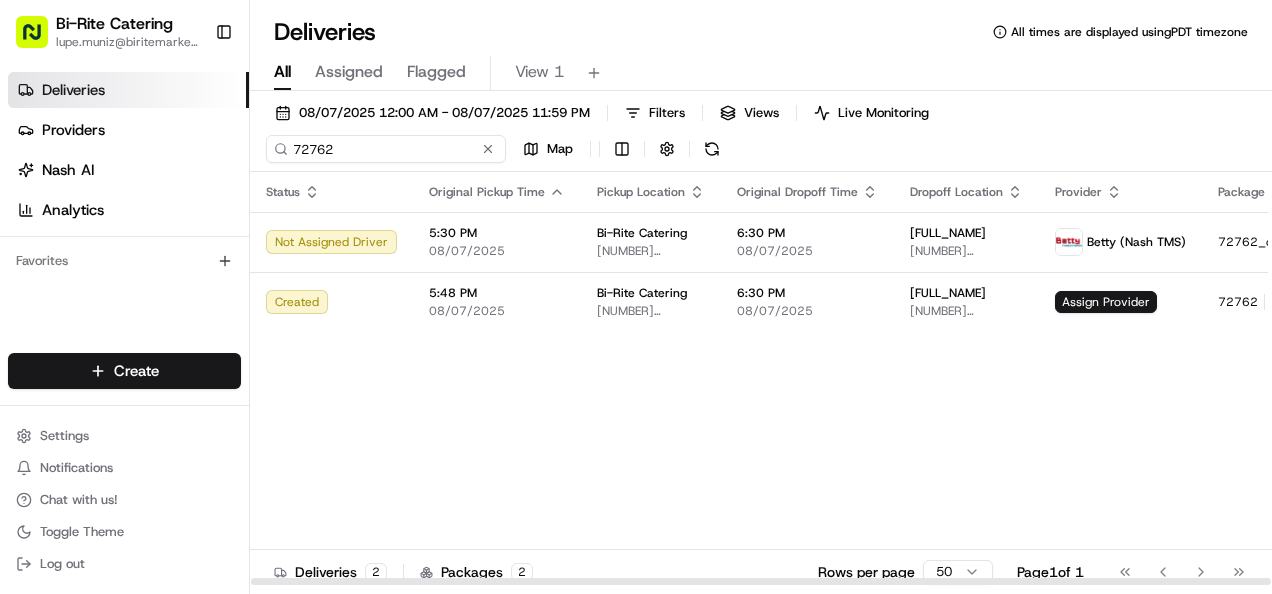 type on "72762" 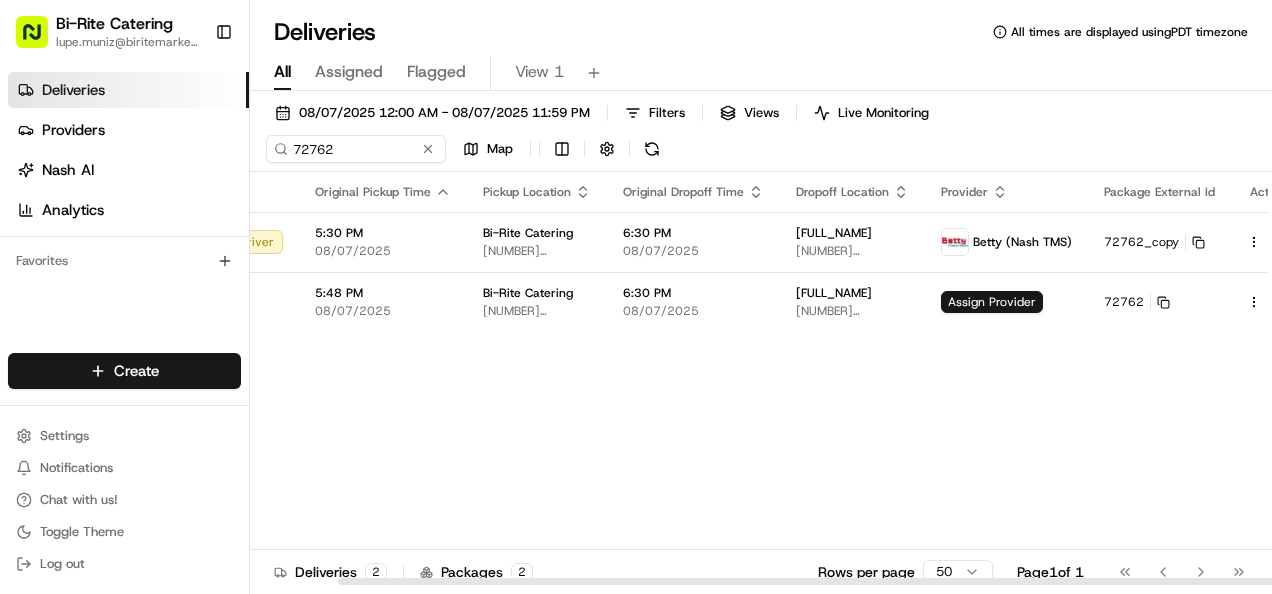 scroll, scrollTop: 0, scrollLeft: 133, axis: horizontal 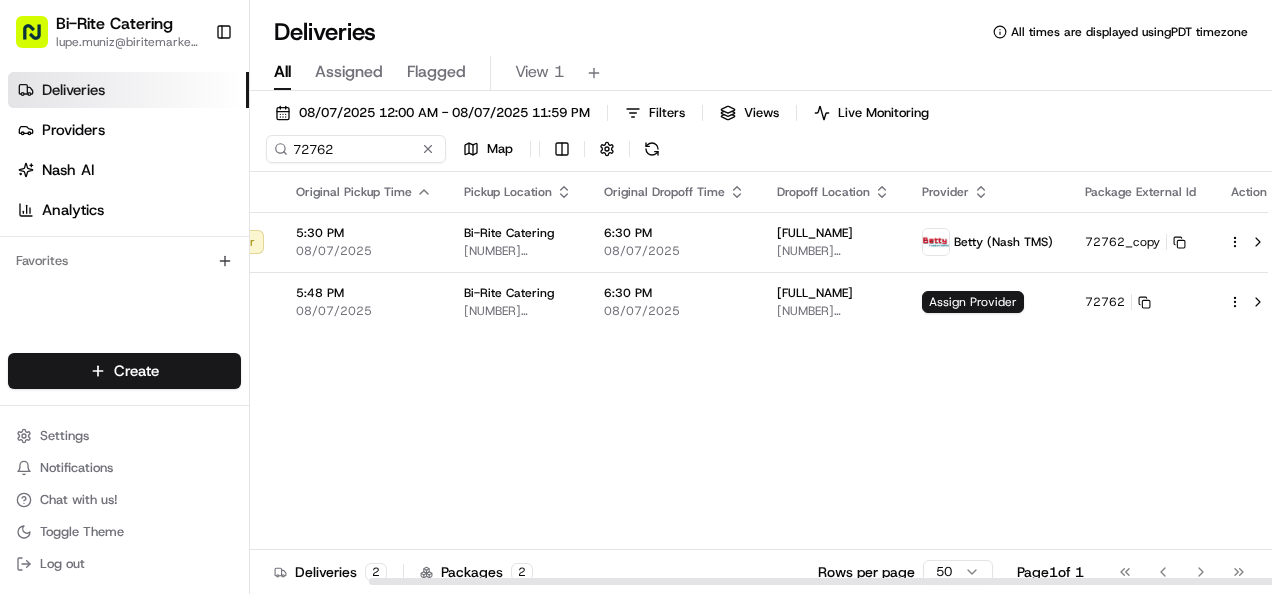 drag, startPoint x: 720, startPoint y: 581, endPoint x: 939, endPoint y: 600, distance: 219.82266 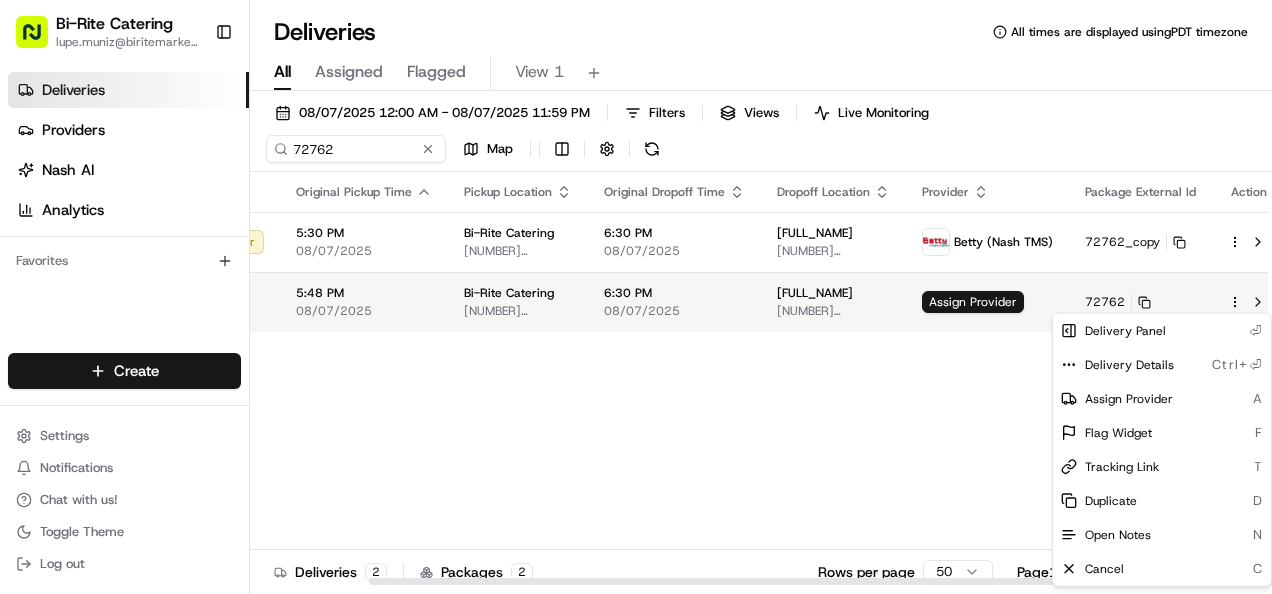 click on "Bi-Rite Catering [EMAIL] Toggle Sidebar Deliveries Providers Nash AI Analytics Favorites Main Menu Members & Organization Organization Users Roles Preferences Customization Tracking Orchestration Automations Locations Pickup Locations Dropoff Locations Billing Billing Refund Requests Integrations Notification Triggers Webhooks API Keys Request Logs Create Settings Notifications Chat with us! Toggle Theme Log out Deliveries All times are displayed using  PDT   timezone All Assigned Flagged View 1 [DATE] [TIME] - [DATE] [TIME] Filters Views Live Monitoring [ORDER_NUMBER] Map Status Original Pickup Time Pickup Location Original Dropoff Time Dropoff Location Provider Package External Id Action Not Assigned Driver [TIME] [DATE] Bi-Rite Catering [NUMBER] [STREET], [CITY], [STATE] [POSTAL_CODE], [COUNTRY] [TIME] [DATE] [FULL_NAME] [NUMBER] [STREET], [CITY], [STATE] [POSTAL_CODE], [COUNTRY] Betty (Nash TMS) [COPY_ID] Created [TIME] [DATE] Bi-Rite Catering [TIME] [DATE] [ORDER_NUMBER] 2 2 50" at bounding box center [636, 297] 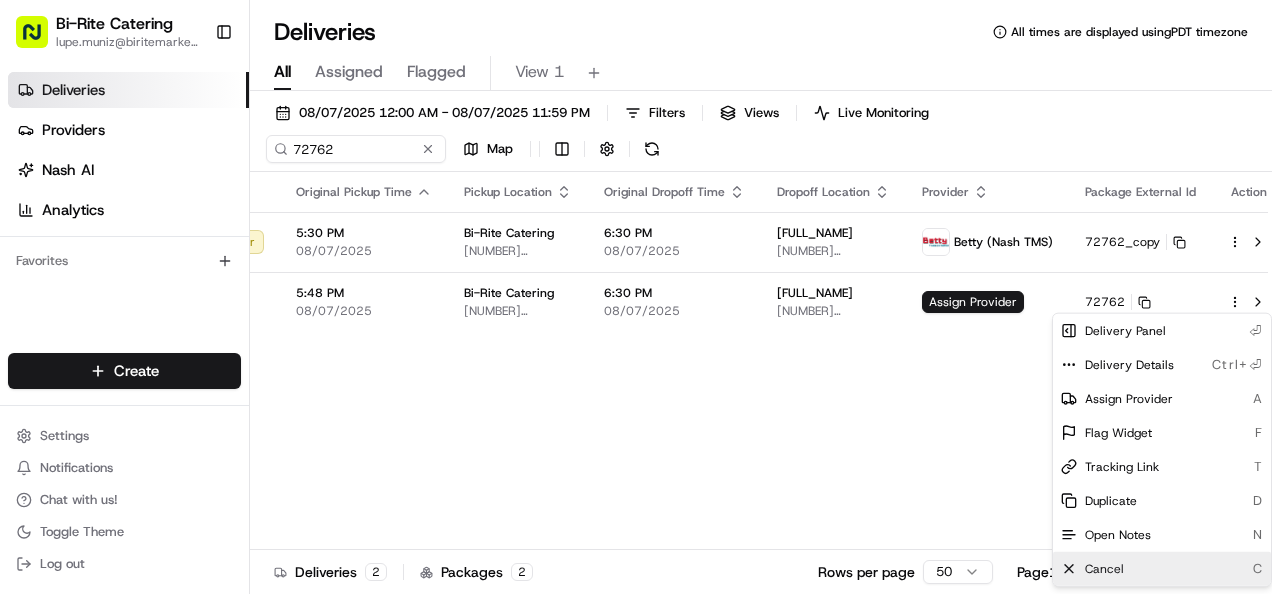 click on "Cancel" at bounding box center [1104, 569] 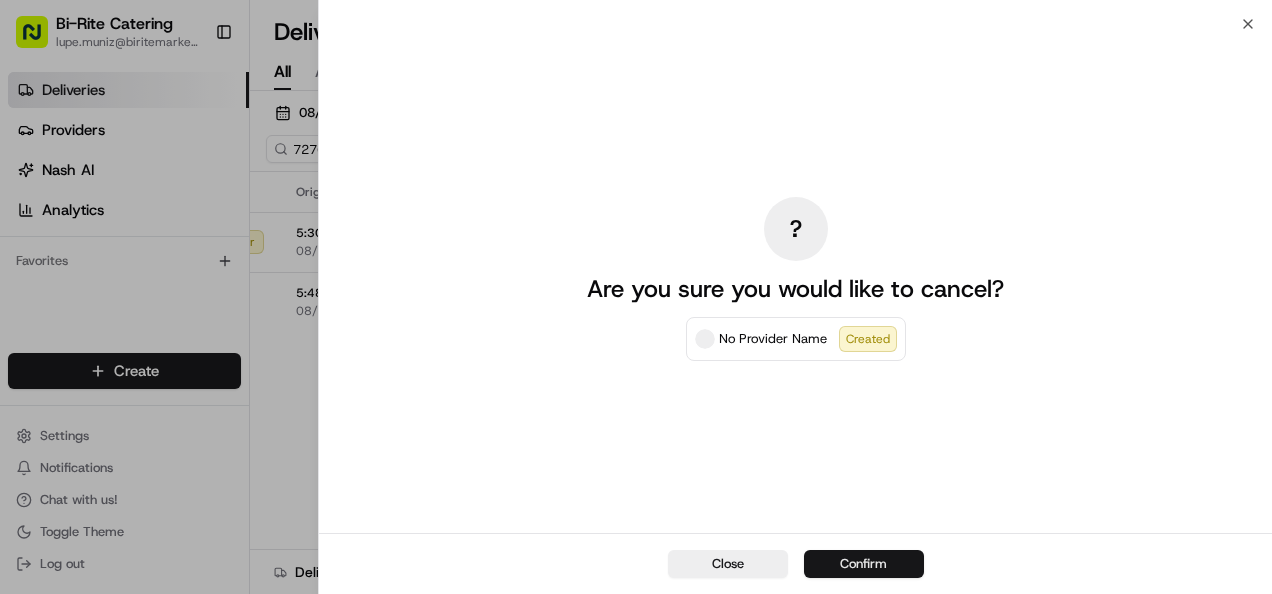 click on "Confirm" at bounding box center [864, 564] 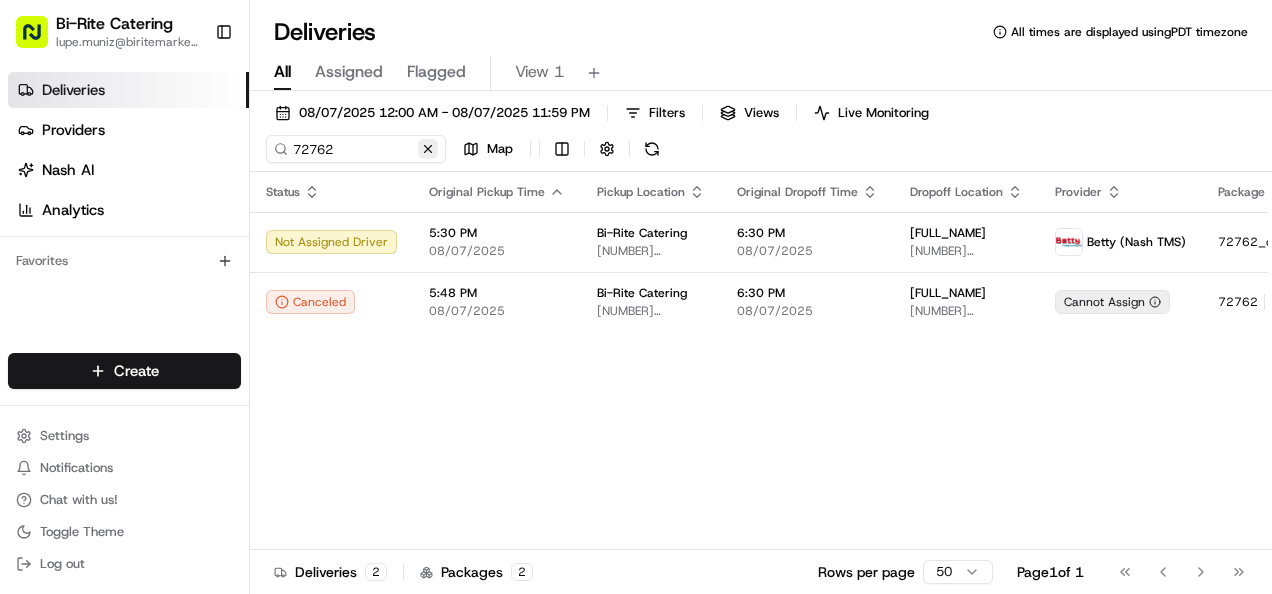 click at bounding box center (428, 149) 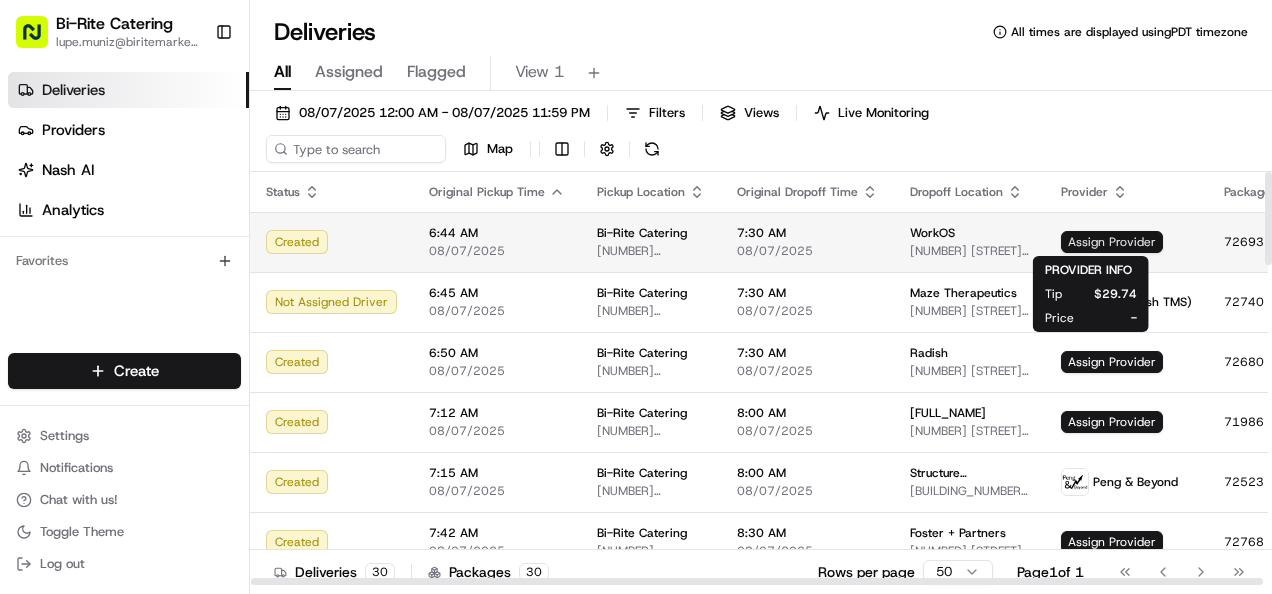 click on "Assign Provider" at bounding box center (1112, 242) 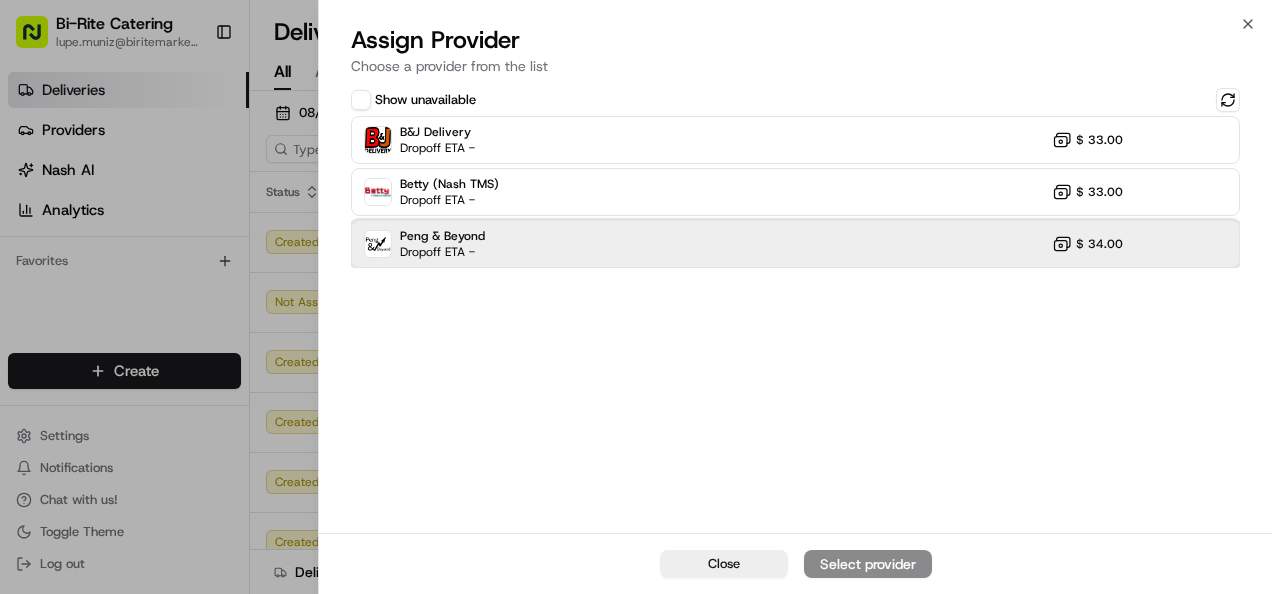 click on "Peng & Beyond Dropoff ETA   - $   [PRICE]" at bounding box center (795, 244) 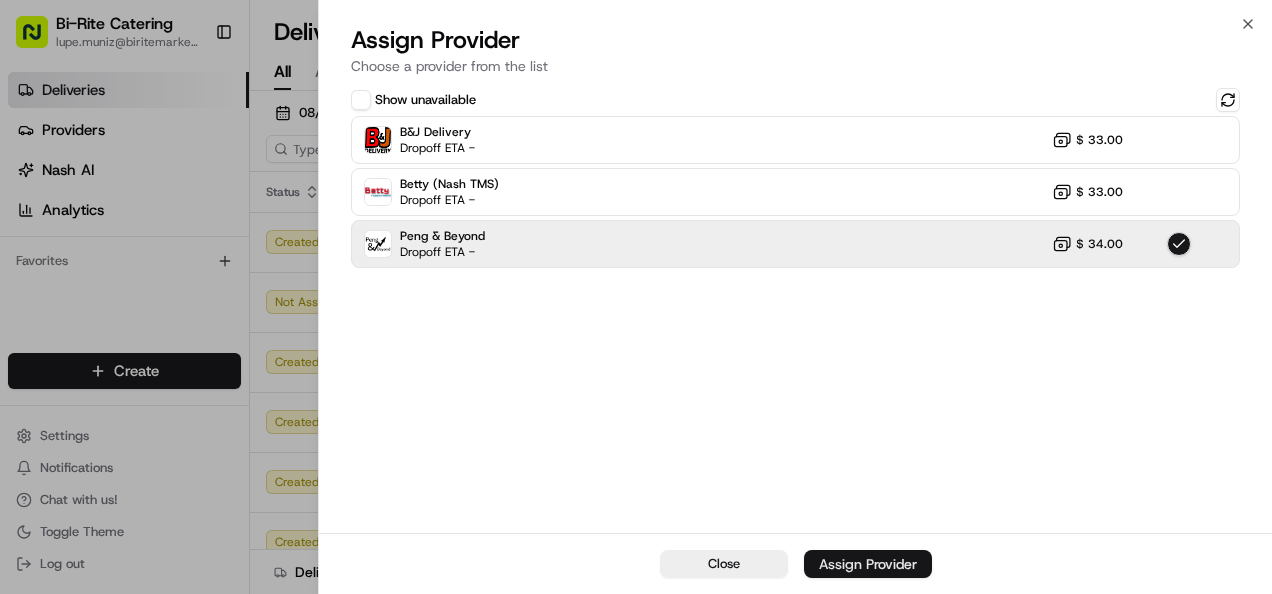 click on "Assign Provider" at bounding box center (868, 564) 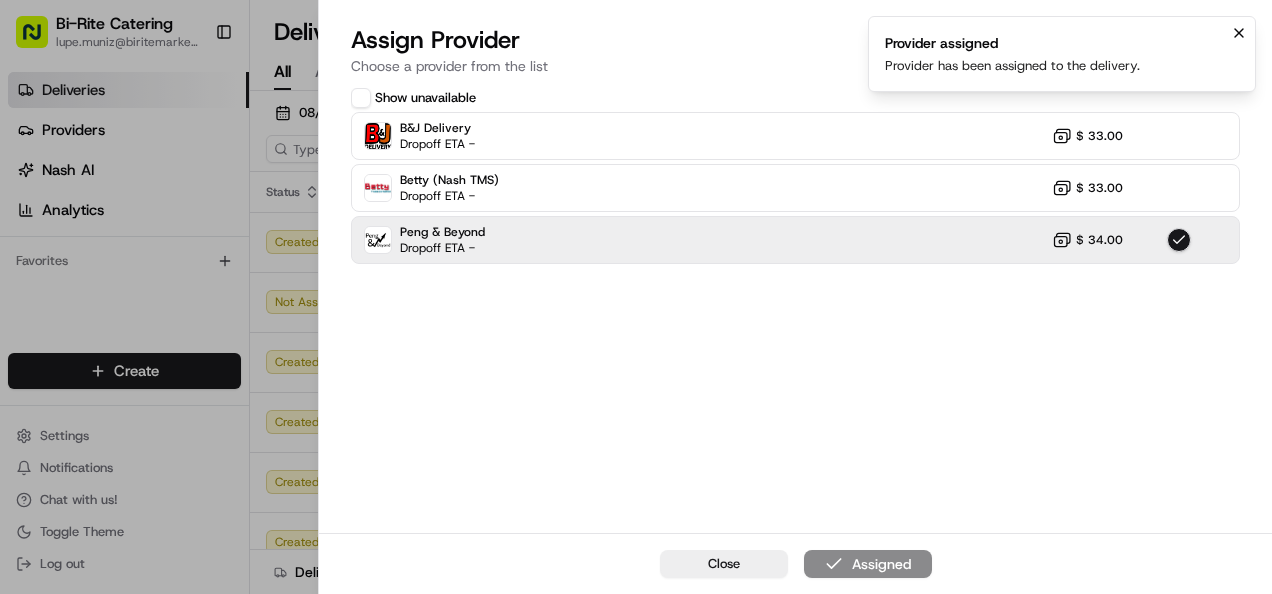 click 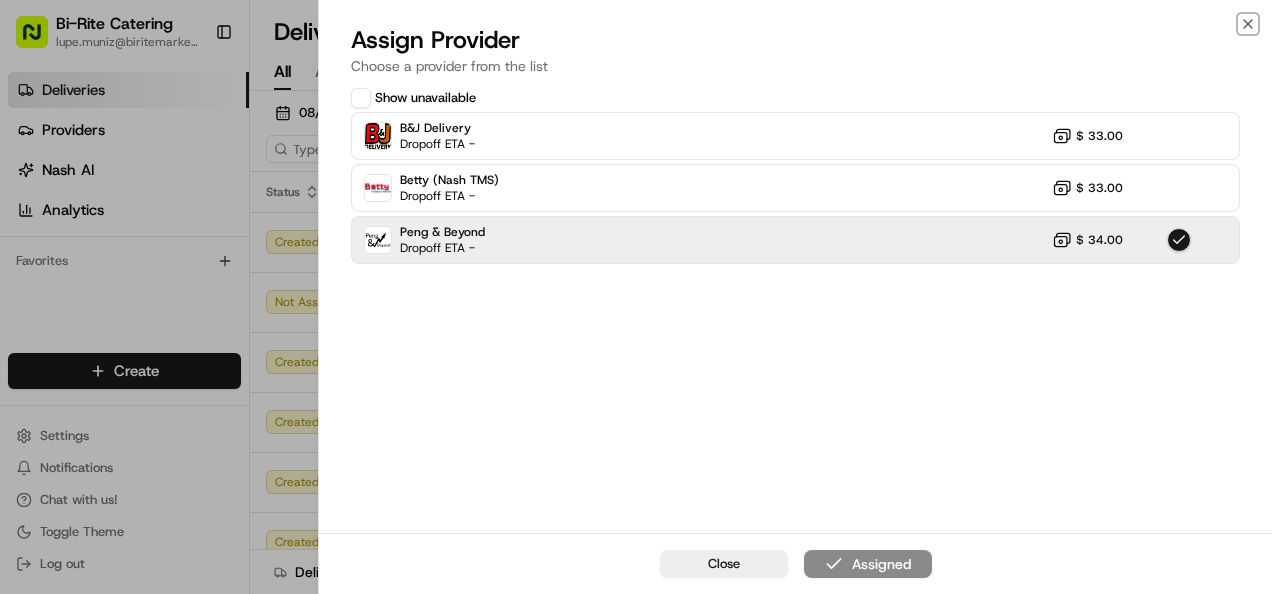 click 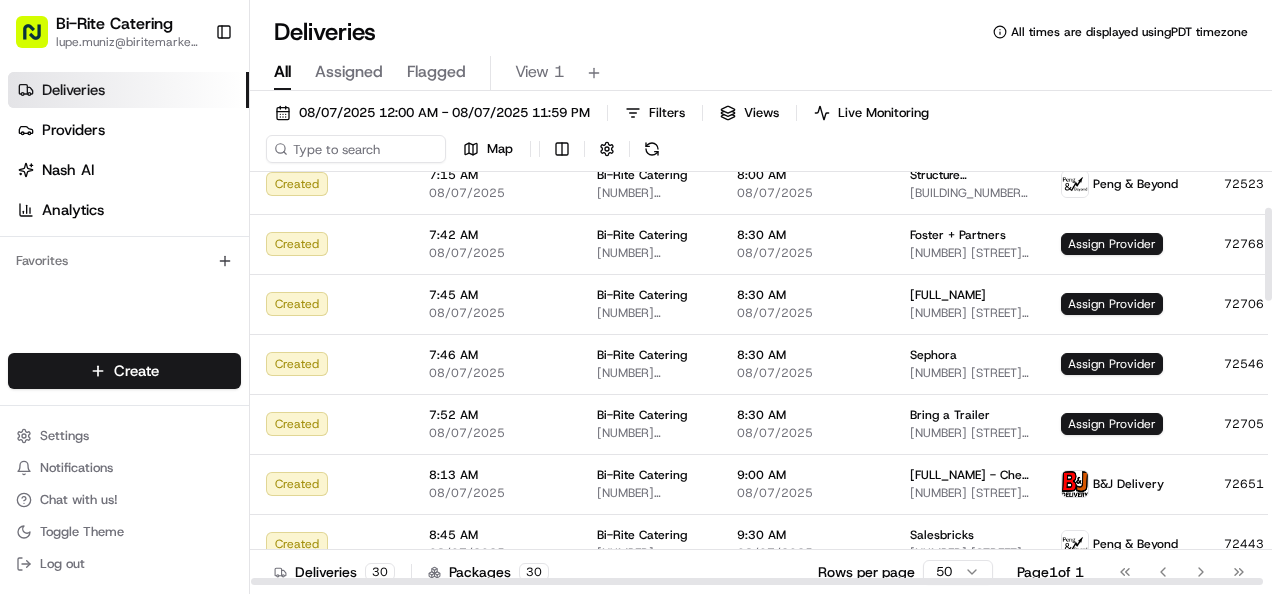 scroll, scrollTop: 300, scrollLeft: 0, axis: vertical 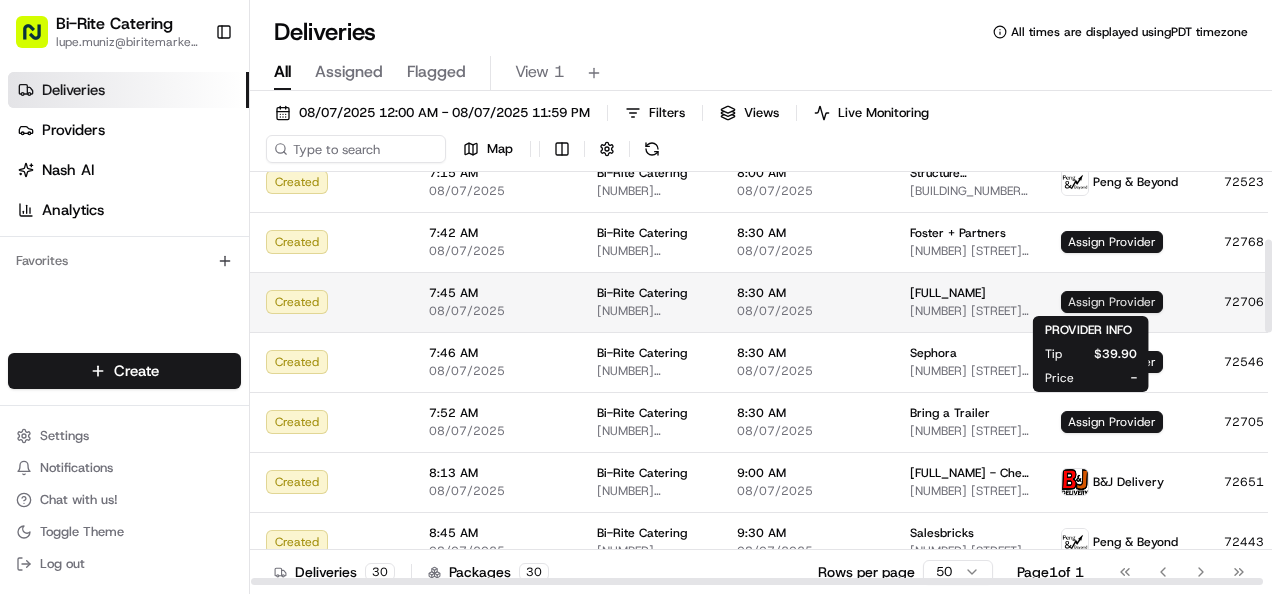 click on "Assign Provider" at bounding box center (1112, 302) 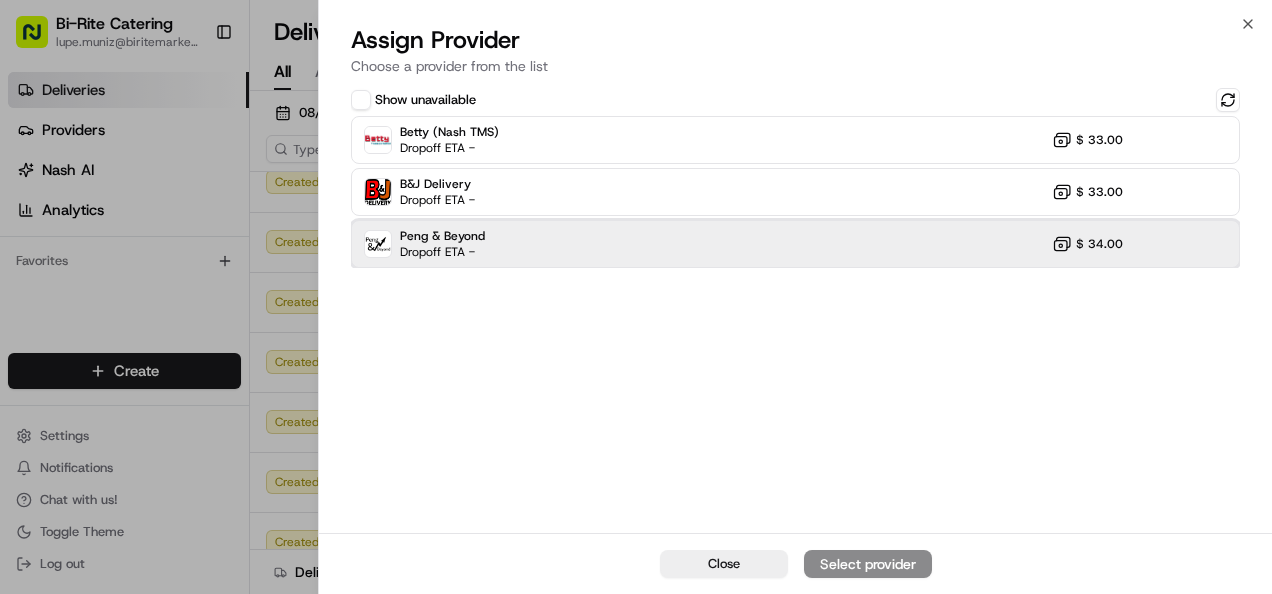 click on "Peng & Beyond Dropoff ETA   - $   [PRICE]" at bounding box center (795, 244) 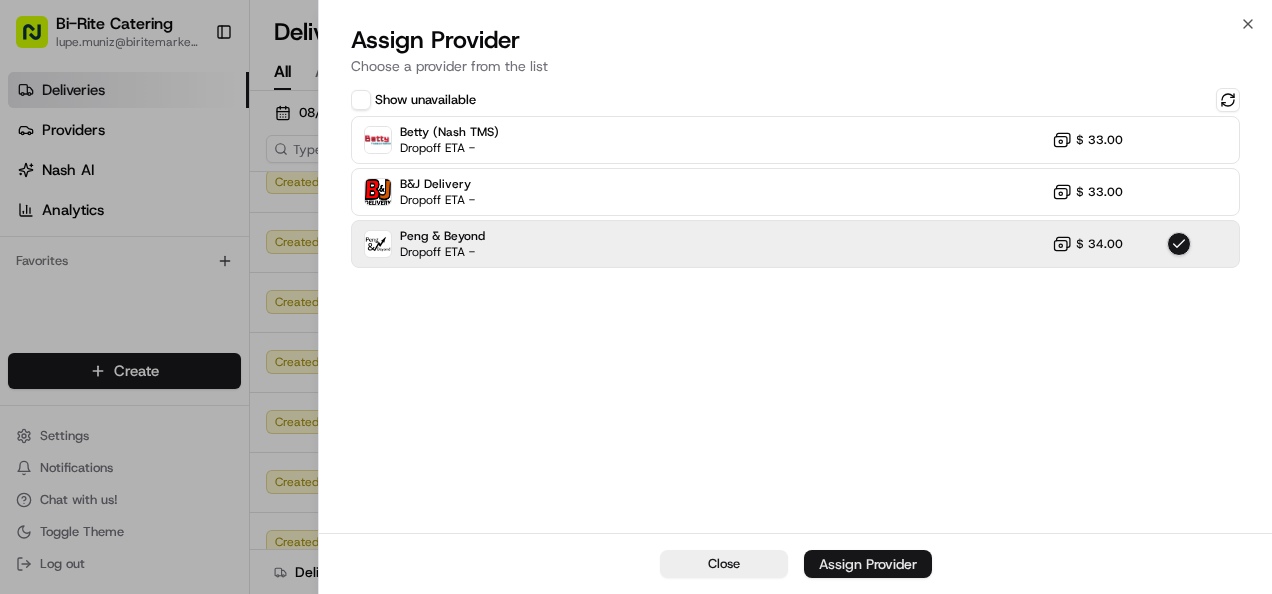 click on "Assign Provider" at bounding box center (868, 564) 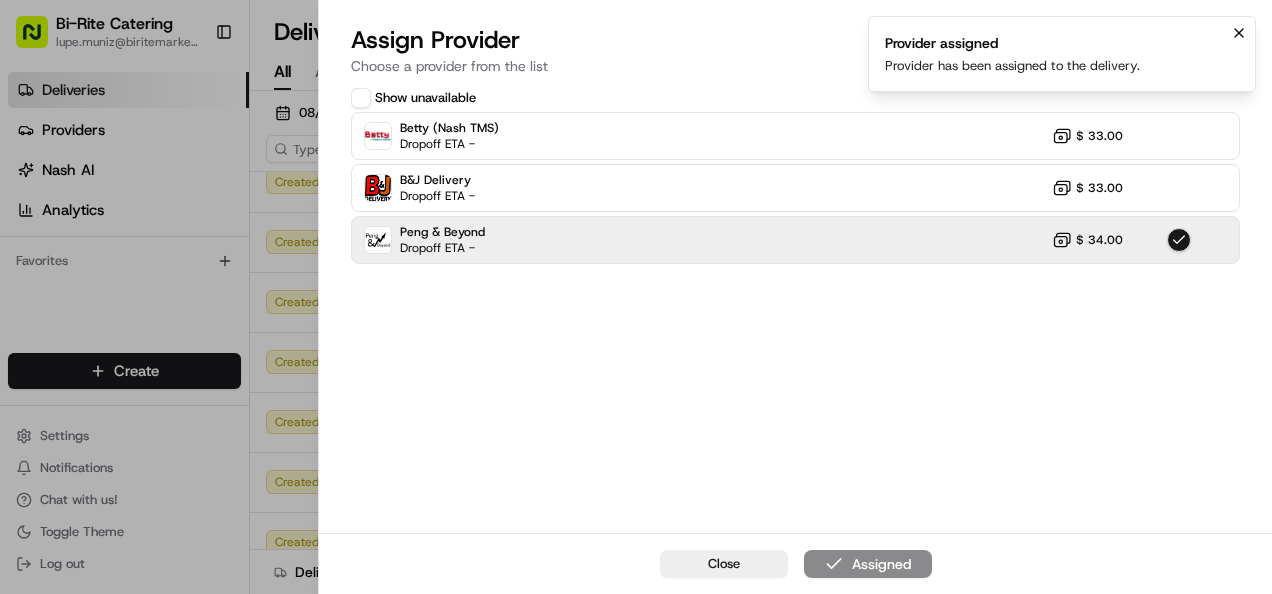 click 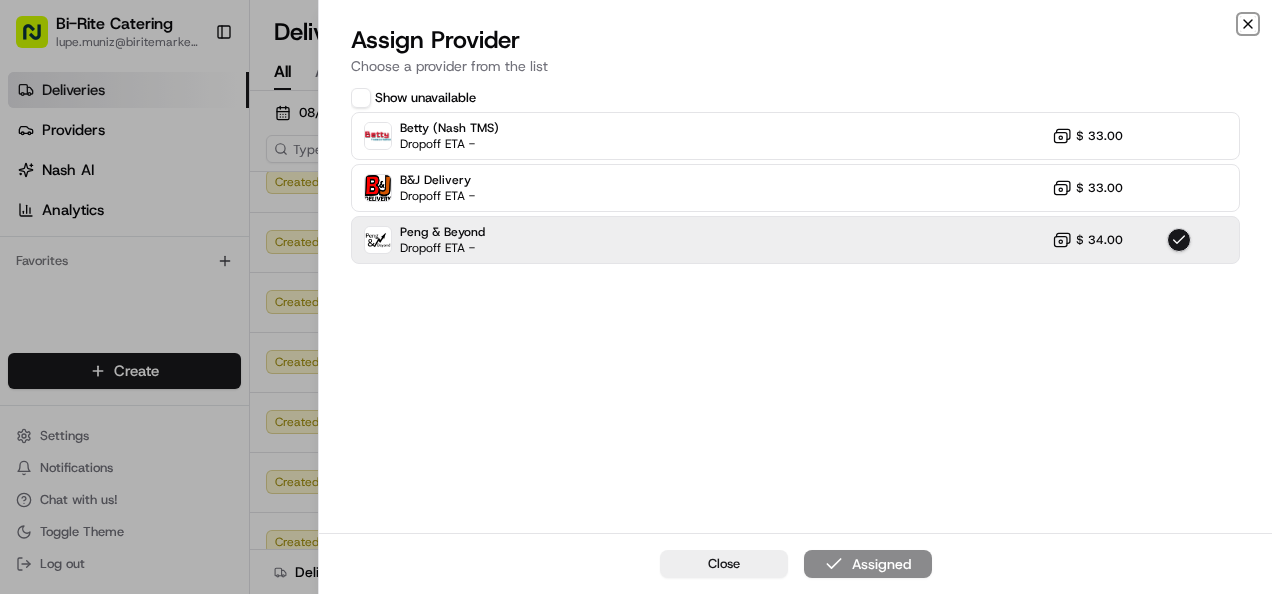 click 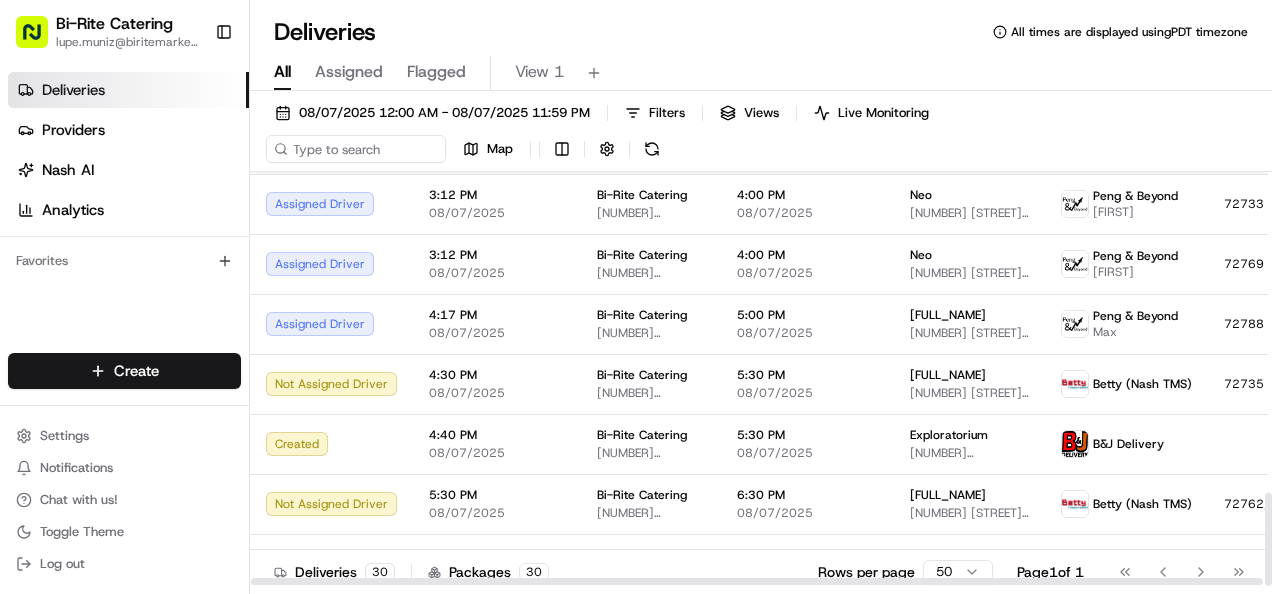 scroll, scrollTop: 1426, scrollLeft: 0, axis: vertical 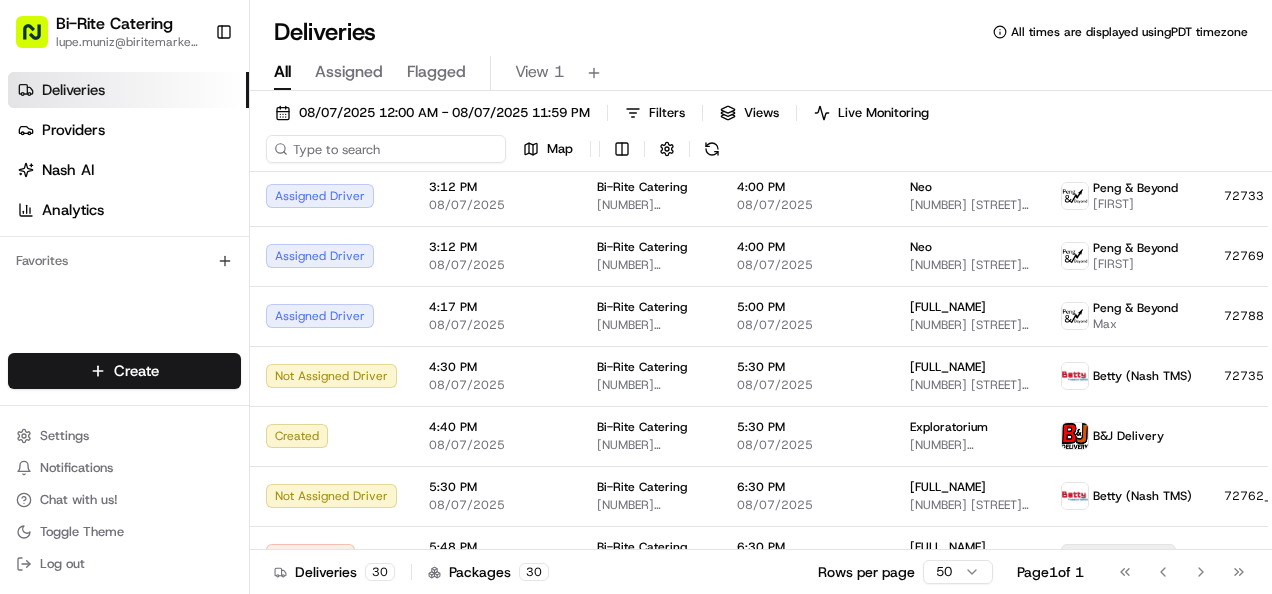 click at bounding box center (386, 149) 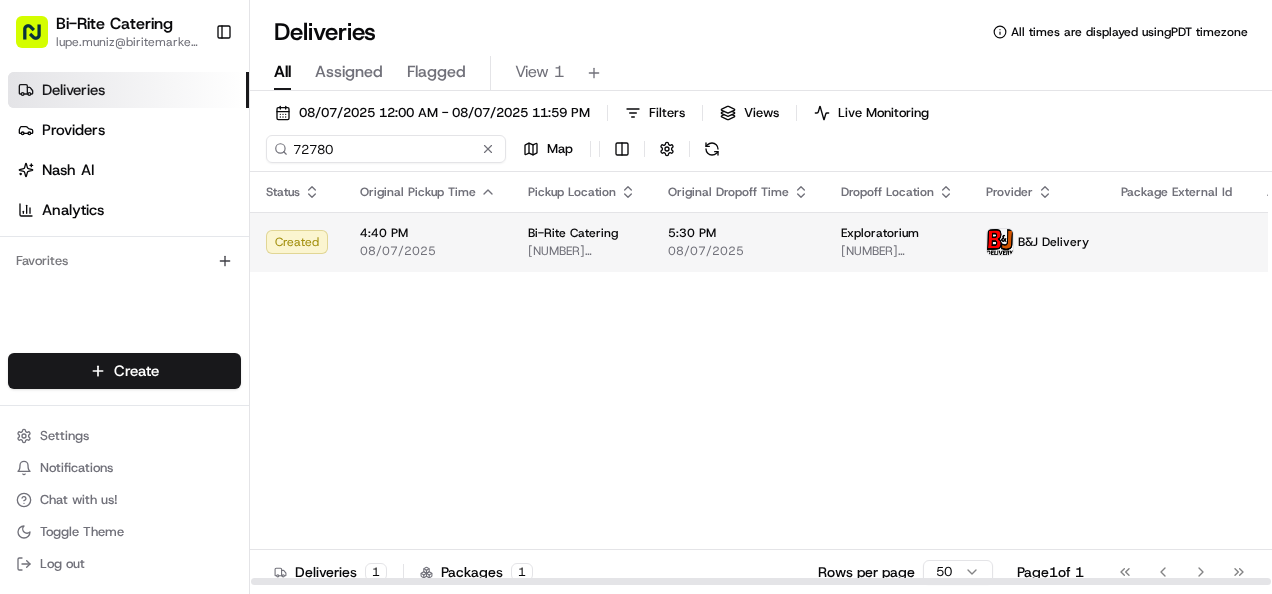 type on "72780" 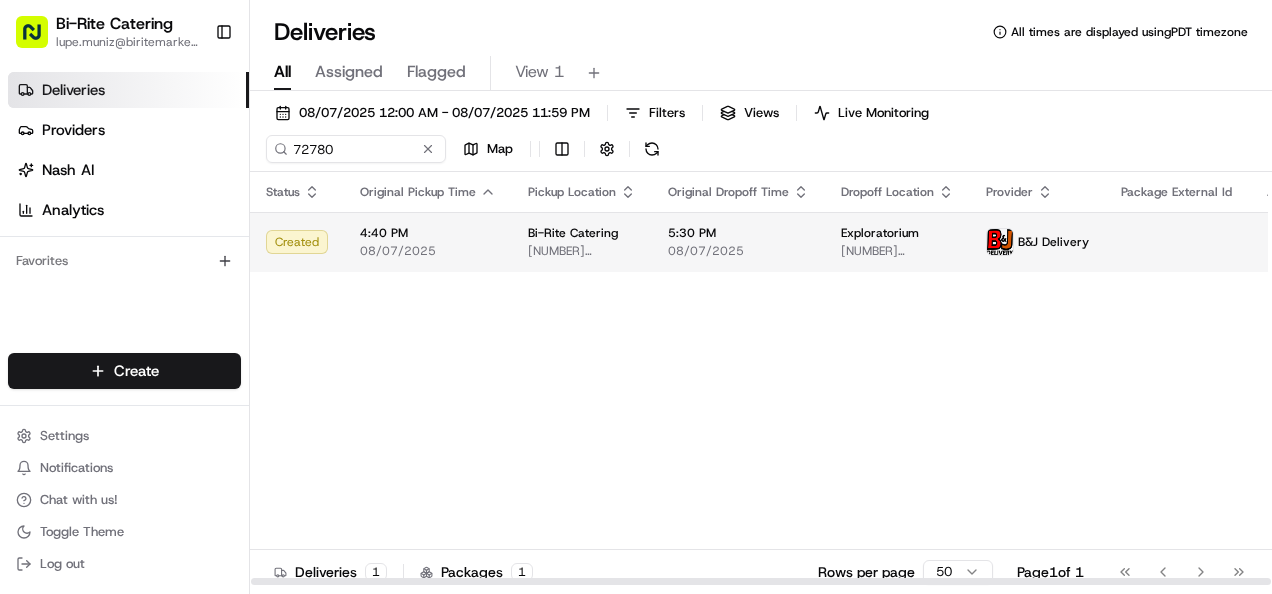 click at bounding box center [1285, 242] 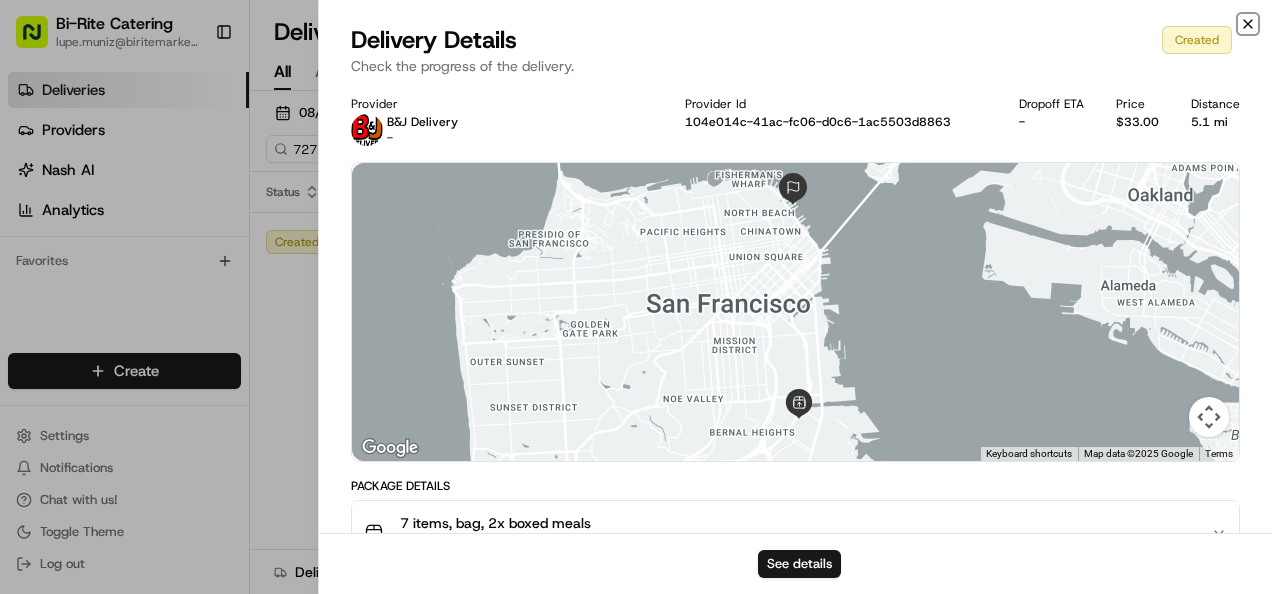 click 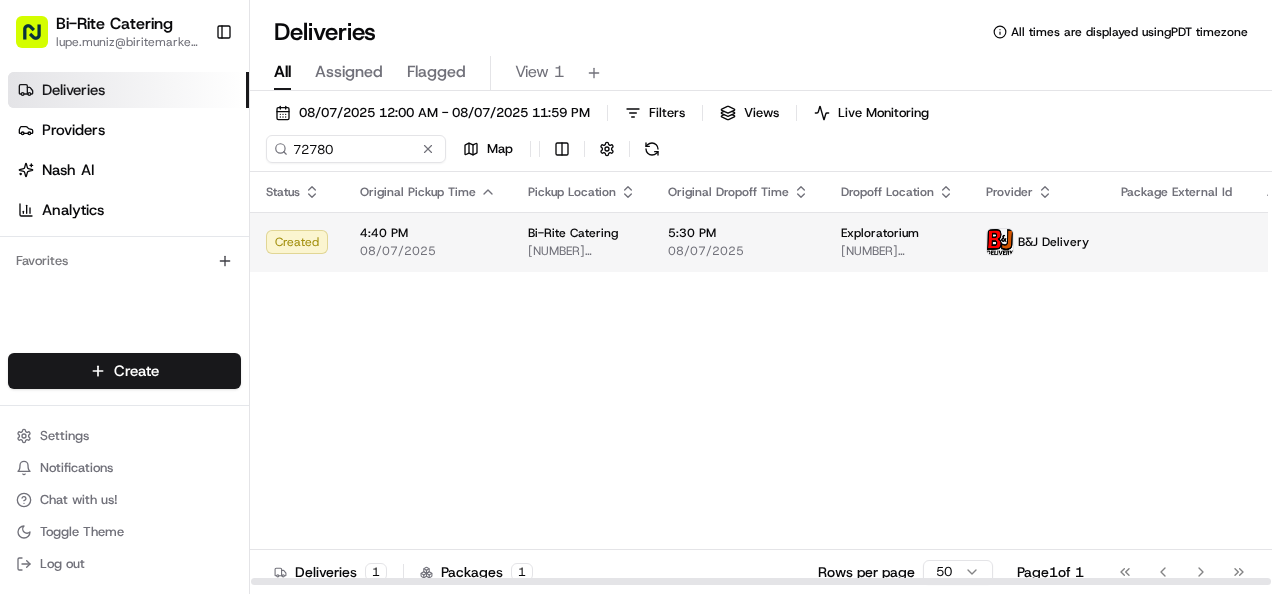 click on "Bi-Rite Catering [EMAIL] Toggle Sidebar Deliveries Providers Nash AI Analytics Favorites Main Menu Members & Organization Organization Users Roles Preferences Customization Tracking Orchestration Automations Locations Pickup Locations Dropoff Locations Billing Billing Refund Requests Integrations Notification Triggers Webhooks API Keys Request Logs Create Settings Notifications Chat with us! Toggle Theme Log out Deliveries All times are displayed using  PDT   timezone All Assigned Flagged View 1 [DATE] [TIME] - [DATE] [TIME] Filters Views Live Monitoring [ORDER_NUMBER] Map Status Original Pickup Time Pickup Location Original Dropoff Time Dropoff Location Provider Package External Id Action Created [TIME] [DATE] Bi-Rite Catering [NUMBER] [STREET], [CITY], [STATE] [POSTAL_CODE], [COUNTRY] [TIME] [DATE] Exploratorium [NUMBER] [LOCATION], [CITY], [STATE] [POSTAL_CODE], [COUNTRY] B&J Delivery Deliveries 1 Packages 1 Rows per page 50 Page  1  of   1 Go to first page Go to previous page" at bounding box center [636, 297] 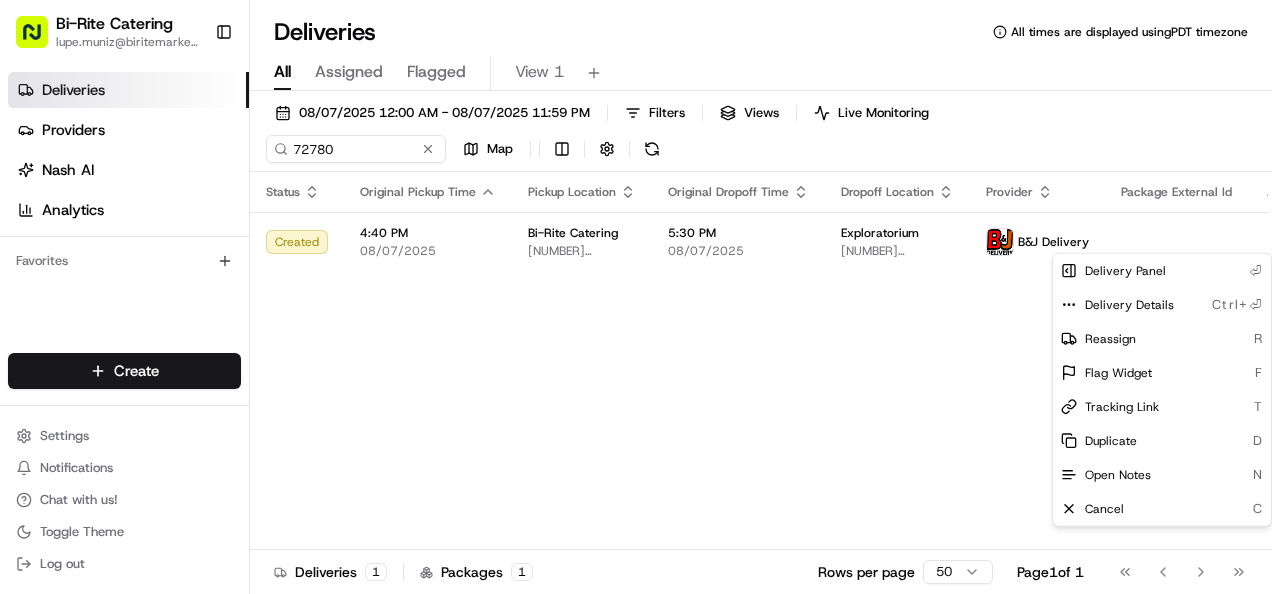 click on "Bi-Rite Catering [EMAIL] Toggle Sidebar Deliveries Providers Nash AI Analytics Favorites Main Menu Members & Organization Organization Users Roles Preferences Customization Tracking Orchestration Automations Locations Pickup Locations Dropoff Locations Billing Billing Refund Requests Integrations Notification Triggers Webhooks API Keys Request Logs Create Settings Notifications Chat with us! Toggle Theme Log out Deliveries All times are displayed using  PDT   timezone All Assigned Flagged View 1 [DATE] [TIME] - [DATE] [TIME] Filters Views Live Monitoring [ORDER_NUMBER] Map Status Original Pickup Time Pickup Location Original Dropoff Time Dropoff Location Provider Package External Id Action Created [TIME] [DATE] Bi-Rite Catering [NUMBER] [STREET], [CITY], [STATE] [POSTAL_CODE], [COUNTRY] [TIME] [DATE] Exploratorium [NUMBER] [LOCATION], [CITY], [STATE] [POSTAL_CODE], [COUNTRY] B&J Delivery Deliveries 1 Packages 1 Rows per page 50 Page  1  of   1 Go to first page Go to previous page" at bounding box center [636, 297] 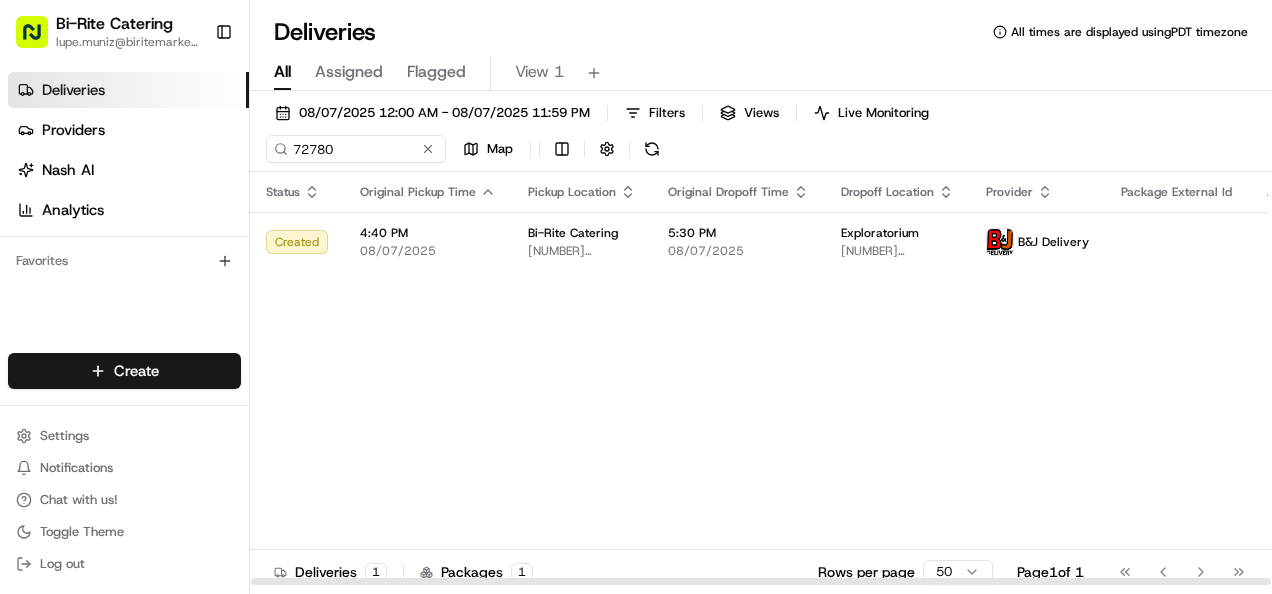 scroll, scrollTop: 0, scrollLeft: 37, axis: horizontal 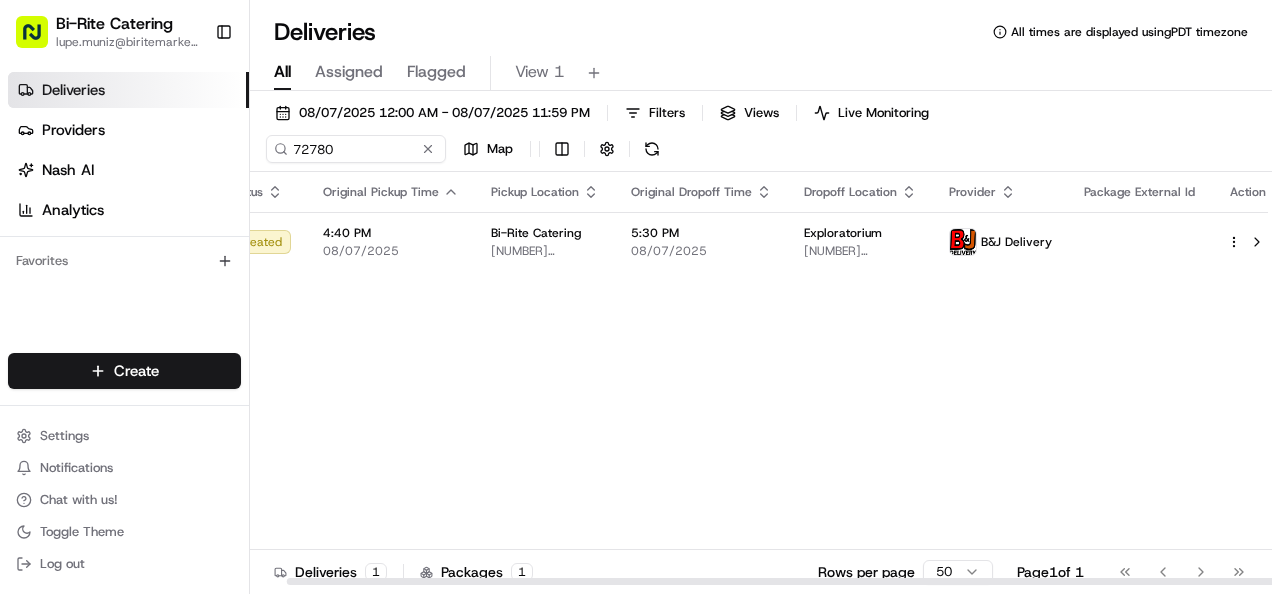 drag, startPoint x: 932, startPoint y: 580, endPoint x: 1092, endPoint y: 583, distance: 160.02812 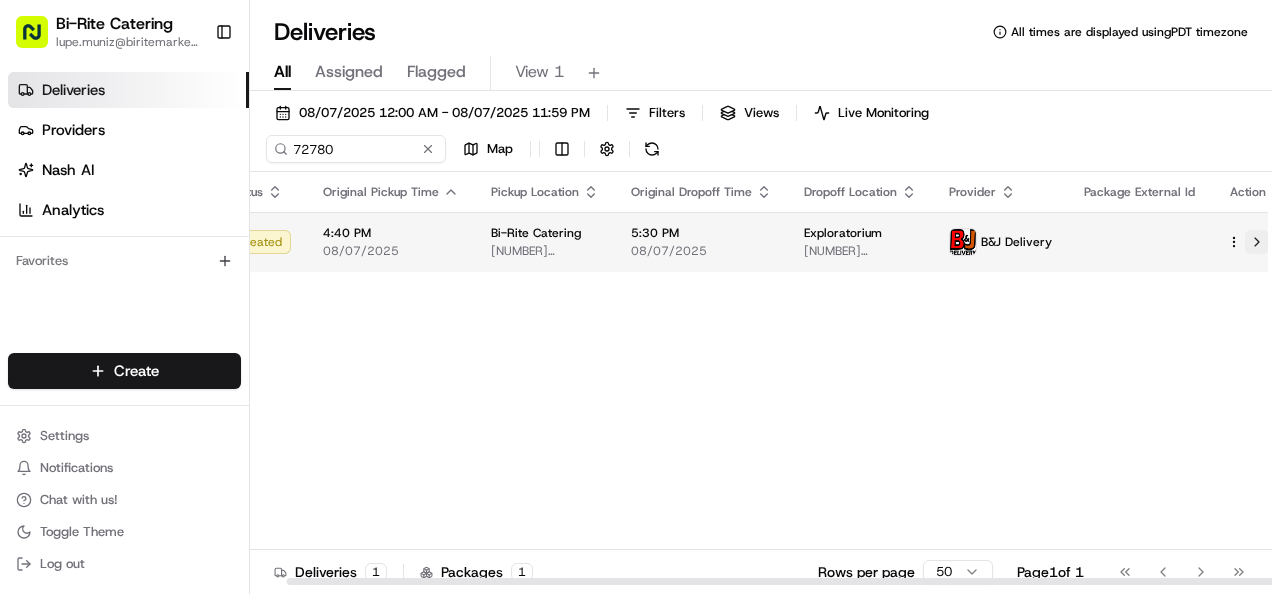 click at bounding box center (1257, 242) 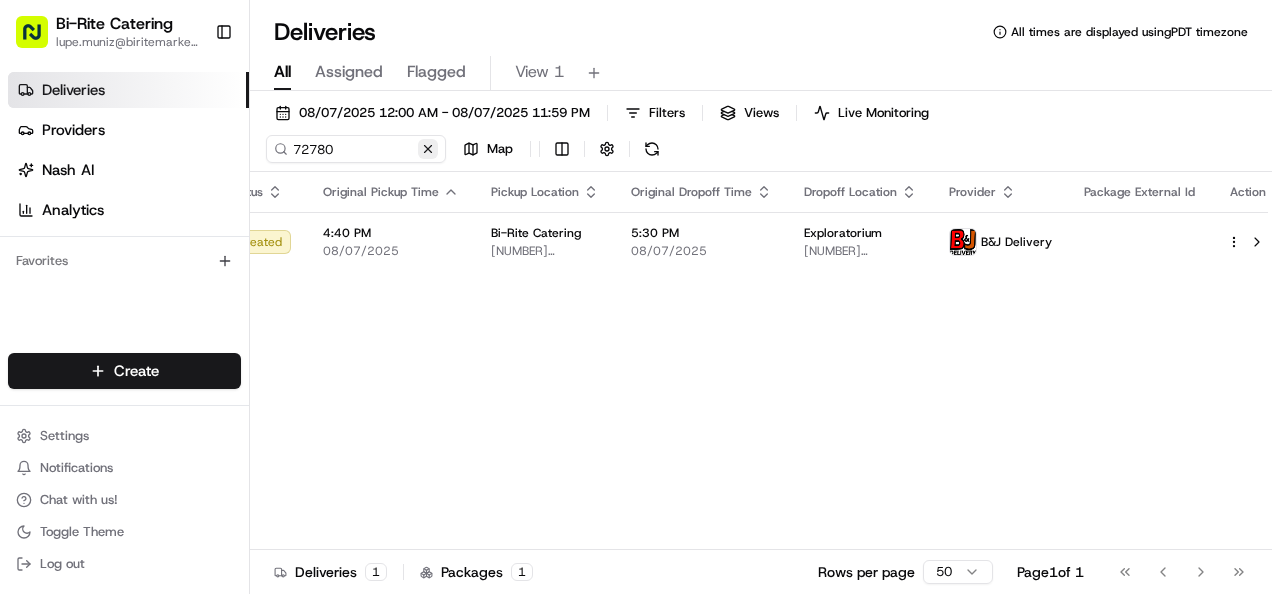 click at bounding box center [428, 149] 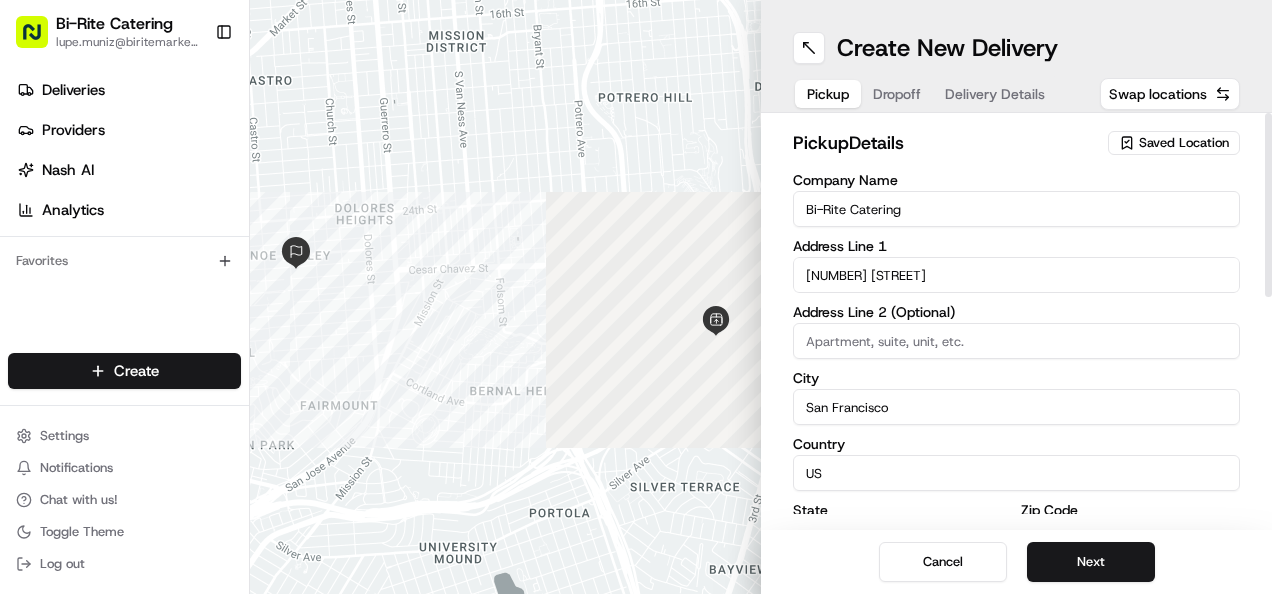 scroll, scrollTop: 0, scrollLeft: 0, axis: both 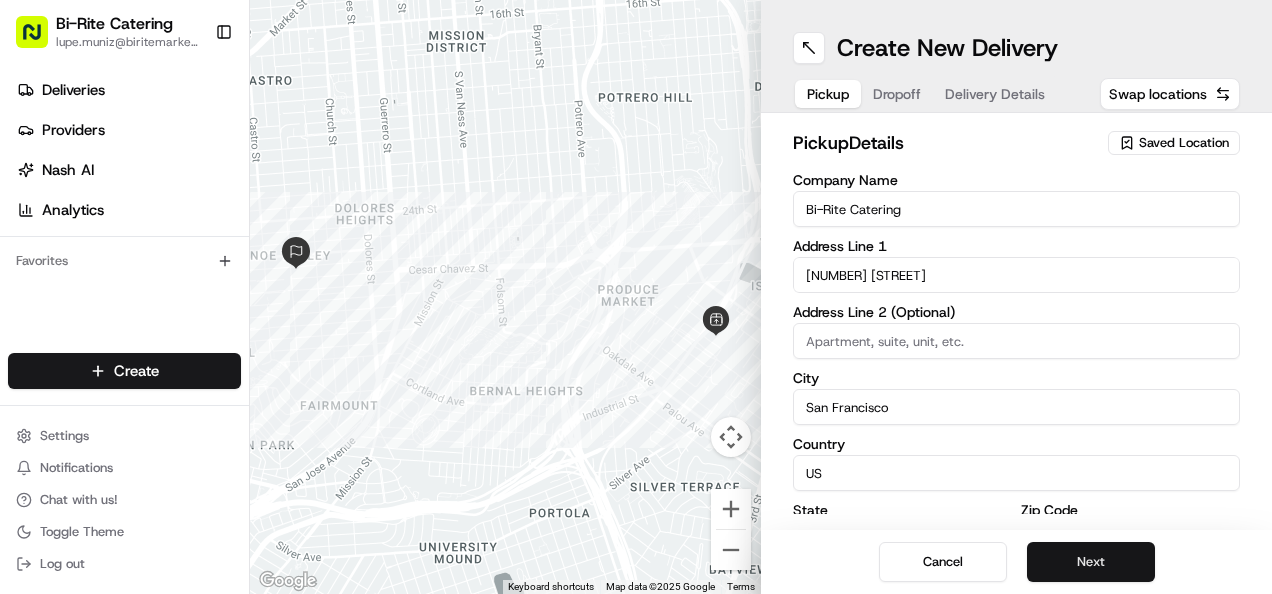 click on "Next" at bounding box center [1091, 562] 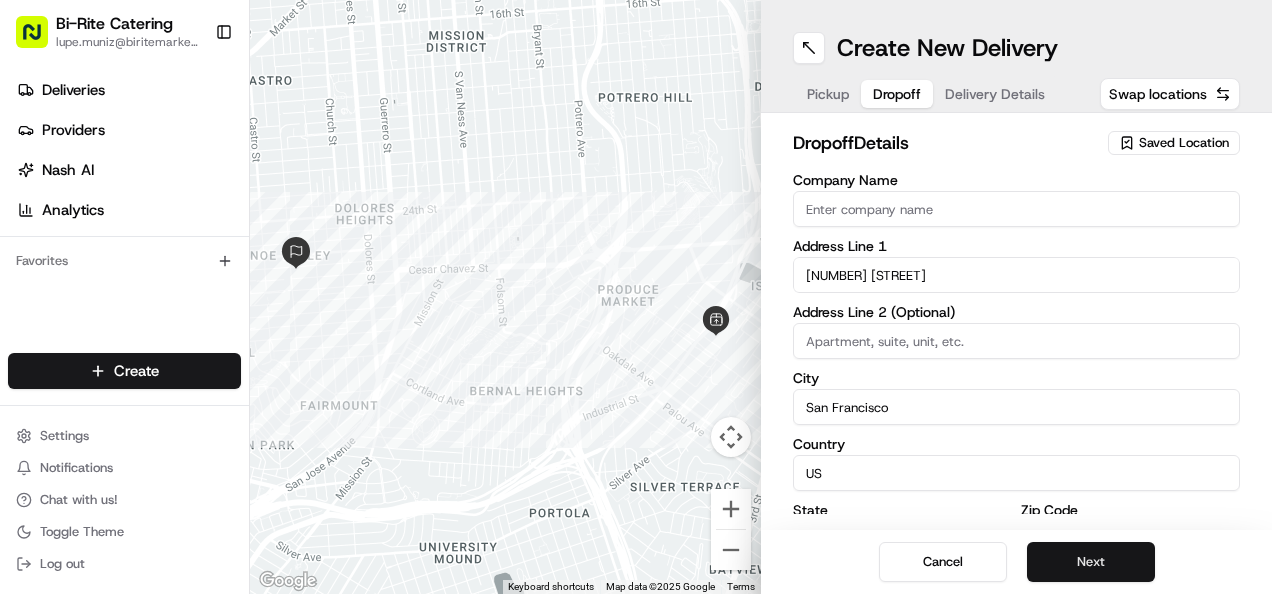 click on "Next" at bounding box center [1091, 562] 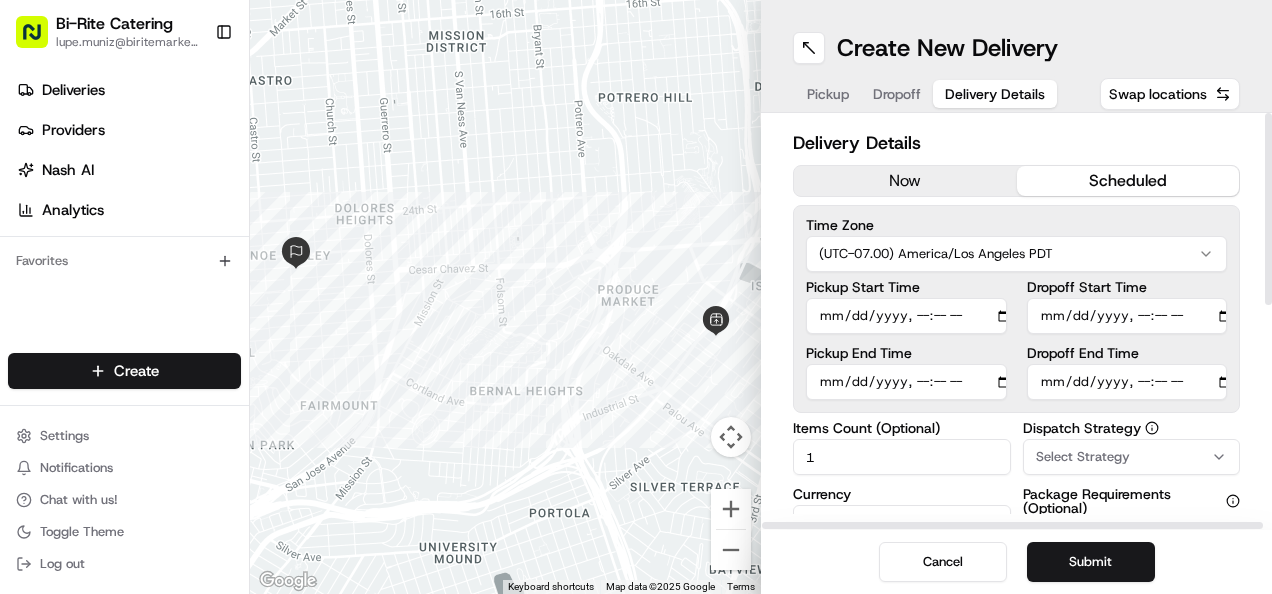 click on "Pickup Start Time" at bounding box center (906, 316) 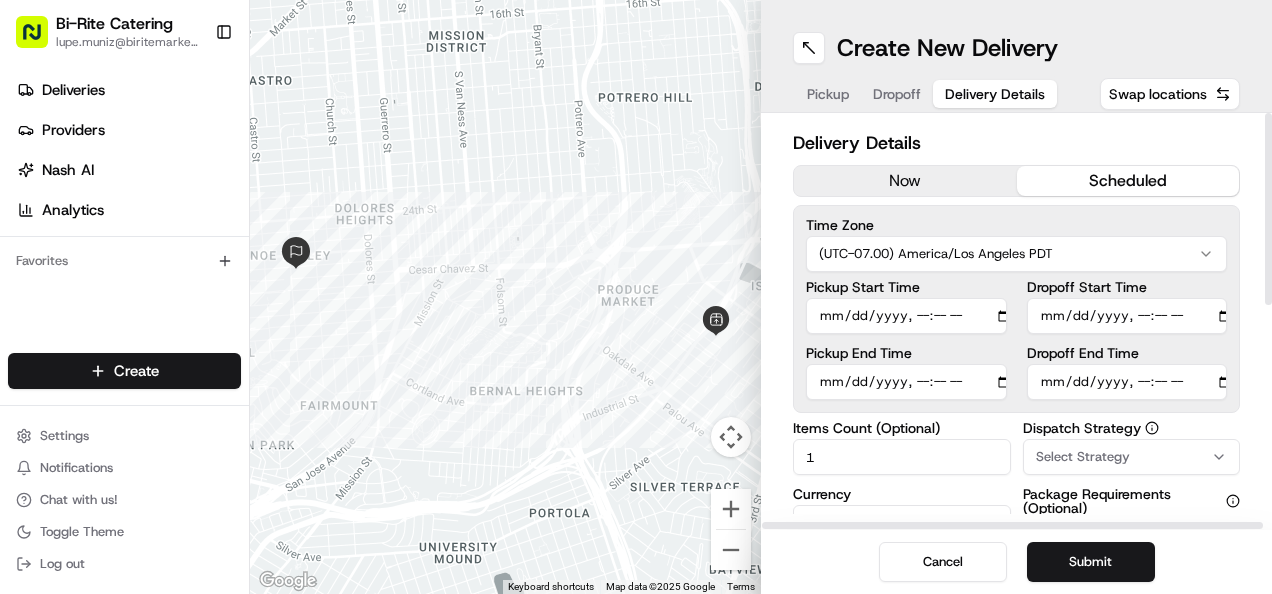 type on "[DATE]T[TIME]" 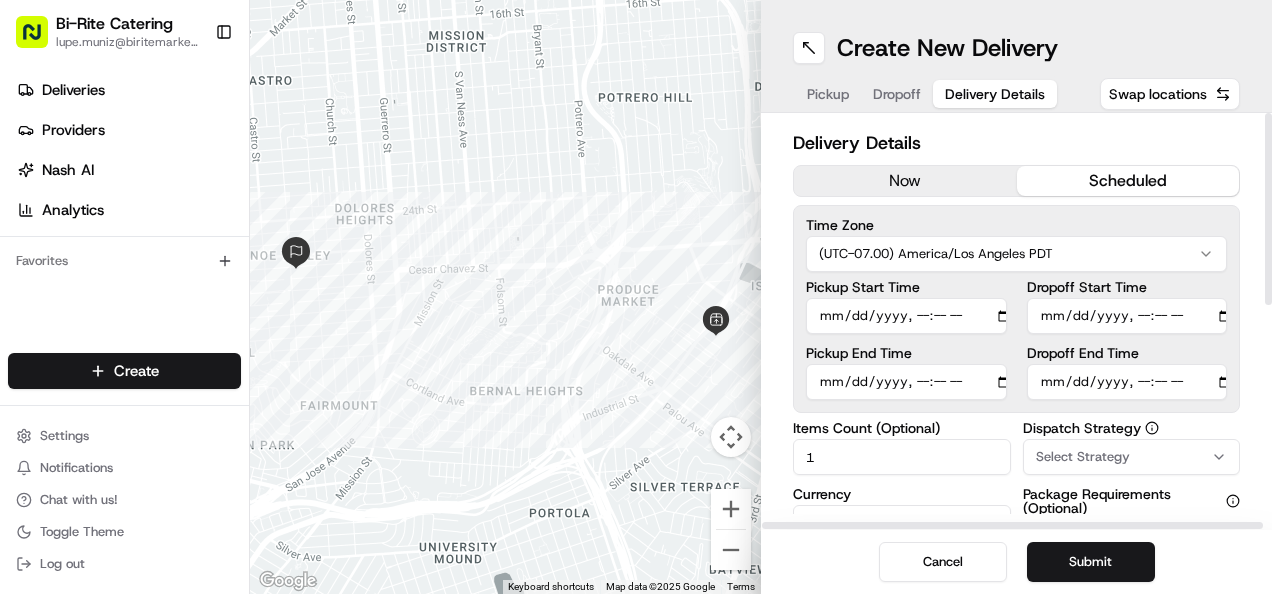 click on "Pickup End Time" at bounding box center (906, 382) 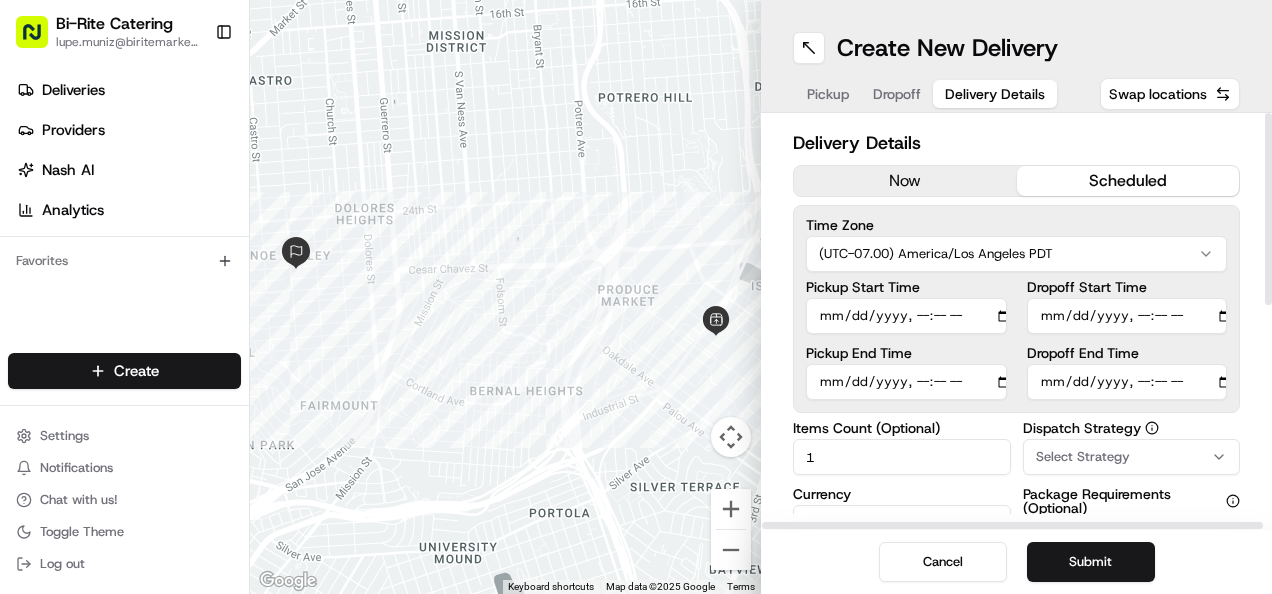 type on "2025-08-07T18:00" 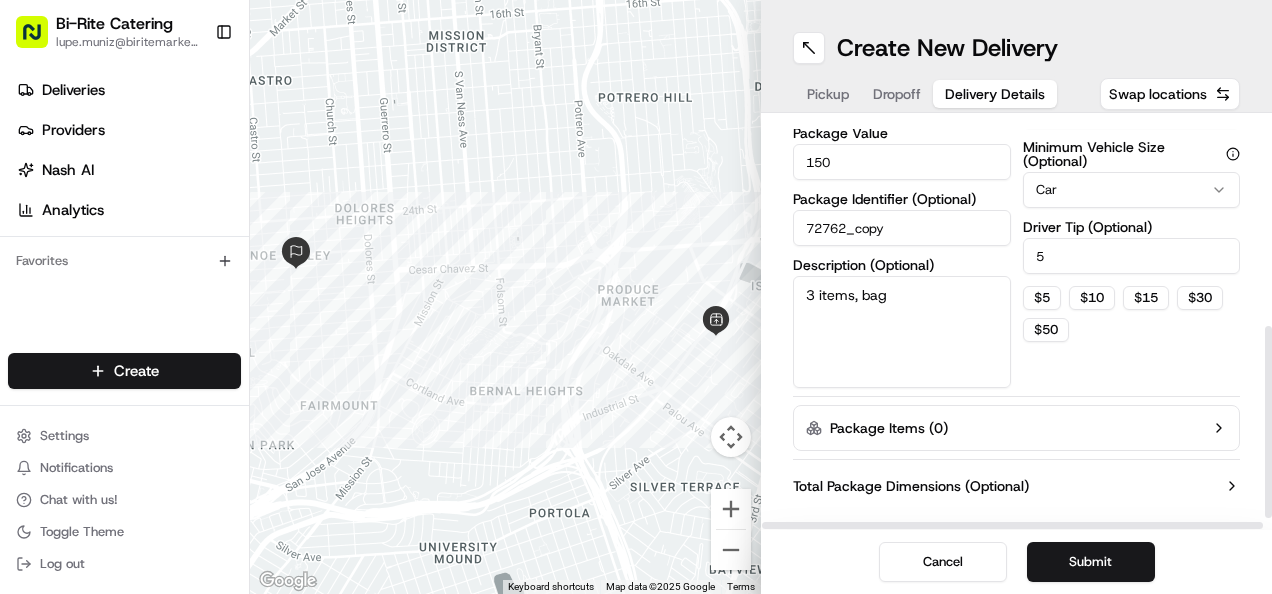 scroll, scrollTop: 451, scrollLeft: 0, axis: vertical 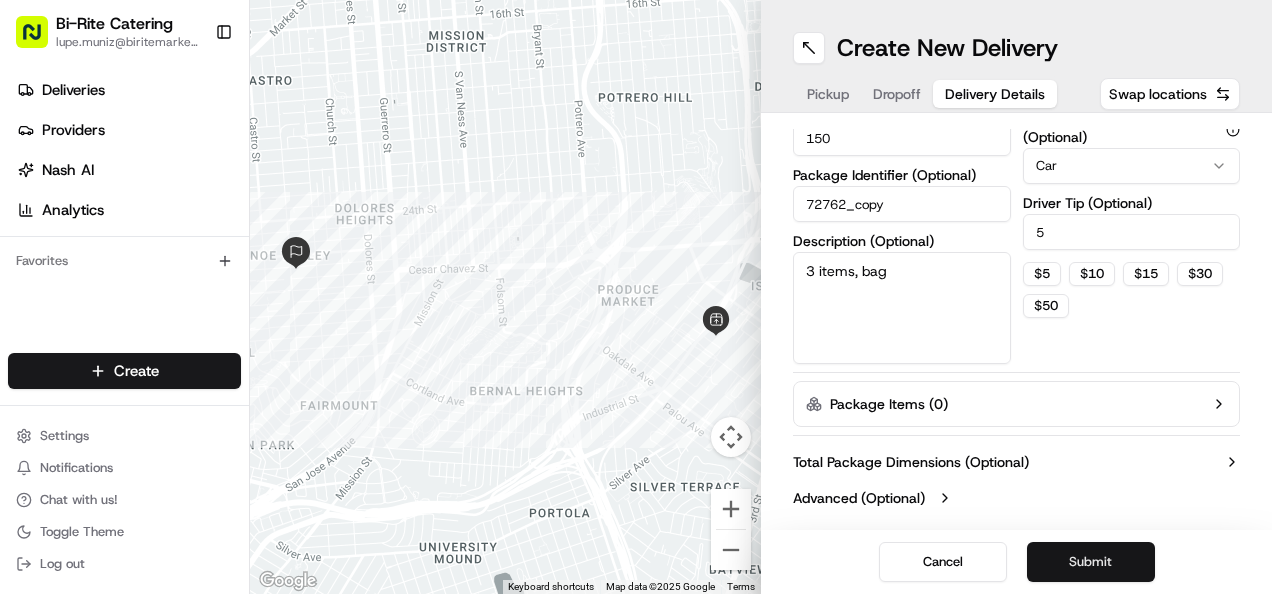 click on "Submit" at bounding box center (1091, 562) 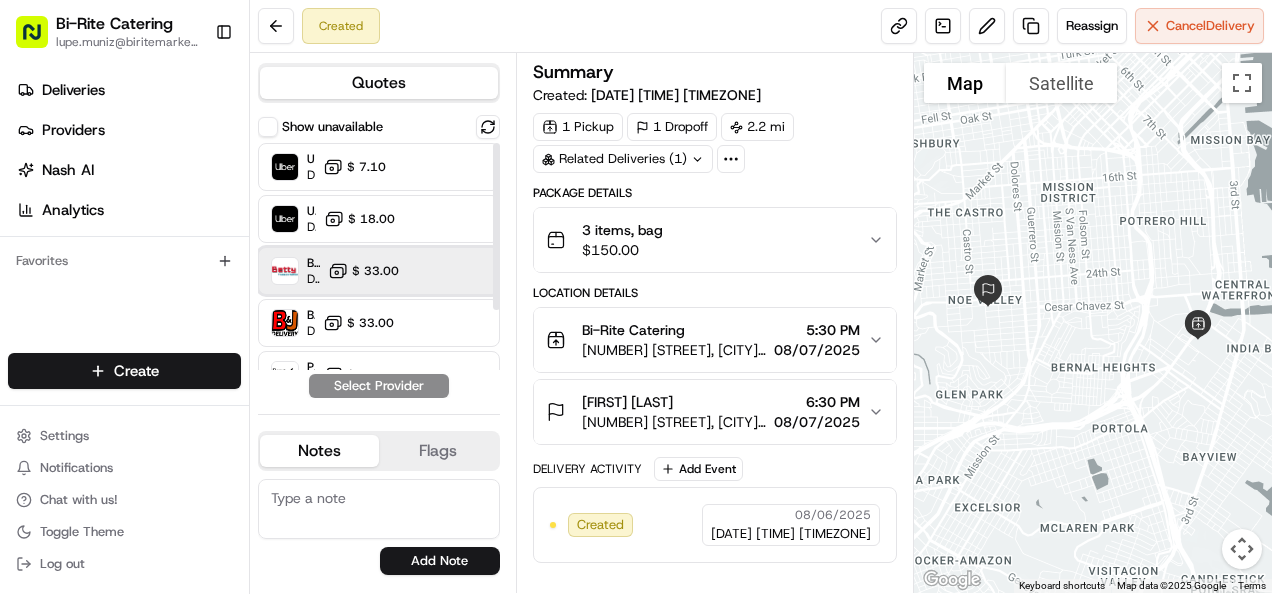 click on "Betty (Nash TMS) Dropoff ETA   - $   33.00" at bounding box center [379, 271] 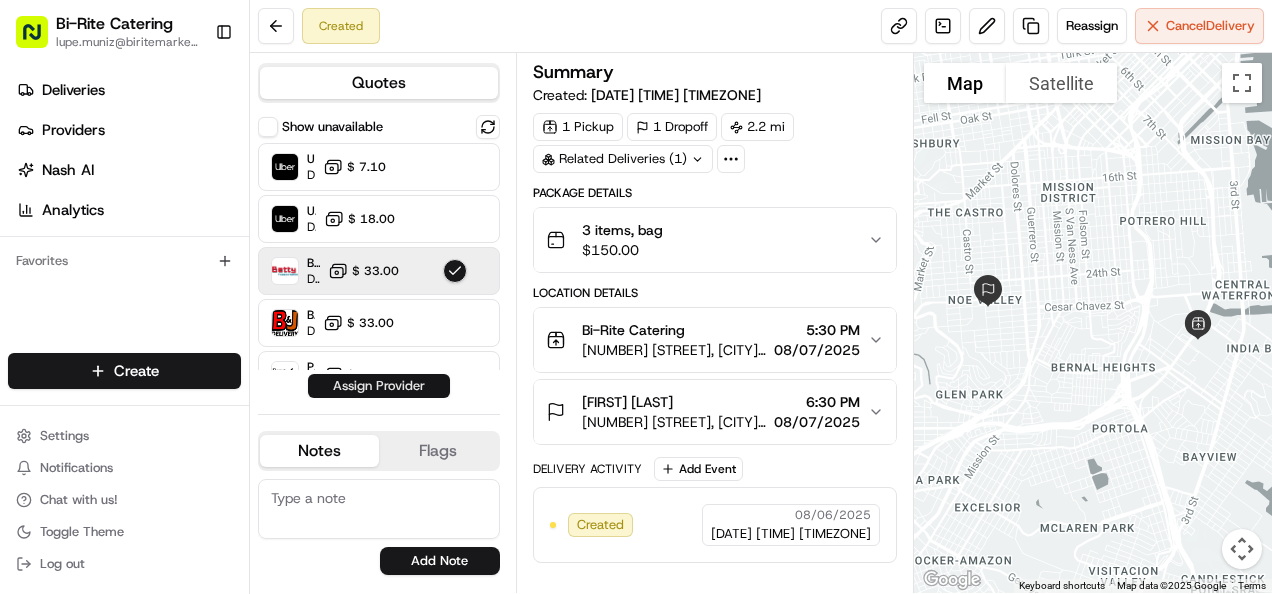 click on "Assign Provider" at bounding box center [379, 386] 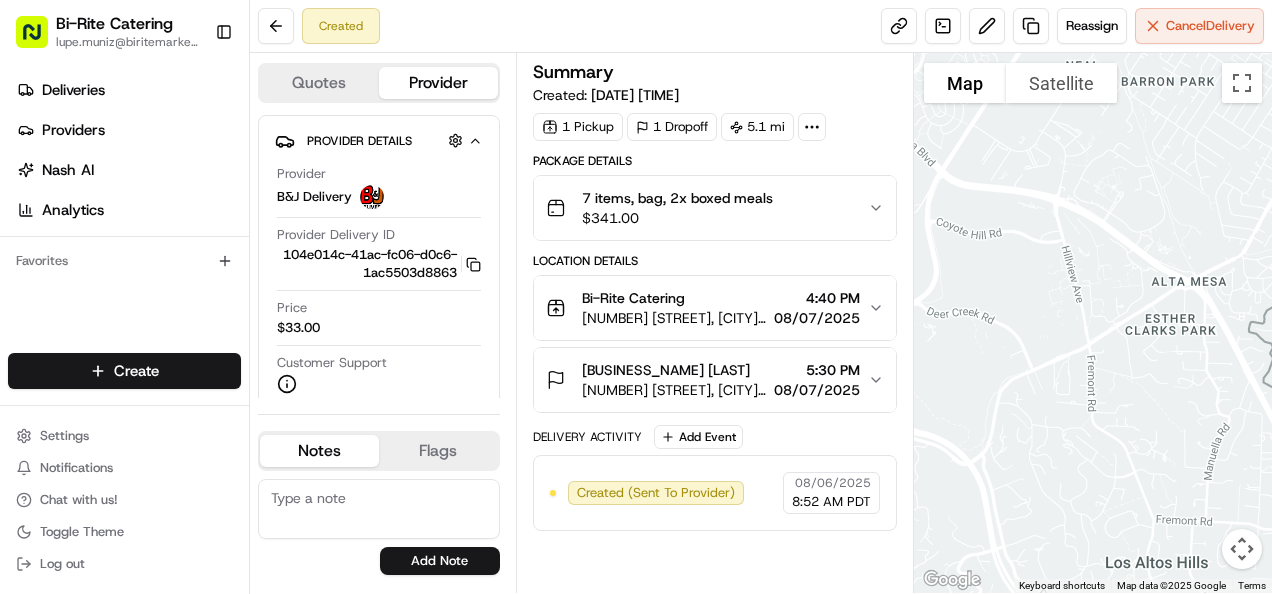 scroll, scrollTop: 0, scrollLeft: 0, axis: both 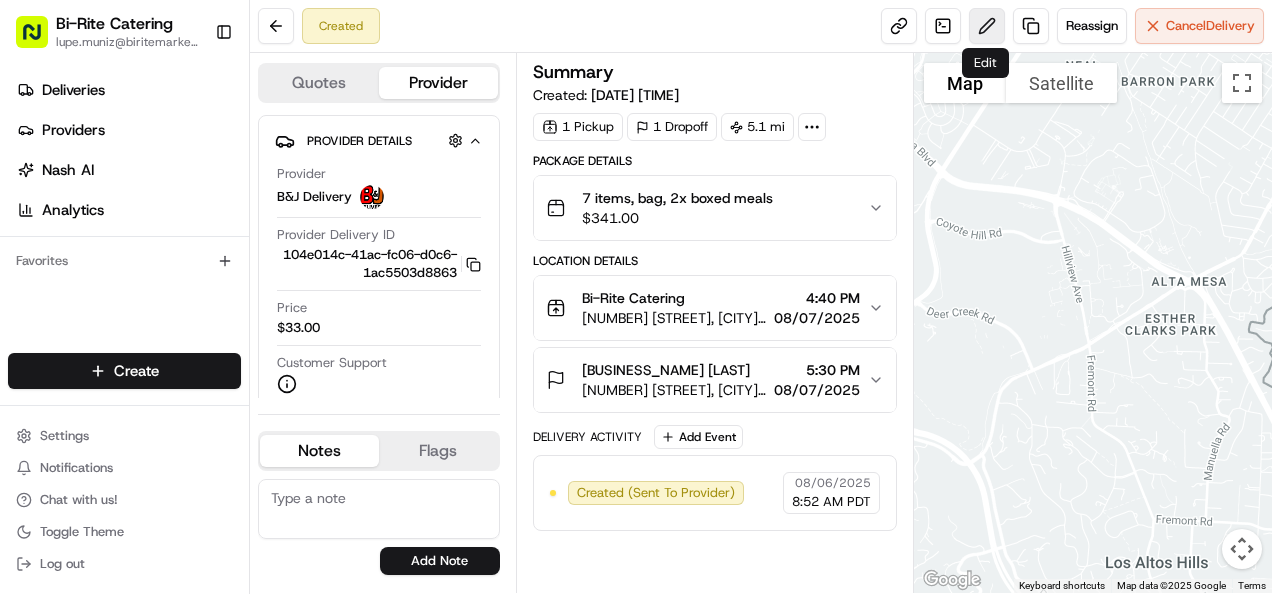 click at bounding box center (987, 26) 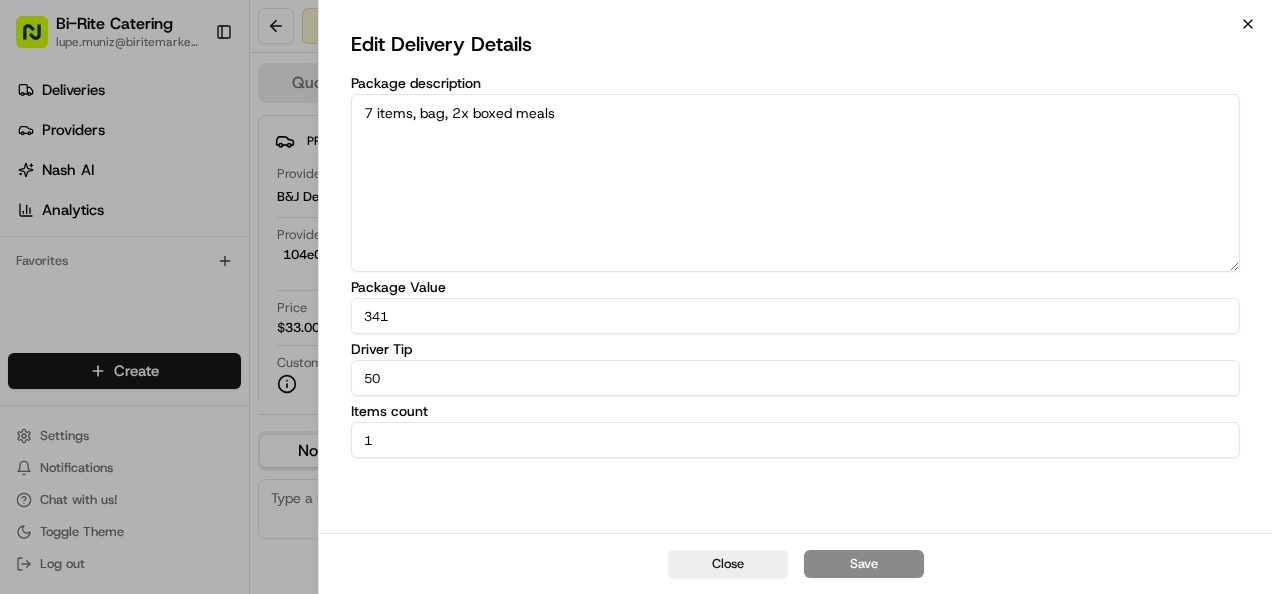 click 